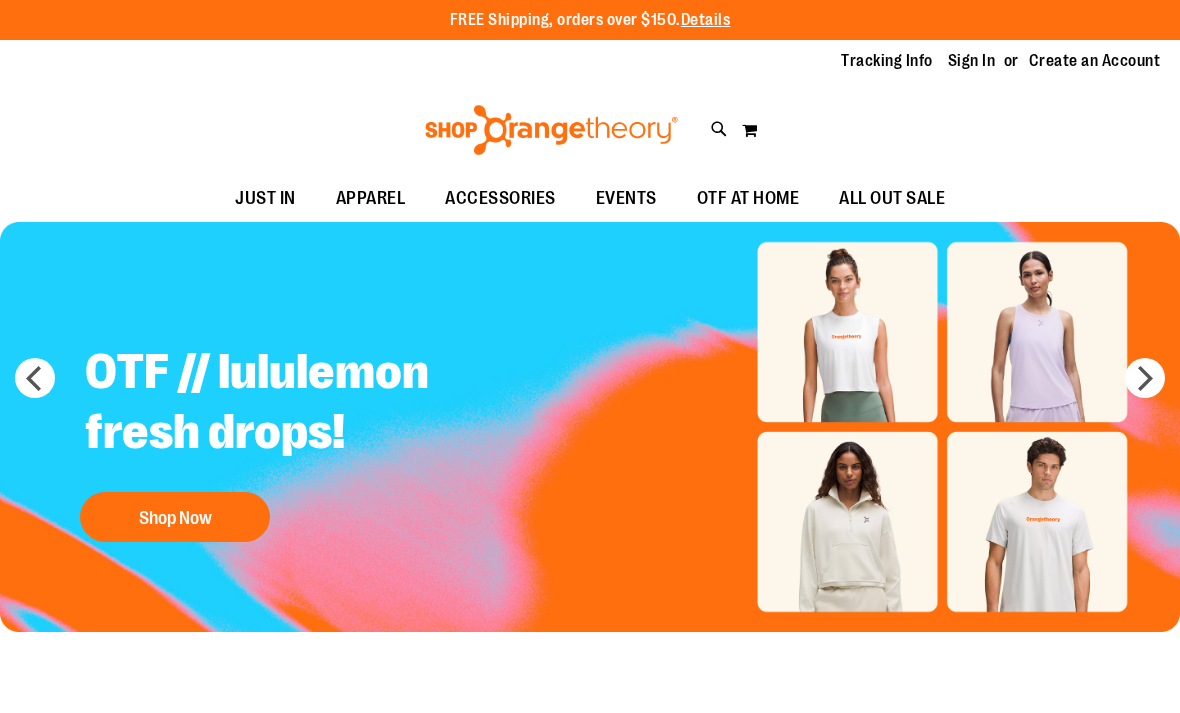 scroll, scrollTop: 0, scrollLeft: 0, axis: both 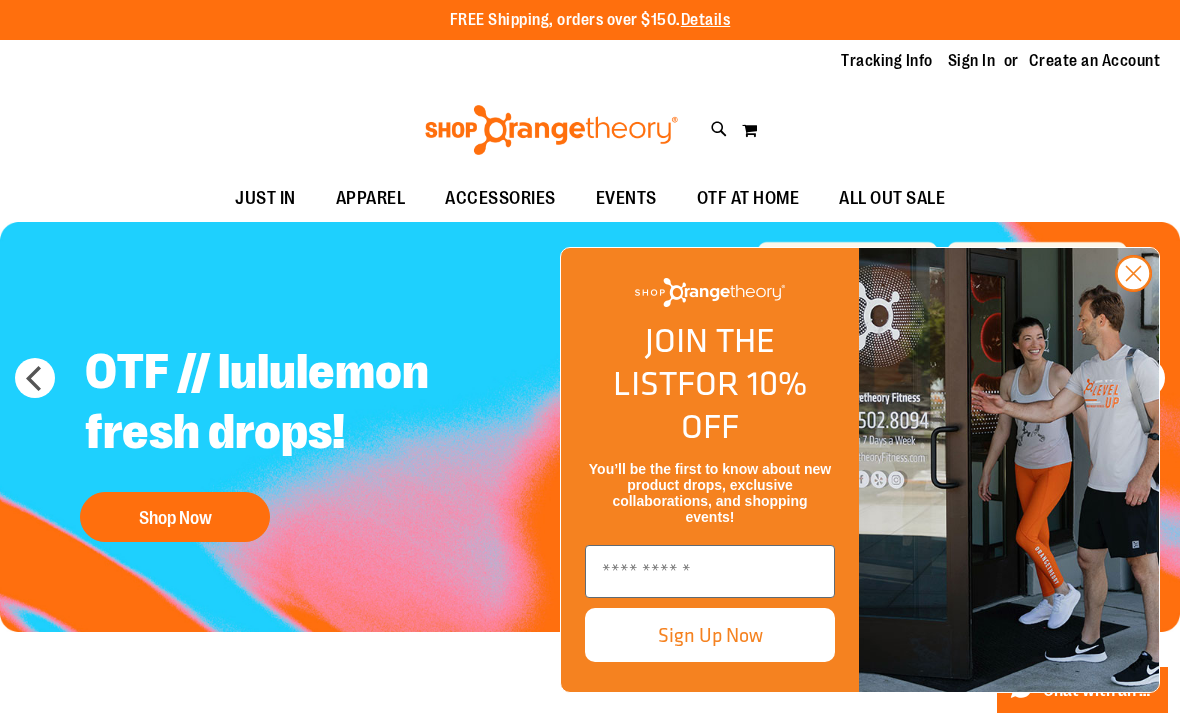 click 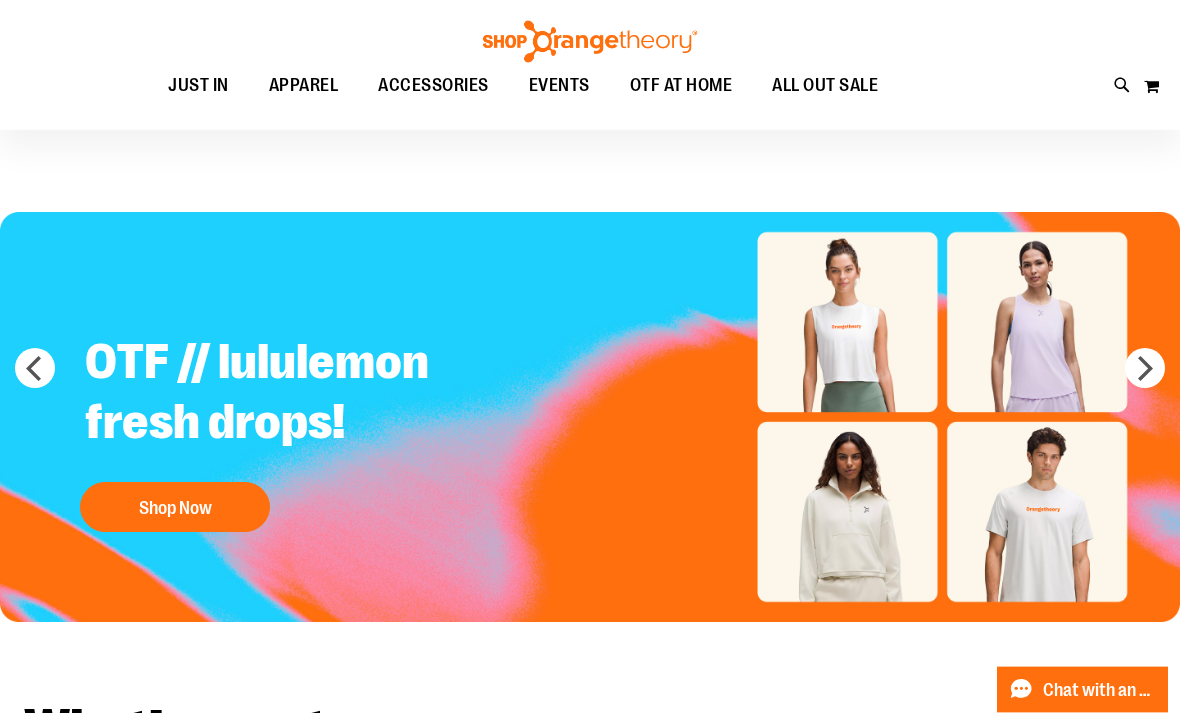 scroll, scrollTop: 9, scrollLeft: 0, axis: vertical 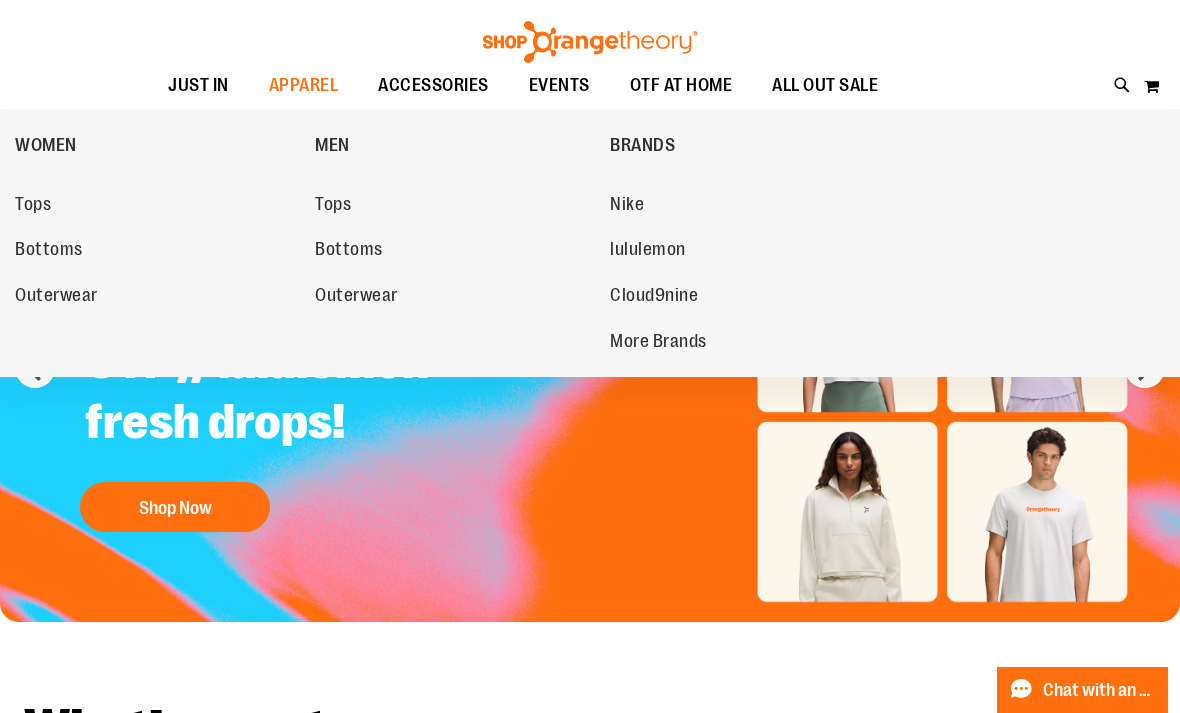 click on "WOMEN" at bounding box center [46, 147] 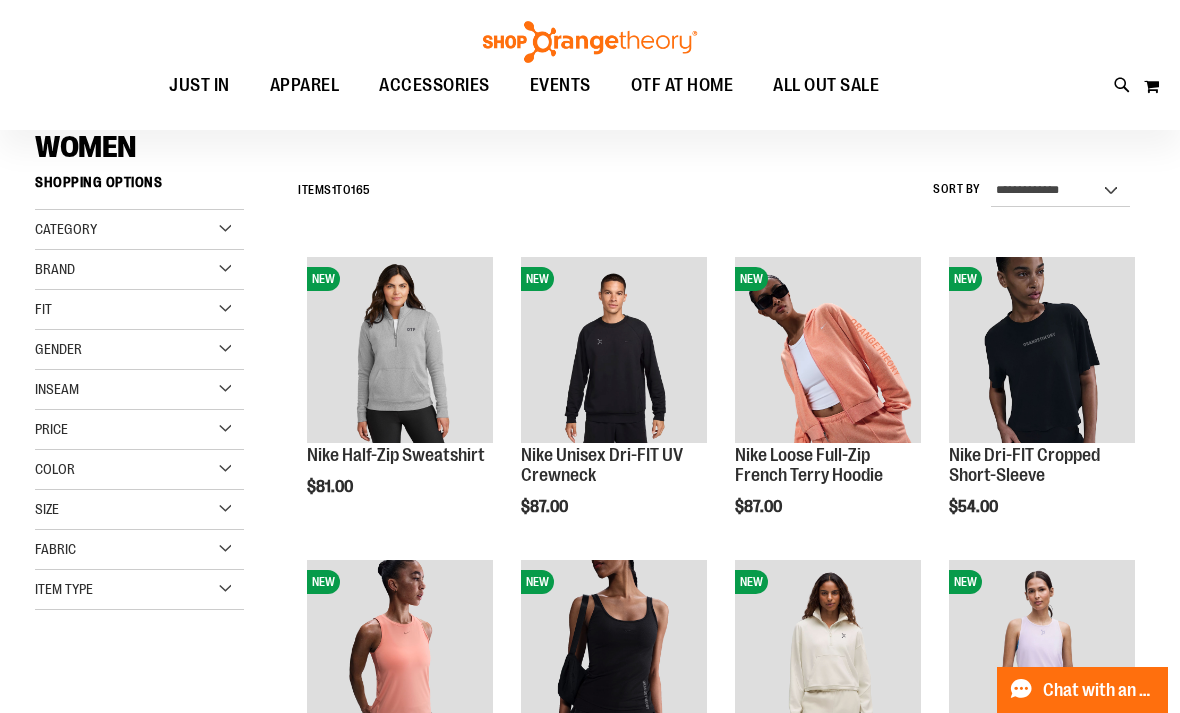 scroll, scrollTop: 149, scrollLeft: 0, axis: vertical 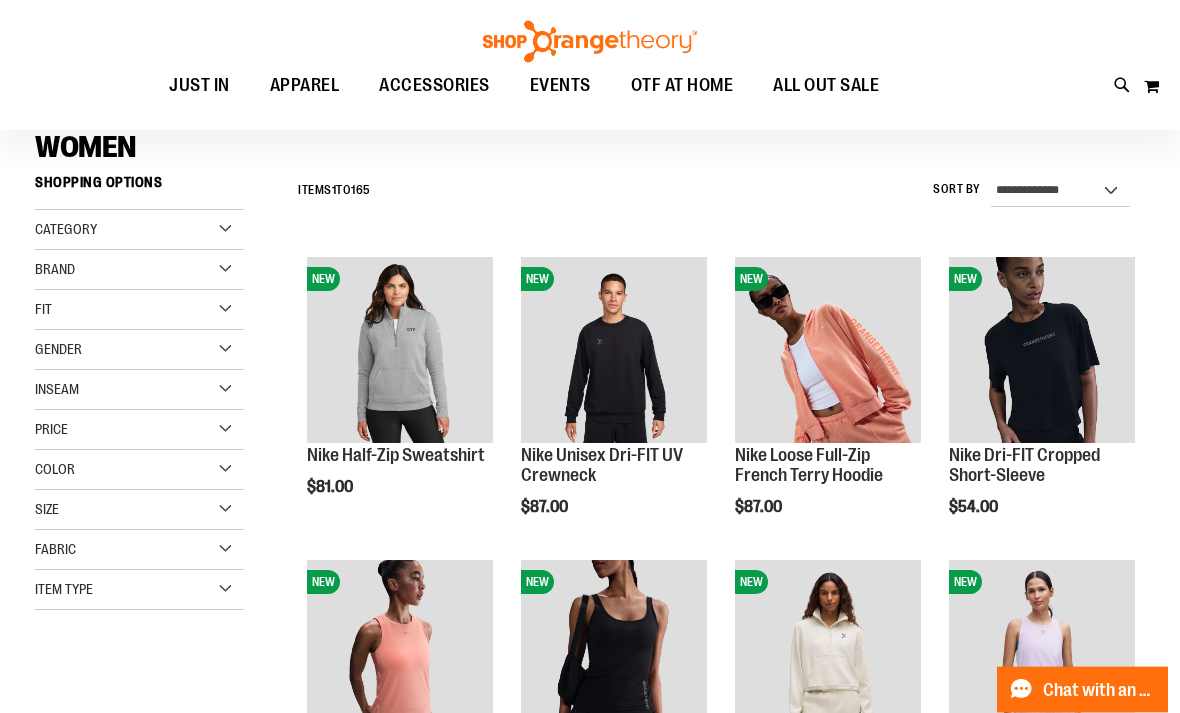 click on "**********" at bounding box center (1060, 192) 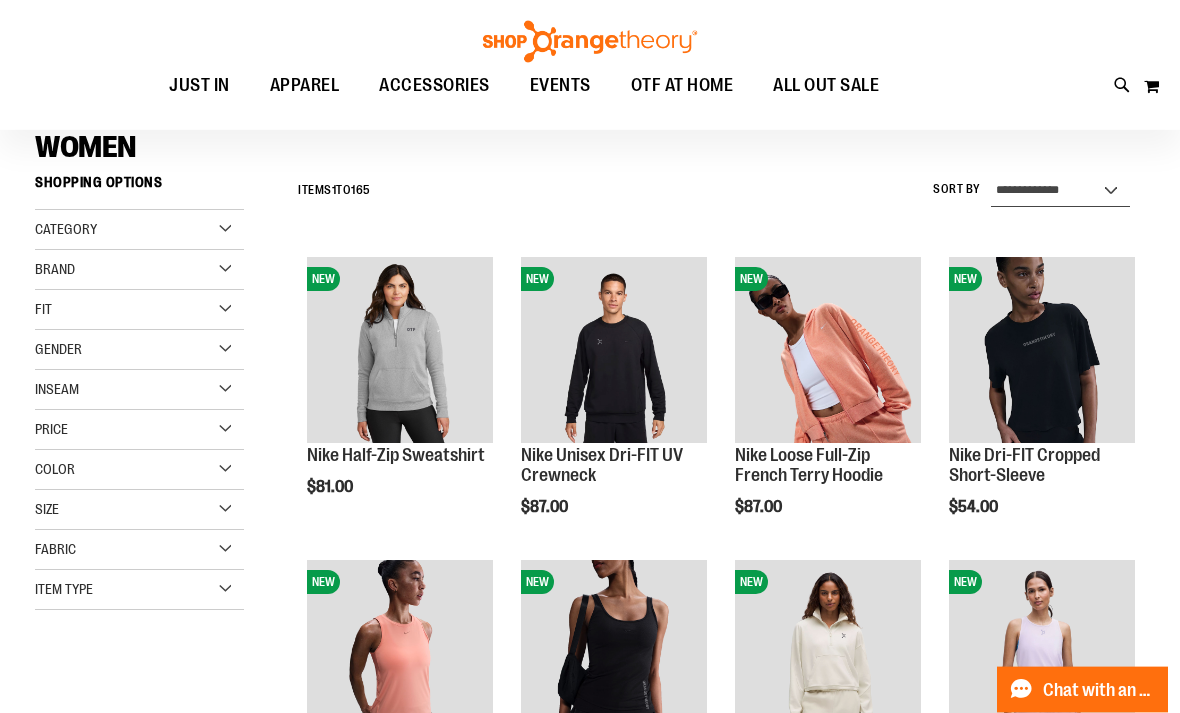 scroll, scrollTop: 150, scrollLeft: 0, axis: vertical 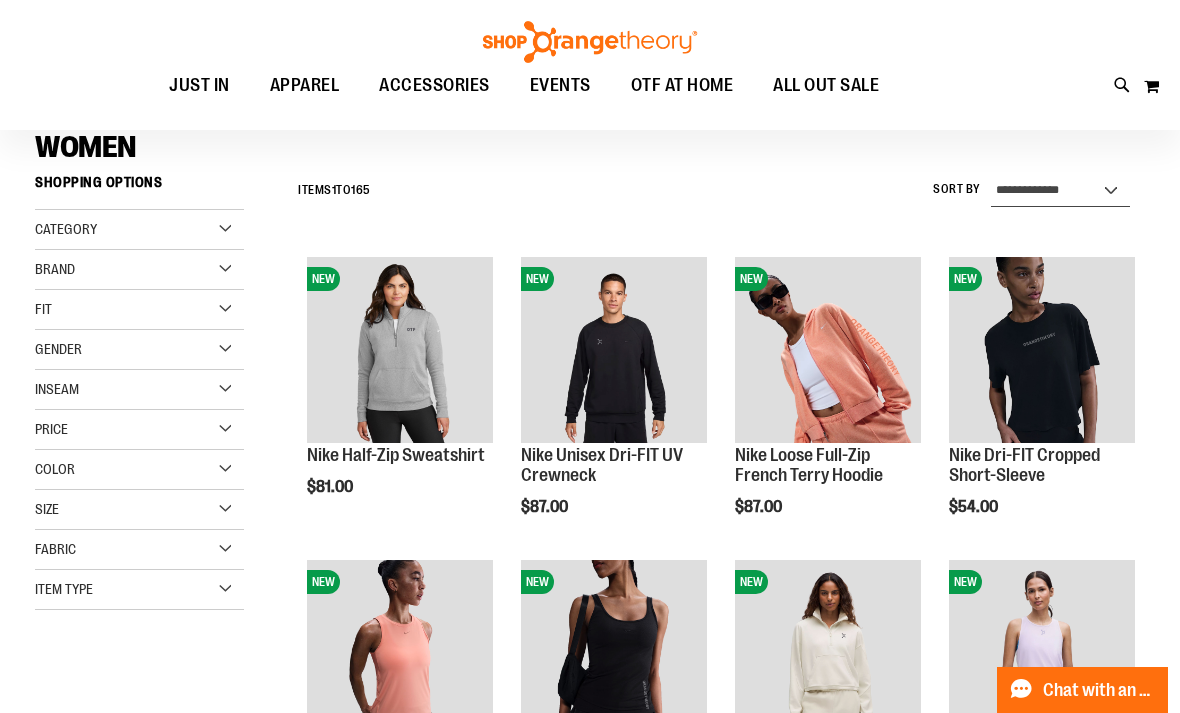 select on "*********" 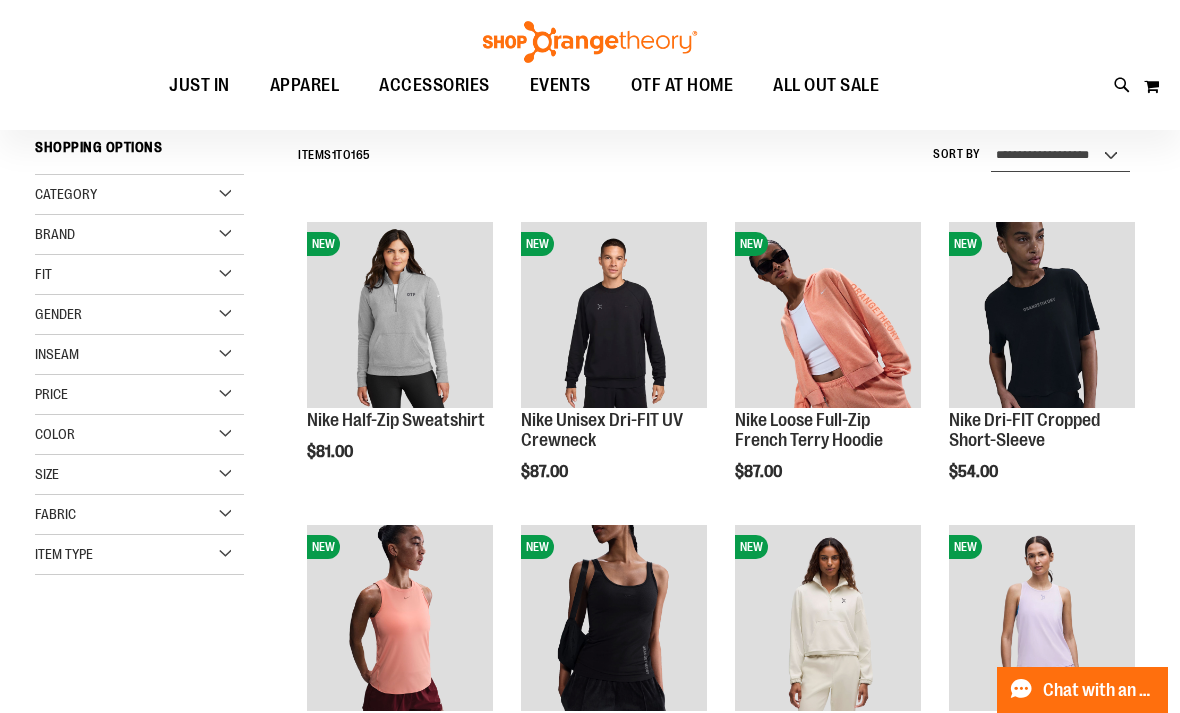 scroll, scrollTop: 186, scrollLeft: 0, axis: vertical 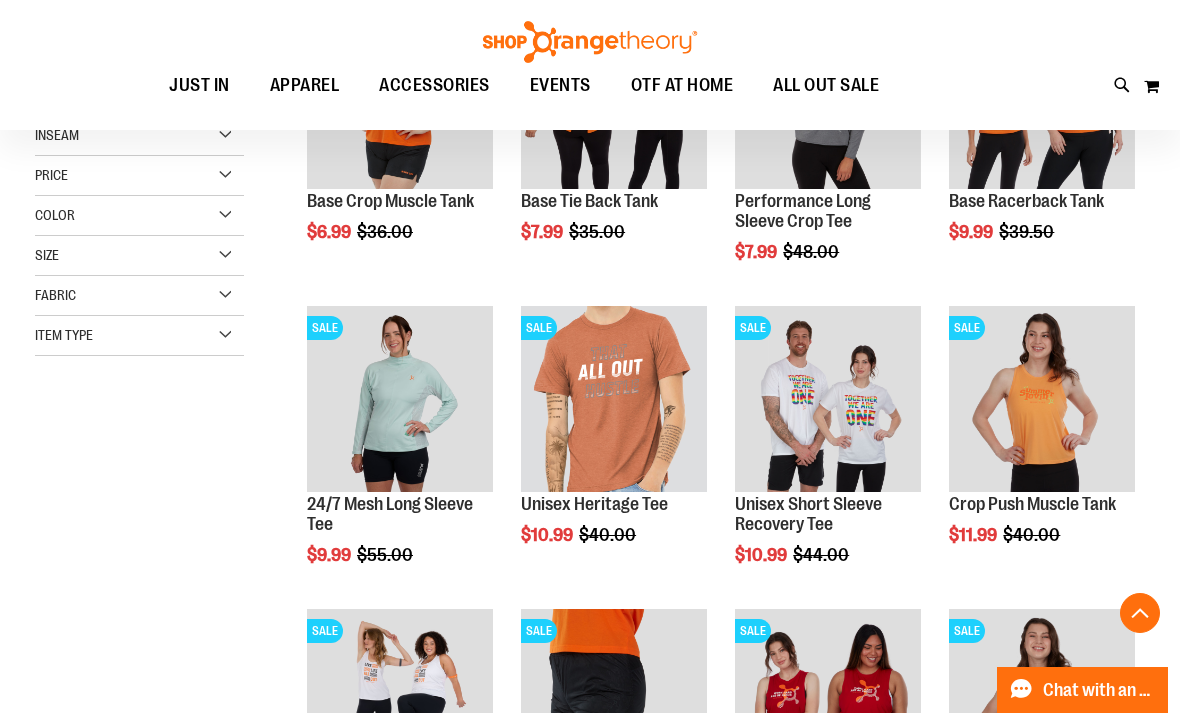 click on "Add to Cart" at bounding box center (308, 630) 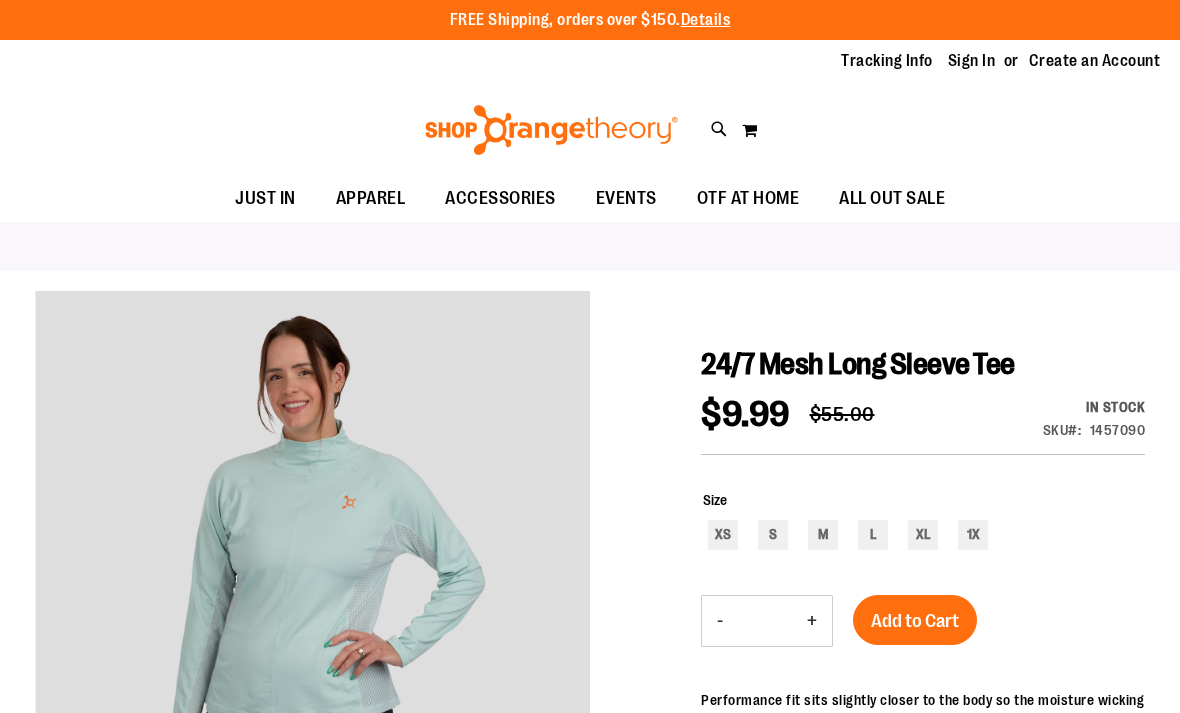 scroll, scrollTop: 0, scrollLeft: 0, axis: both 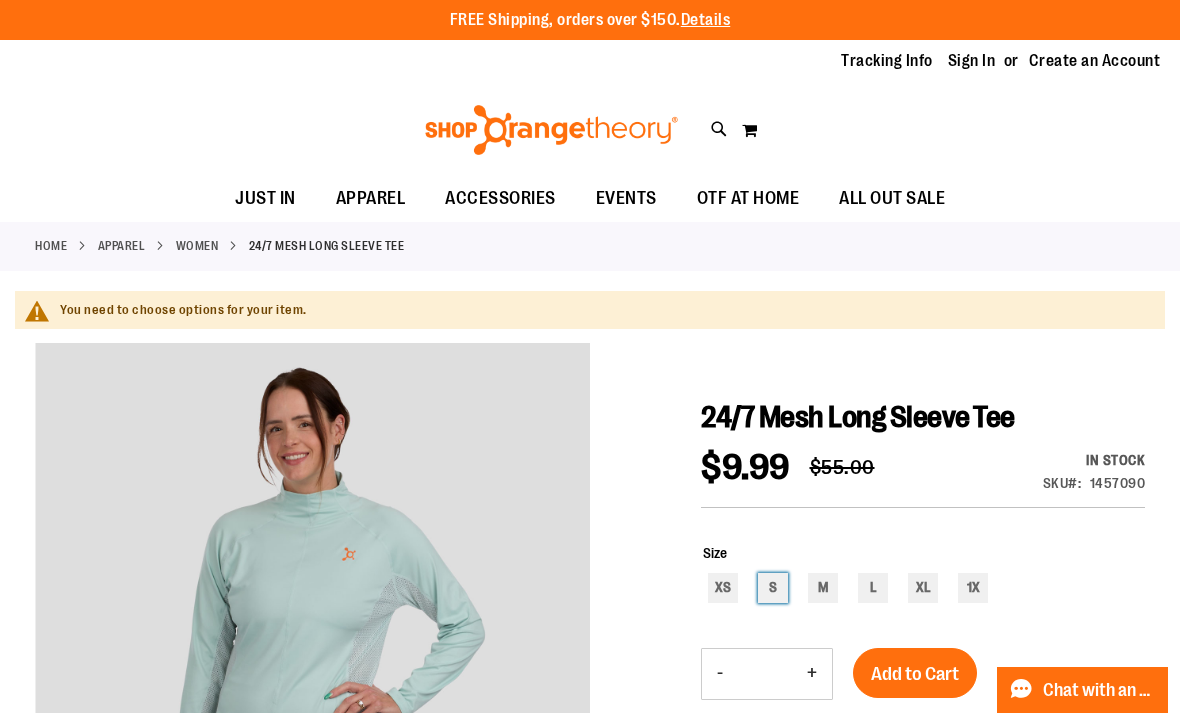 click on "S" at bounding box center [773, 588] 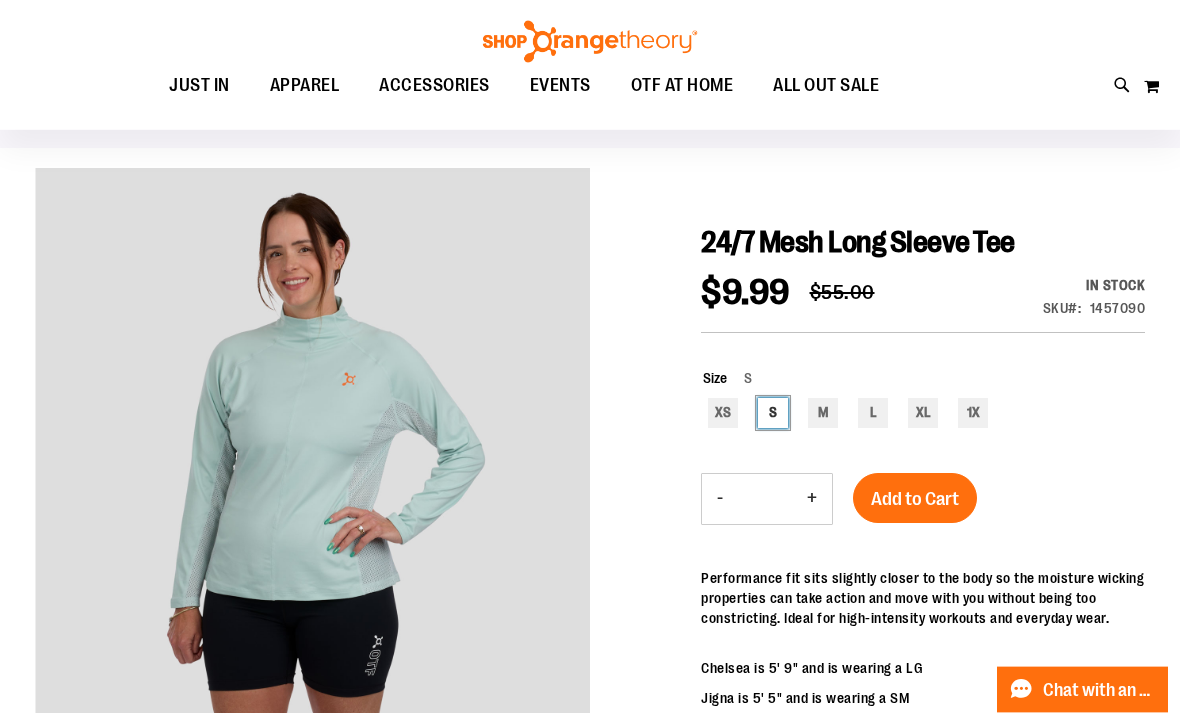 scroll, scrollTop: 124, scrollLeft: 0, axis: vertical 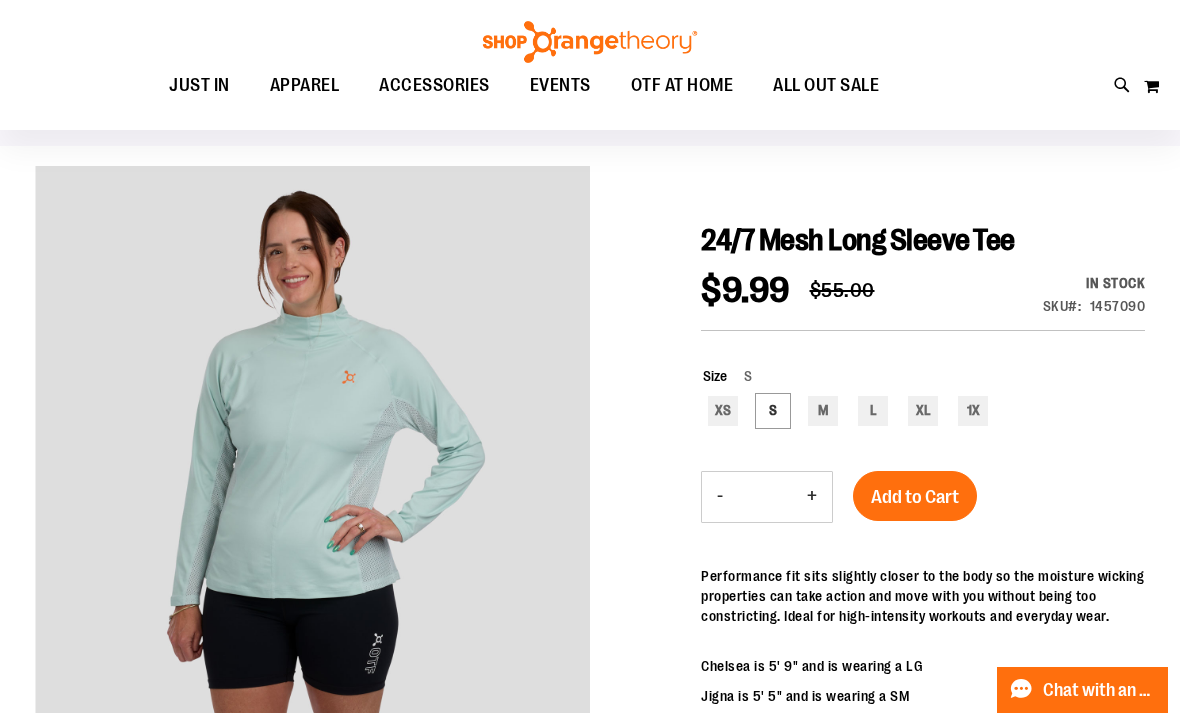 click on "Add to Cart" at bounding box center (915, 497) 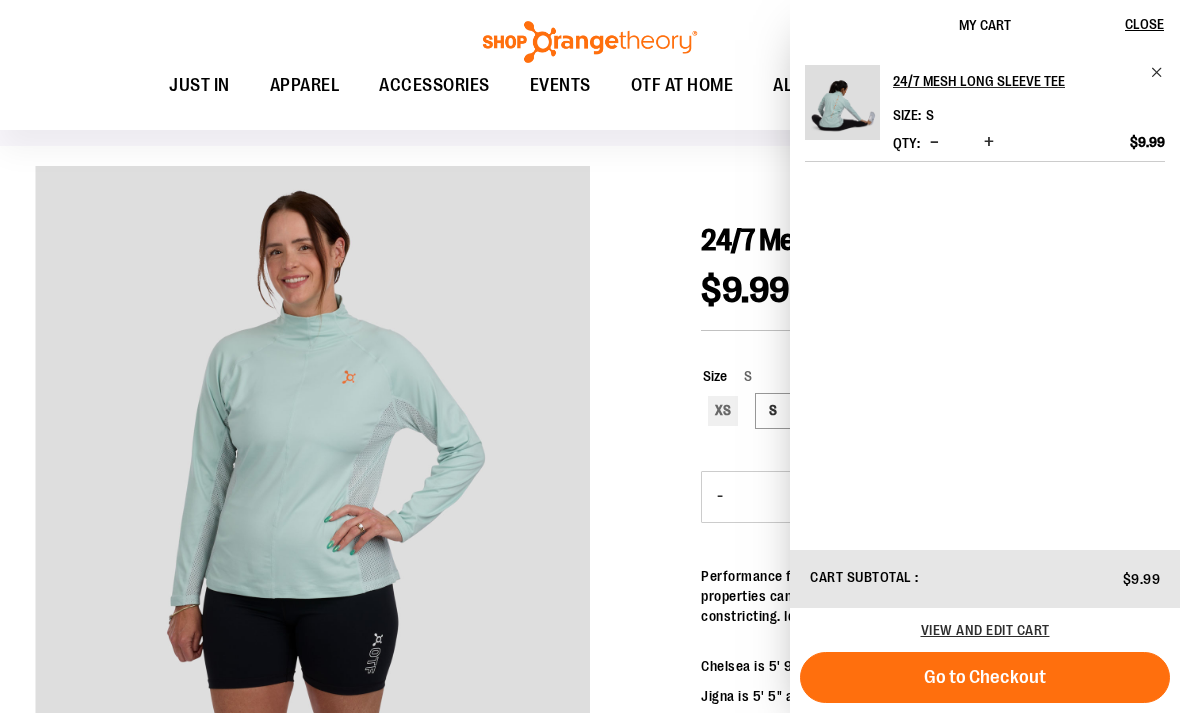 click on "Toggle Nav
Search
Popular Suggestions
Advanced Search" at bounding box center [590, 65] 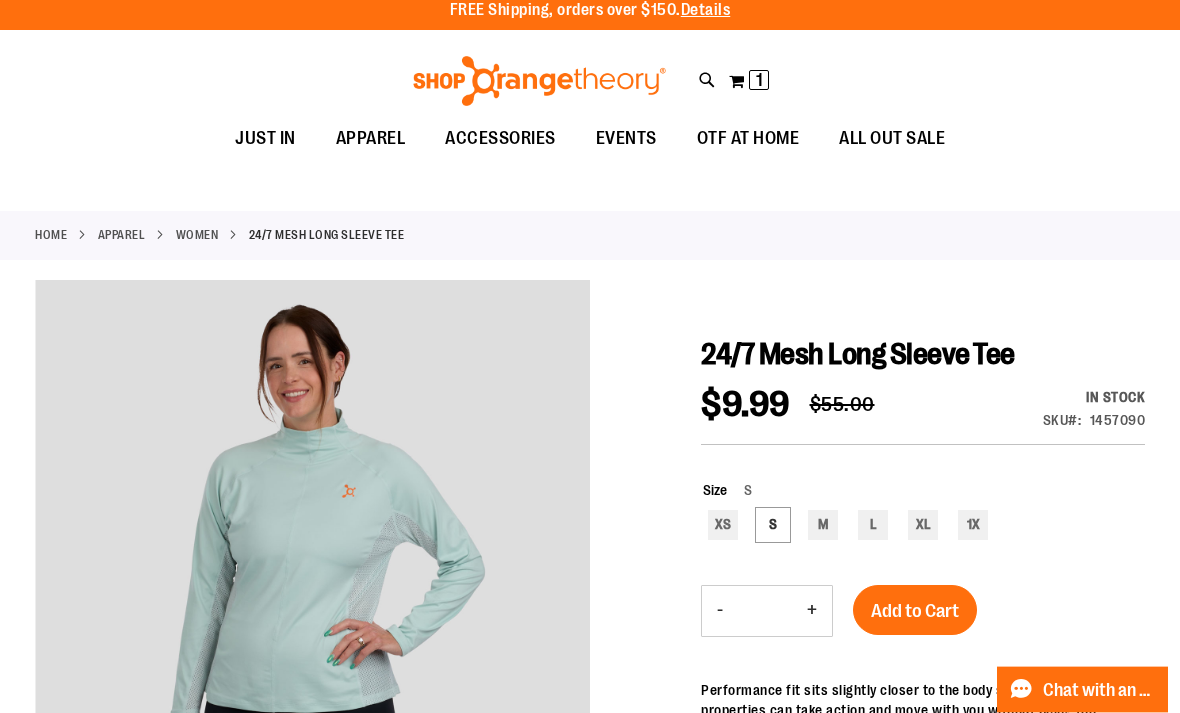 scroll, scrollTop: 0, scrollLeft: 0, axis: both 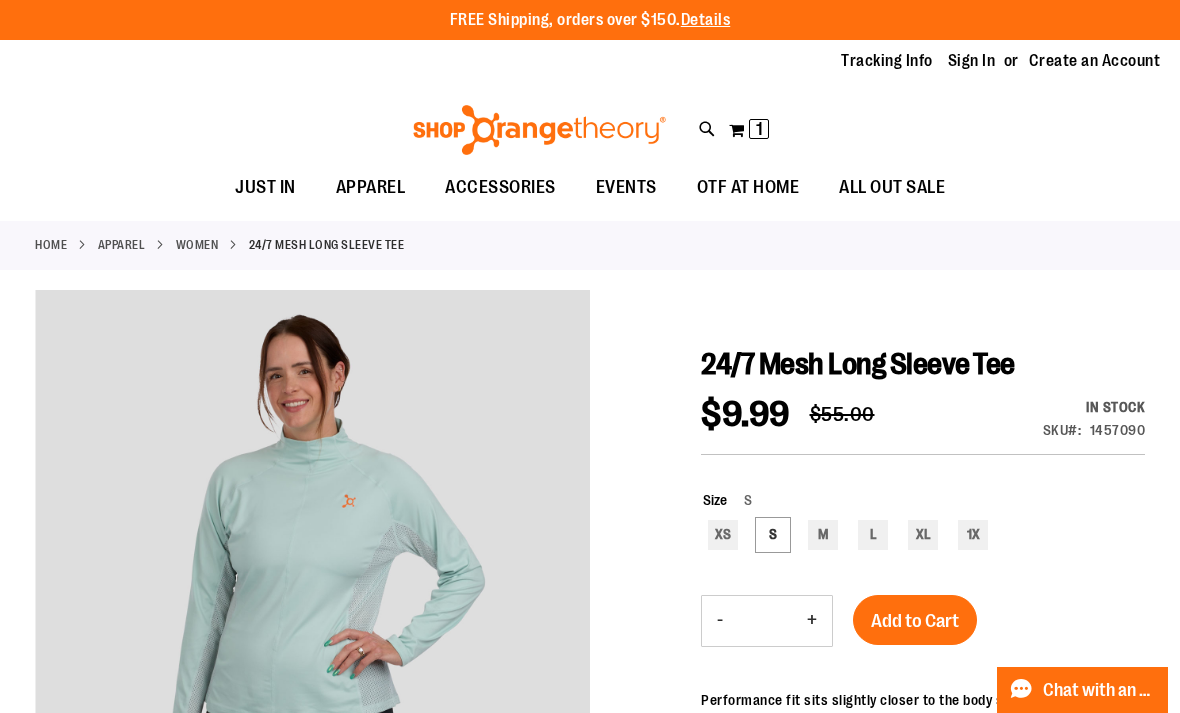 click on "WOMEN" at bounding box center (197, 245) 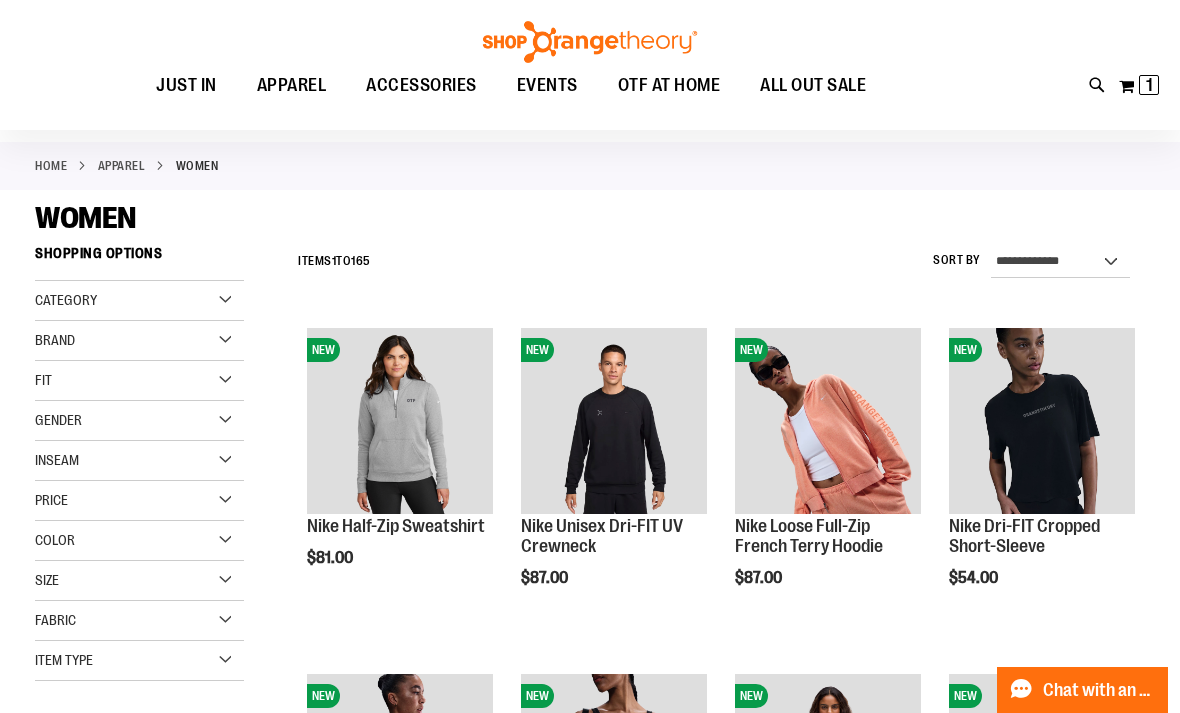 scroll, scrollTop: 69, scrollLeft: 0, axis: vertical 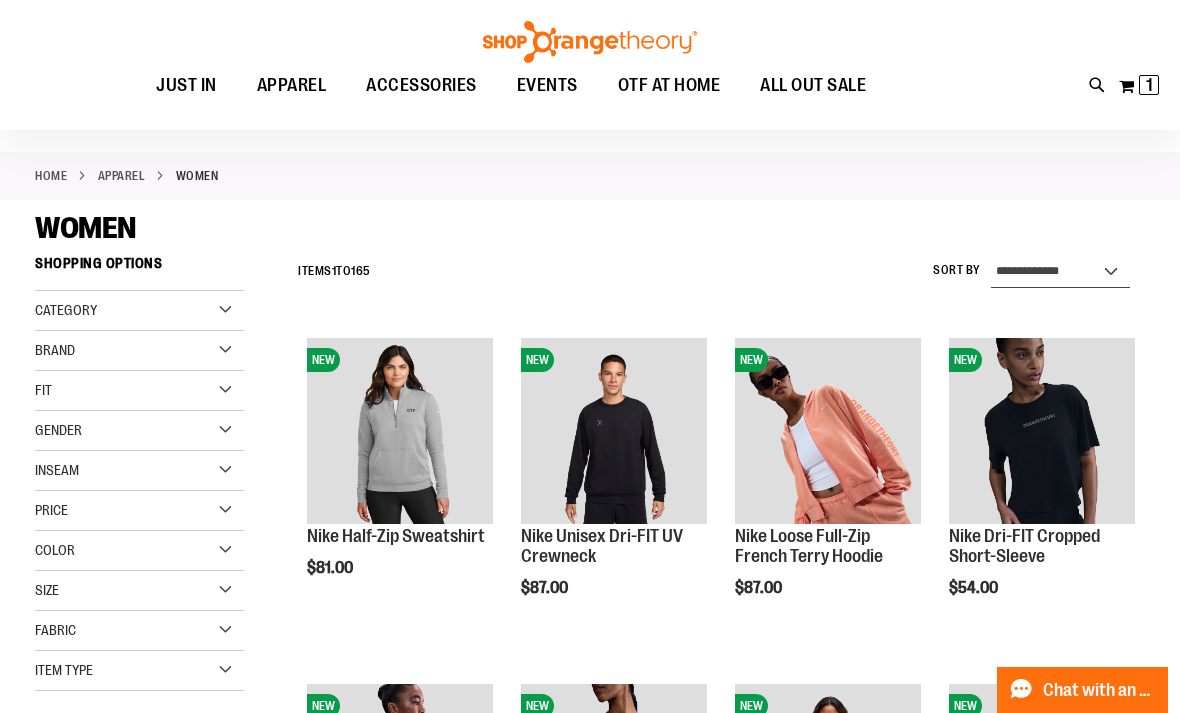 click on "**********" at bounding box center (1060, 272) 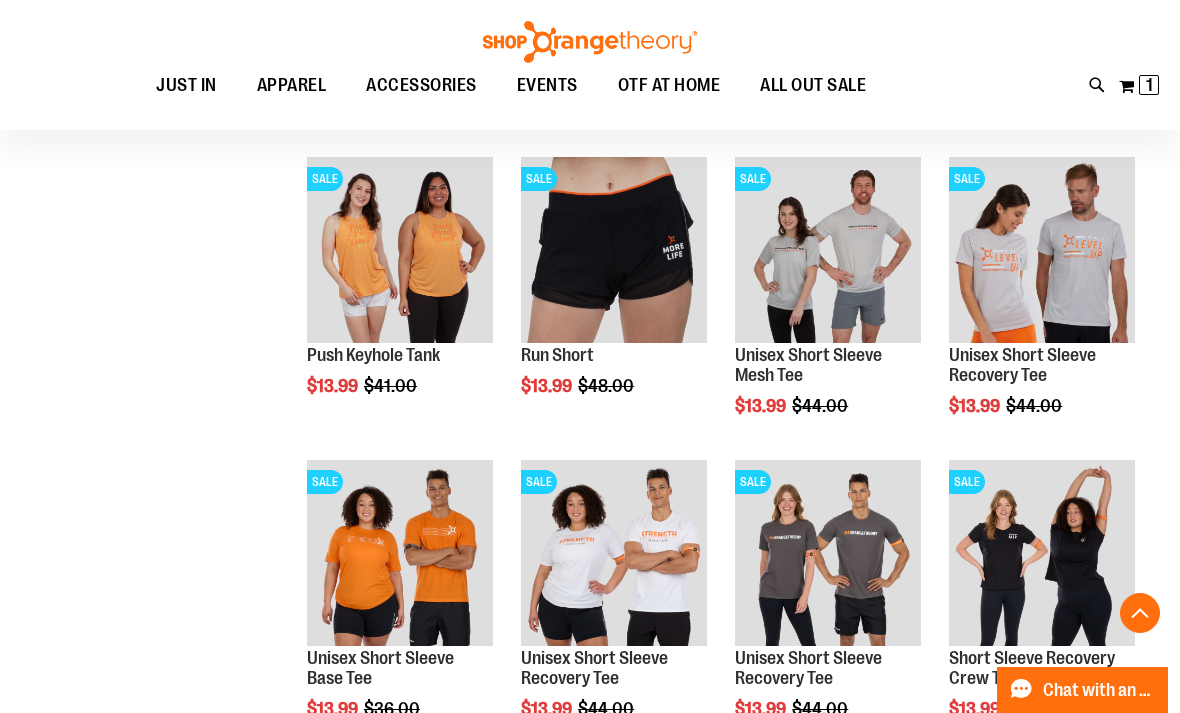 scroll, scrollTop: 1160, scrollLeft: 0, axis: vertical 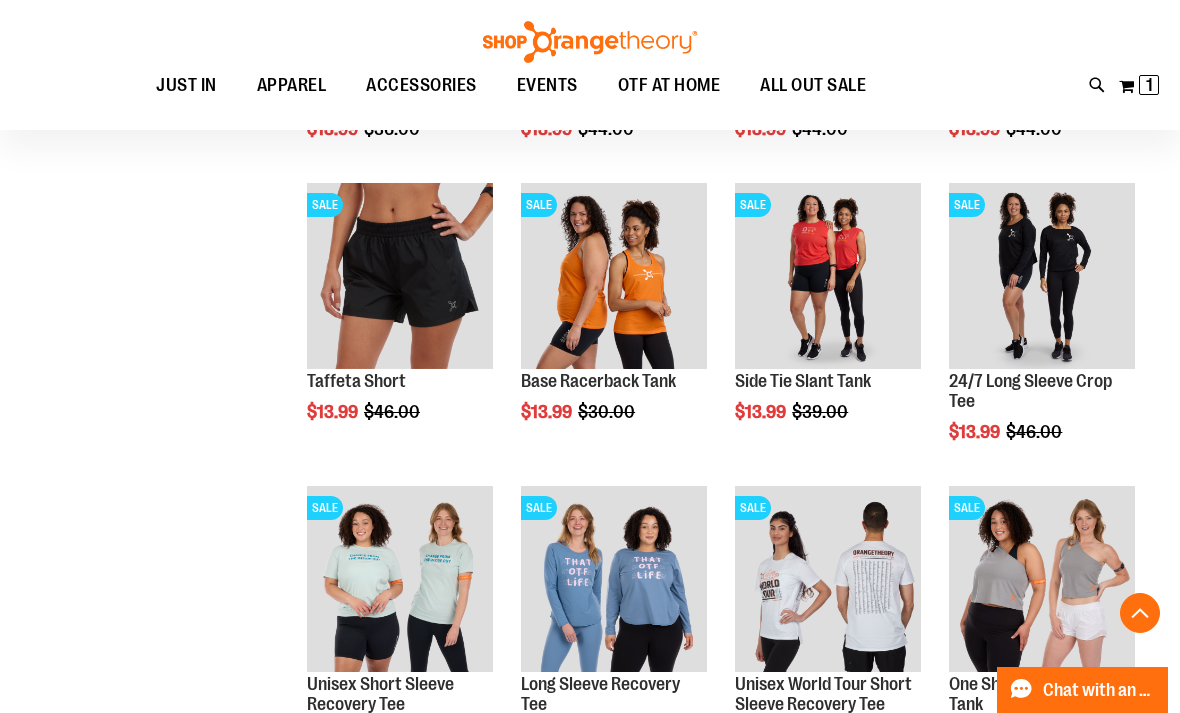 click on "Quickview" at bounding box center [996, 646] 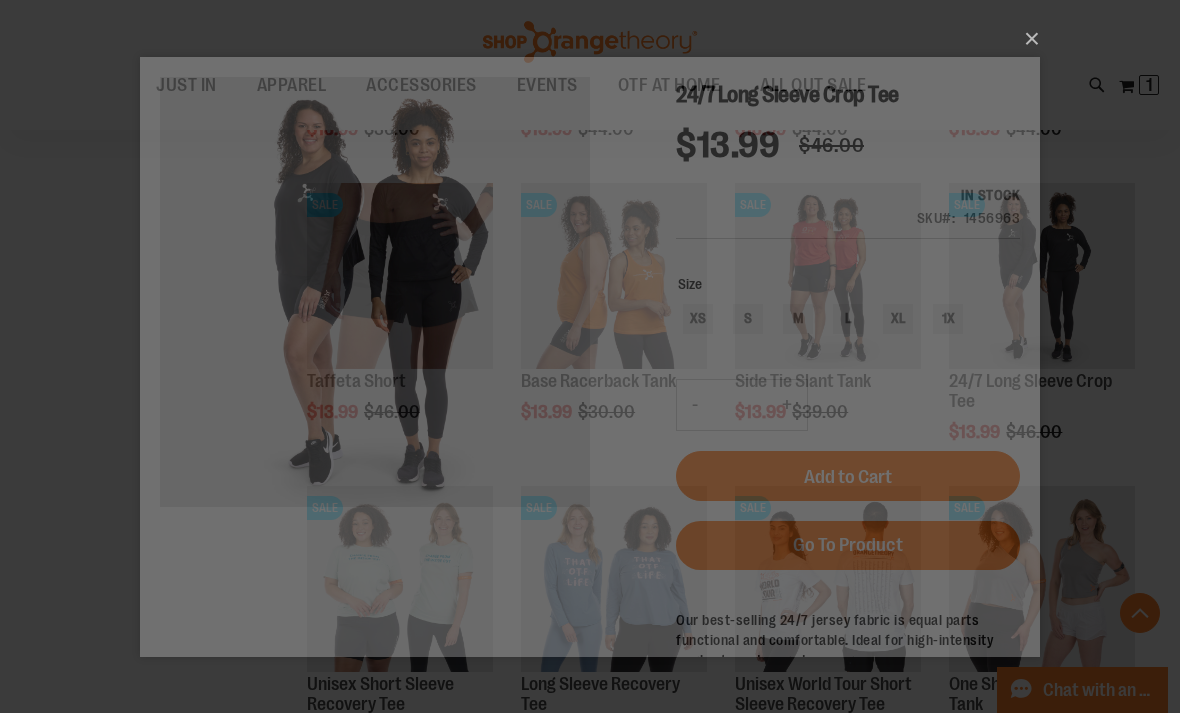 scroll, scrollTop: 0, scrollLeft: 0, axis: both 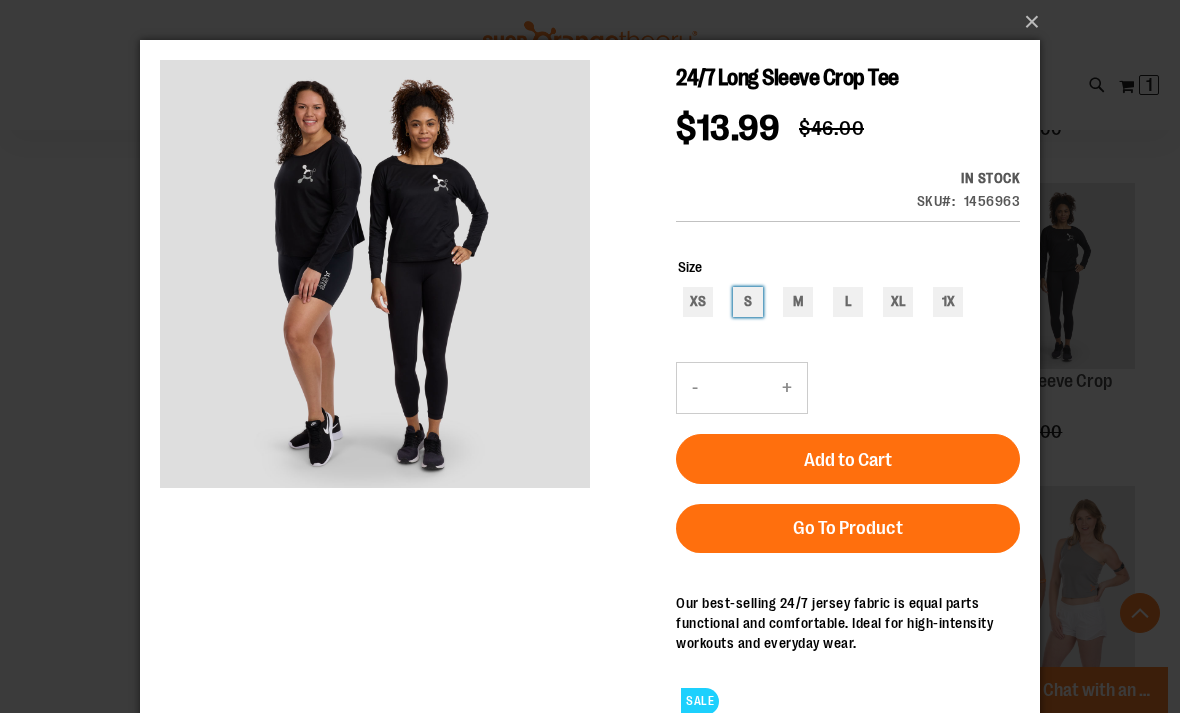 click on "S" at bounding box center [748, 302] 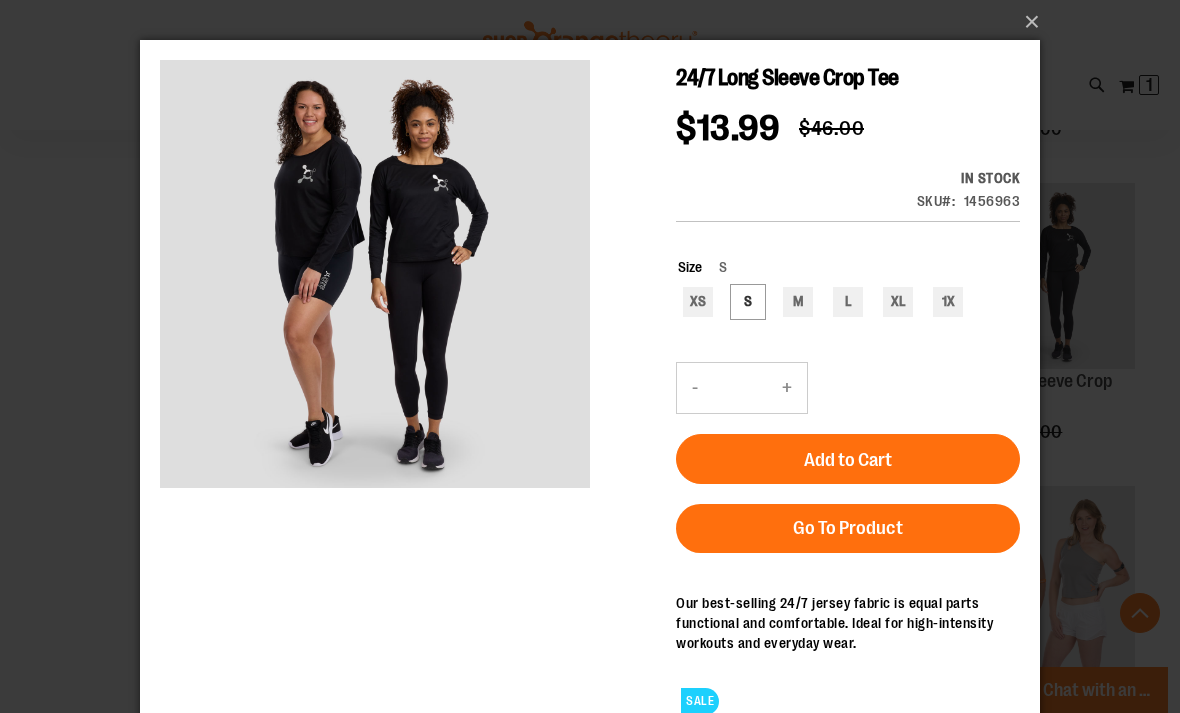click on "Add to Cart" at bounding box center (848, 460) 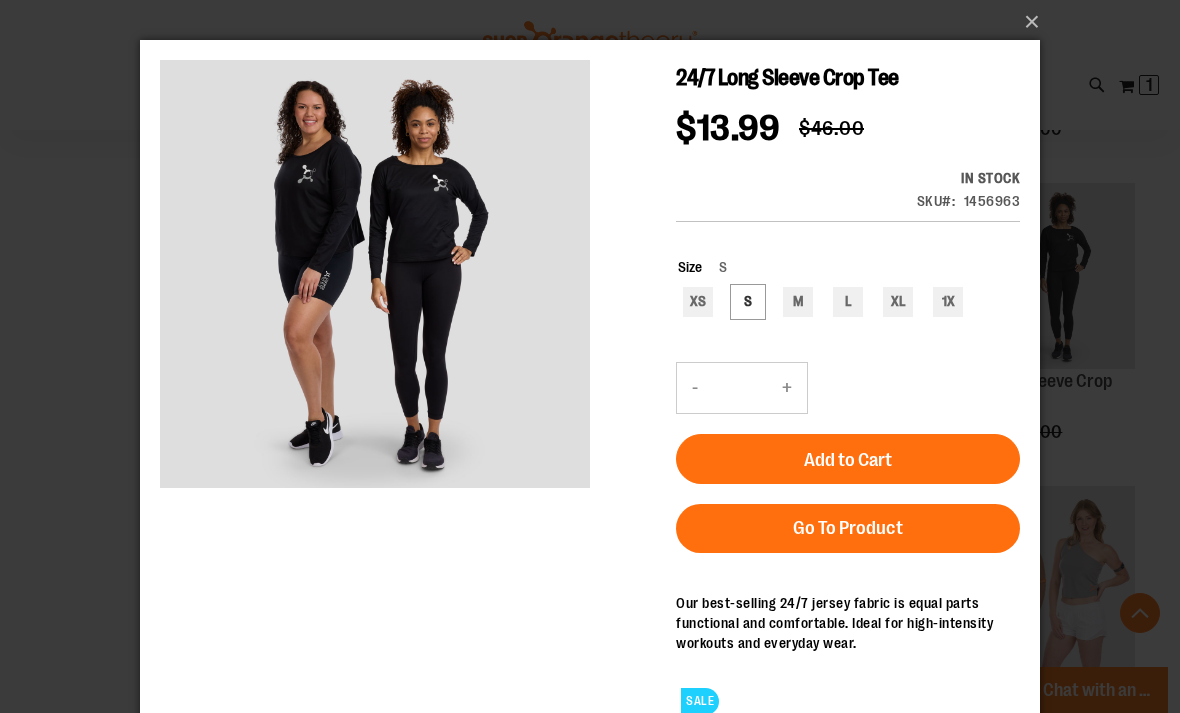 click on "×" at bounding box center (590, 356) 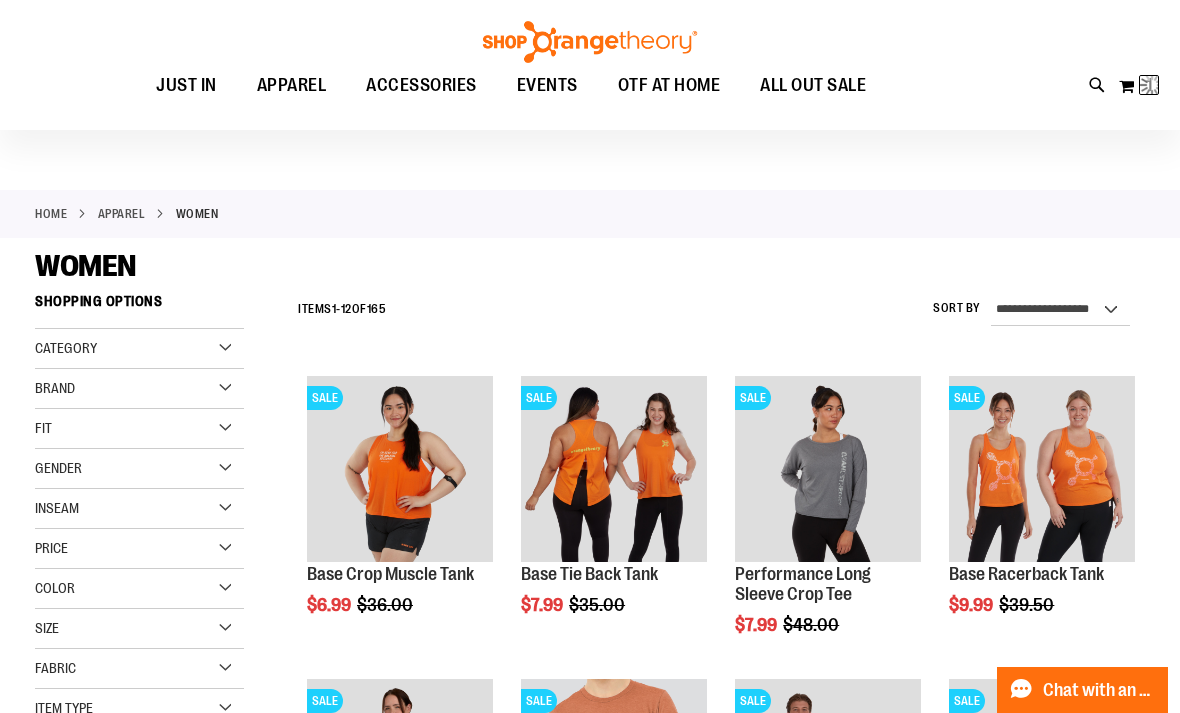 scroll, scrollTop: 0, scrollLeft: 0, axis: both 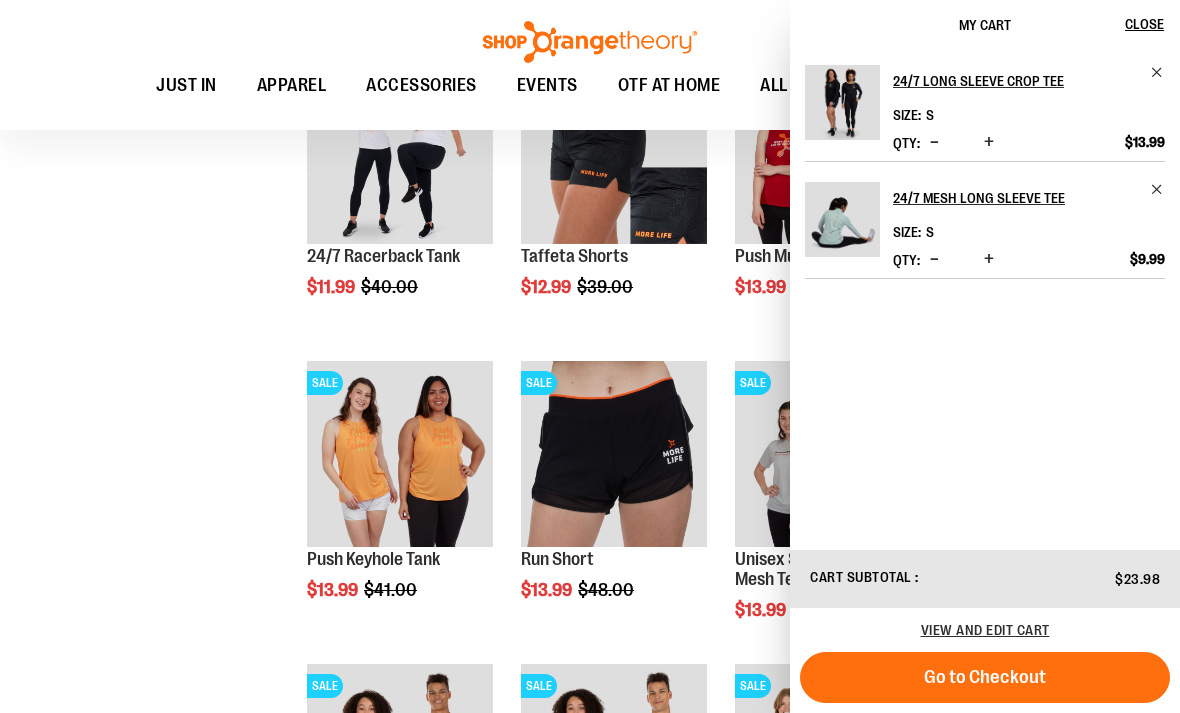 click on "Quickview" at bounding box center (568, 804) 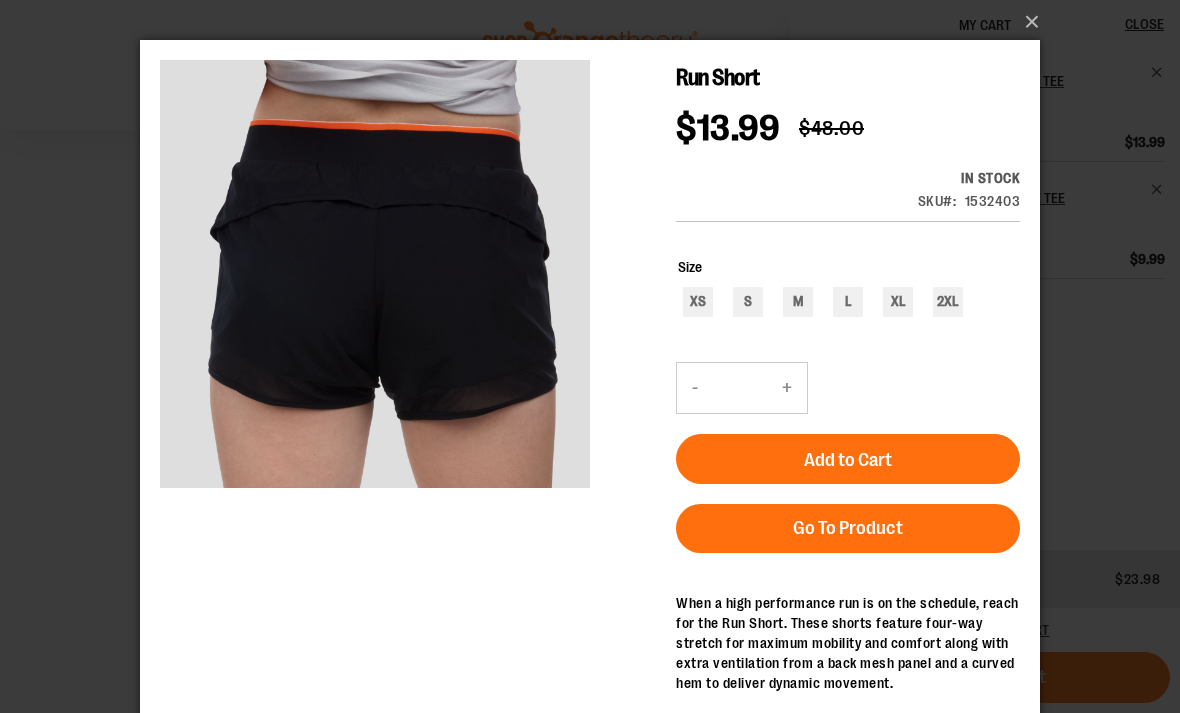 scroll, scrollTop: 712, scrollLeft: 0, axis: vertical 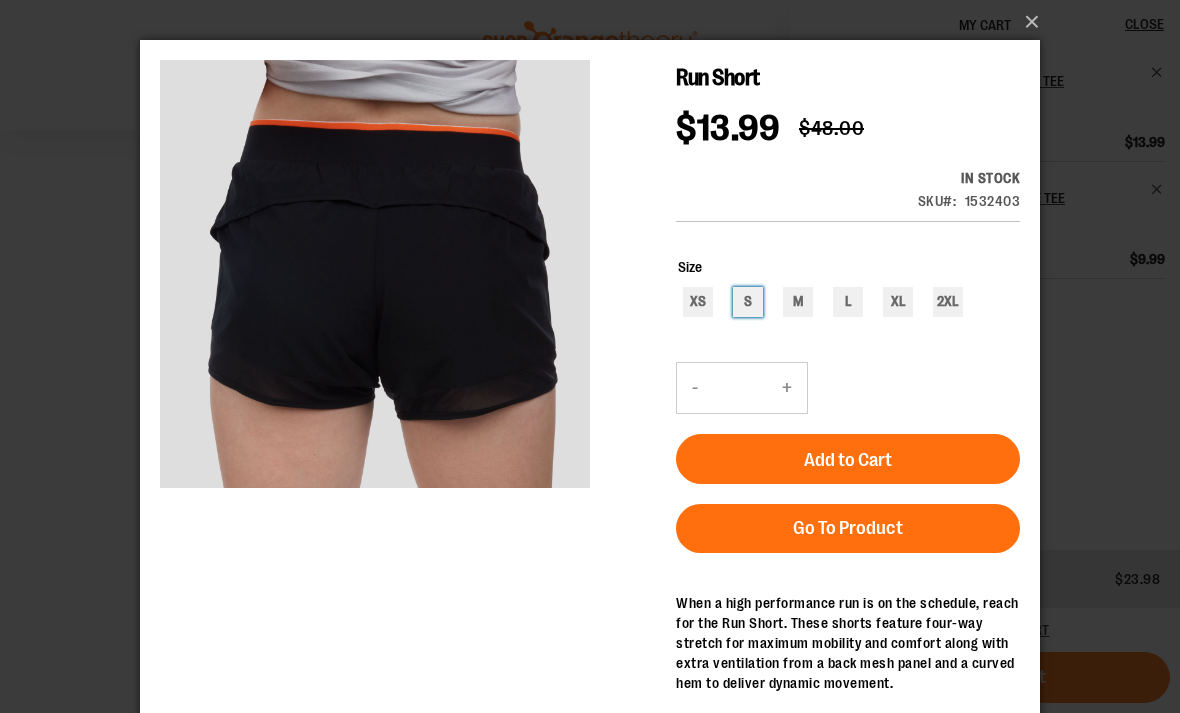 click on "S" at bounding box center [748, 302] 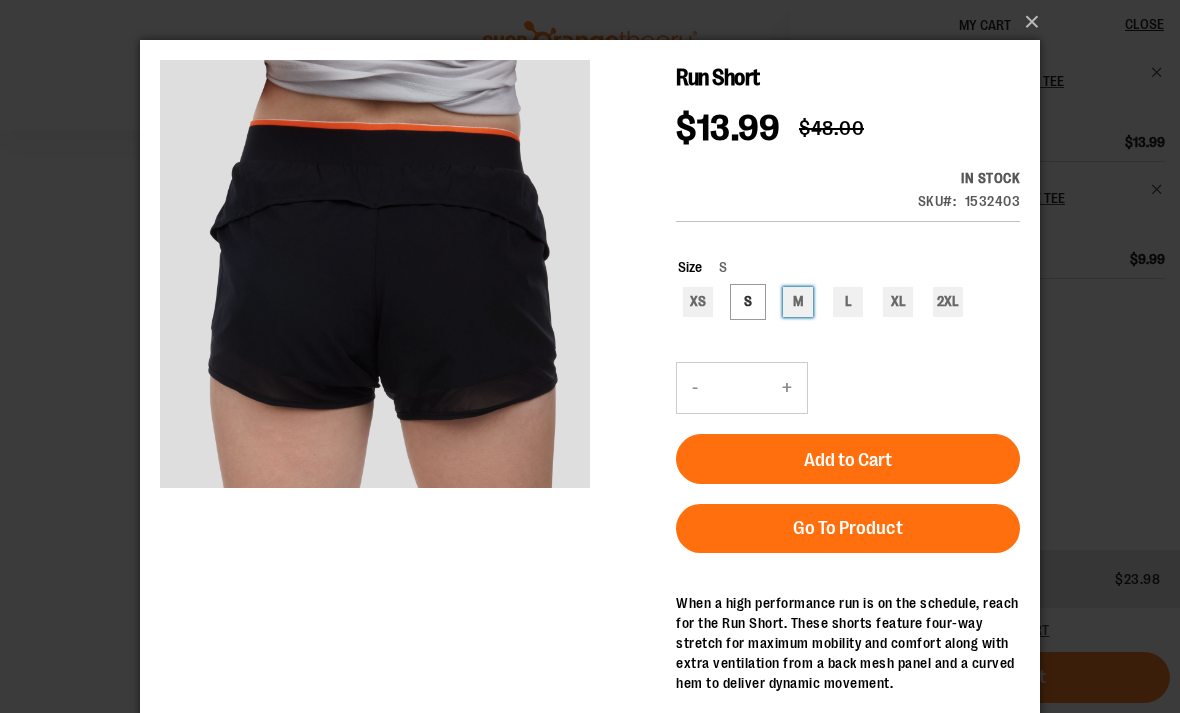 click on "M" at bounding box center [798, 302] 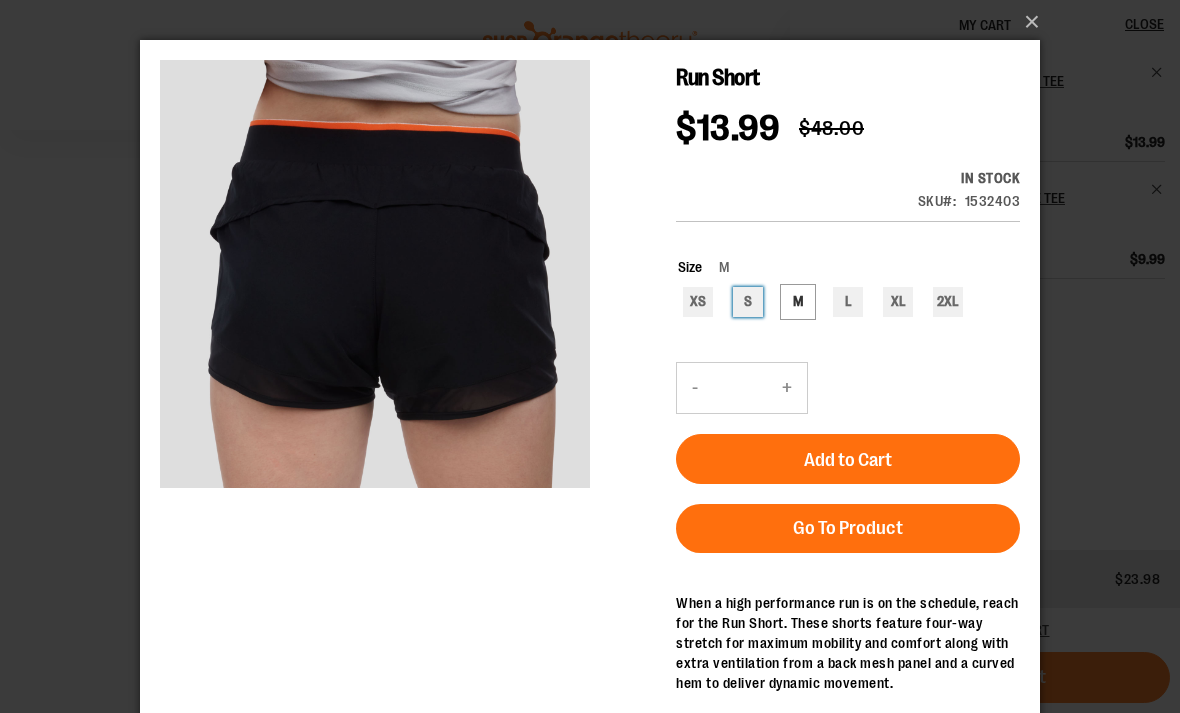 click on "S" at bounding box center (748, 302) 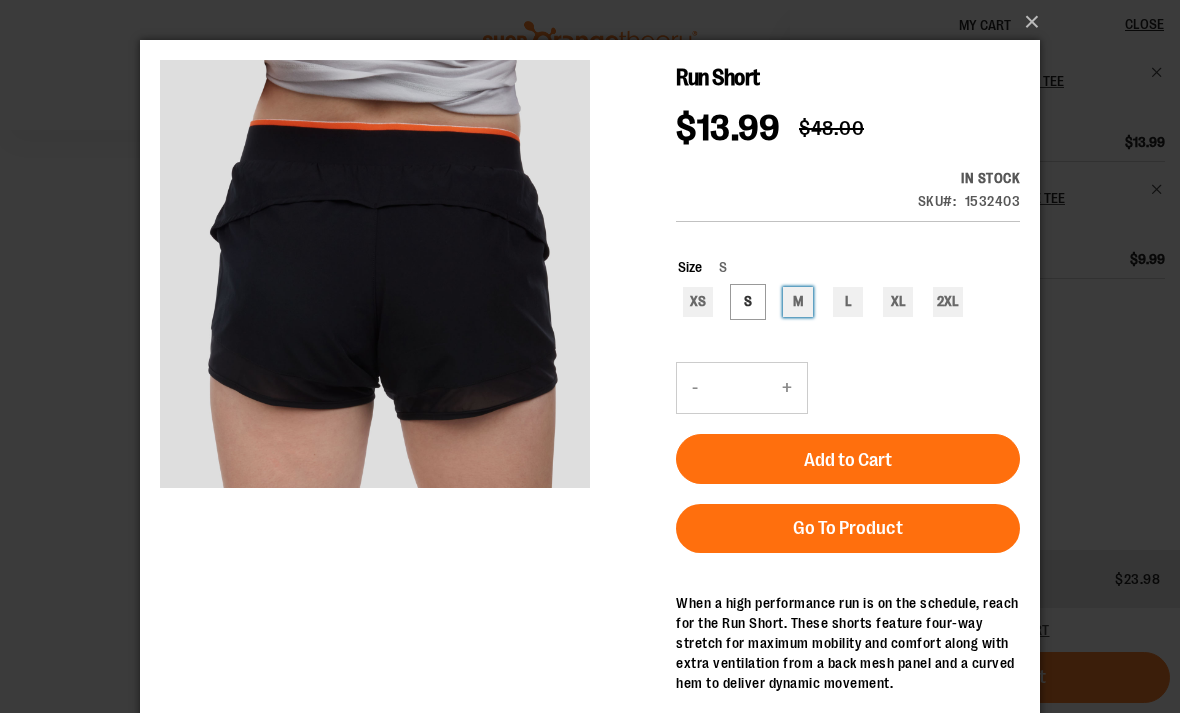 click on "M" at bounding box center (798, 302) 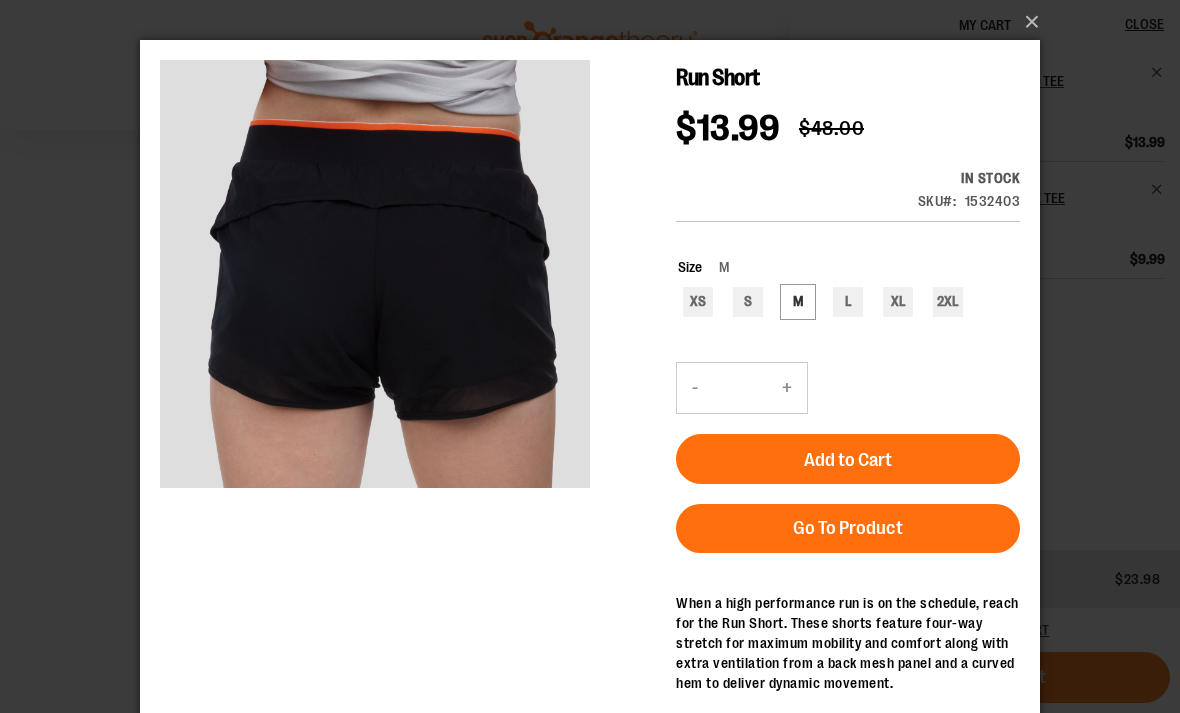 click on "Add to Cart" at bounding box center [848, 460] 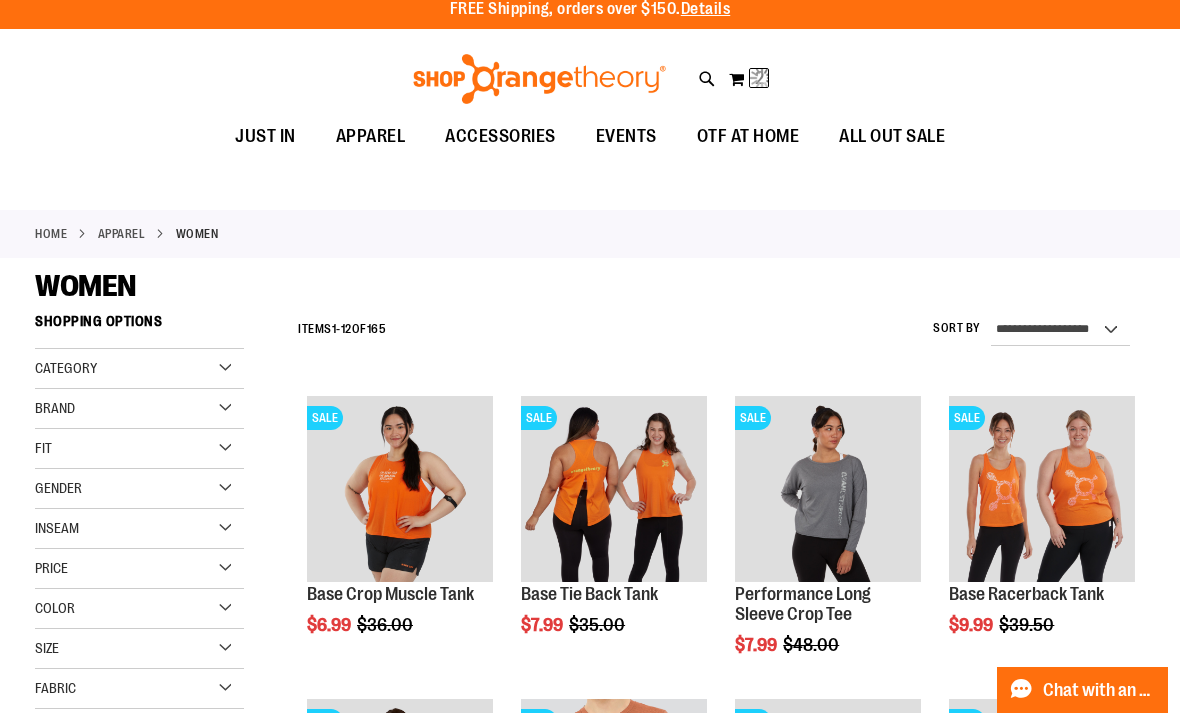 scroll, scrollTop: 0, scrollLeft: 0, axis: both 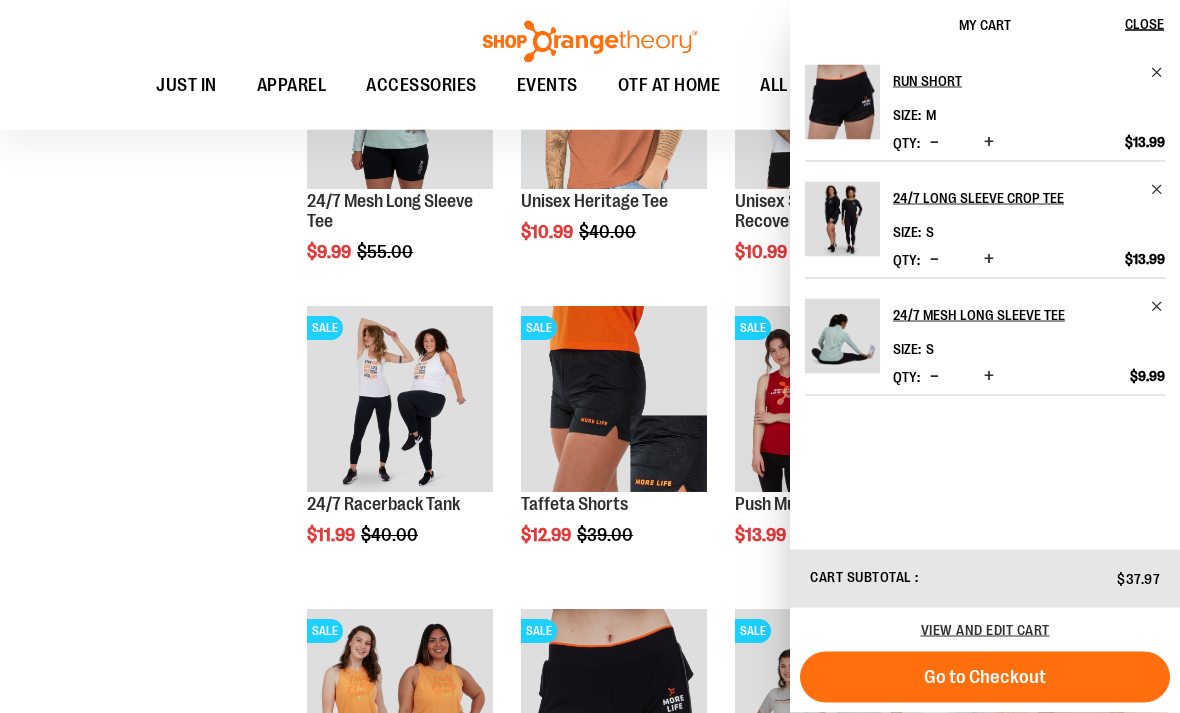 click on "**********" at bounding box center (590, 1073) 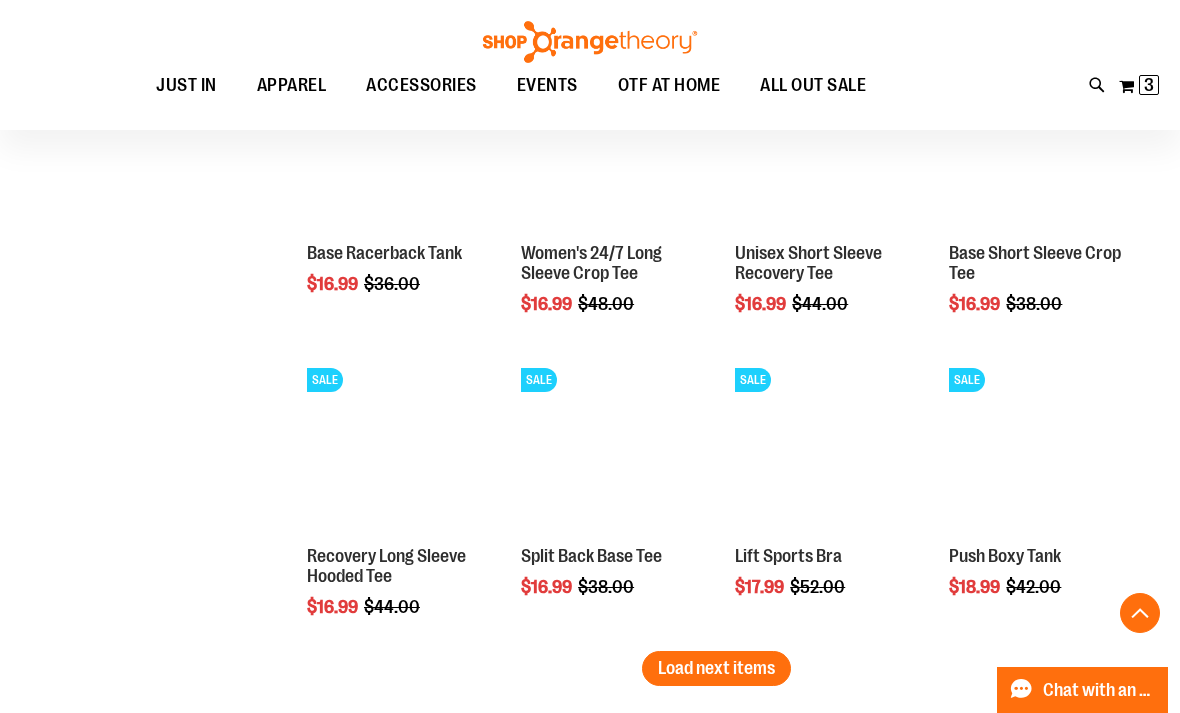 scroll, scrollTop: 2474, scrollLeft: 0, axis: vertical 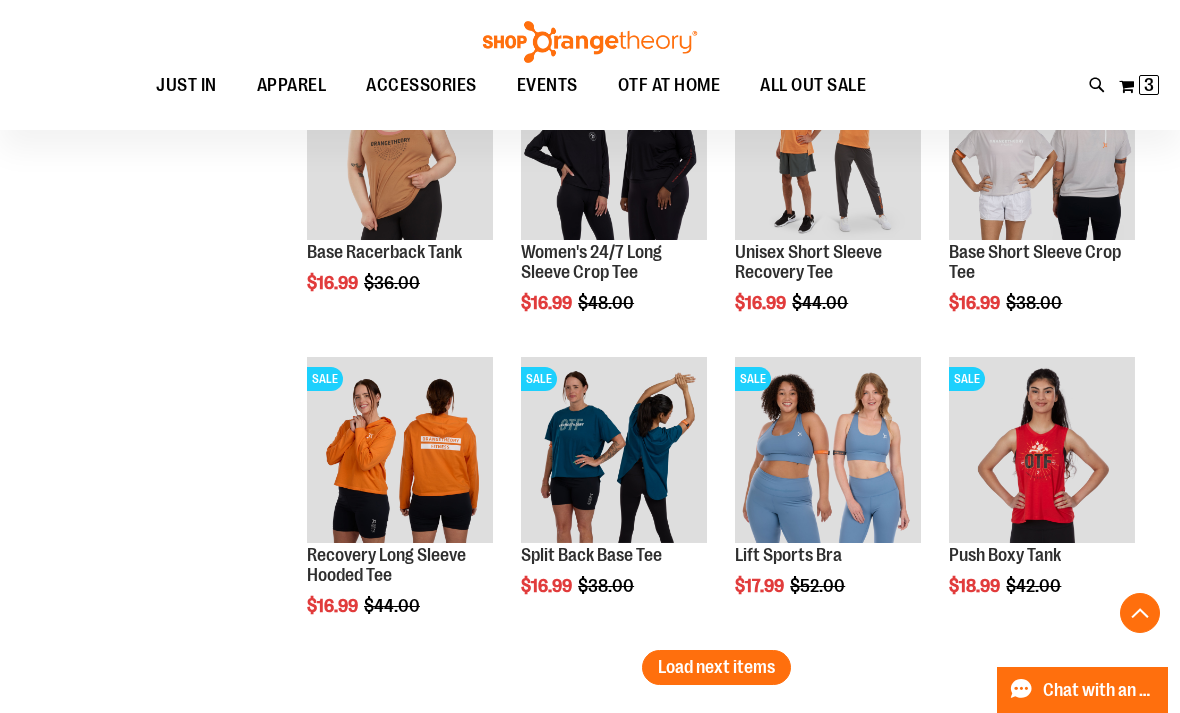 click on "Quickview" at bounding box center [354, 820] 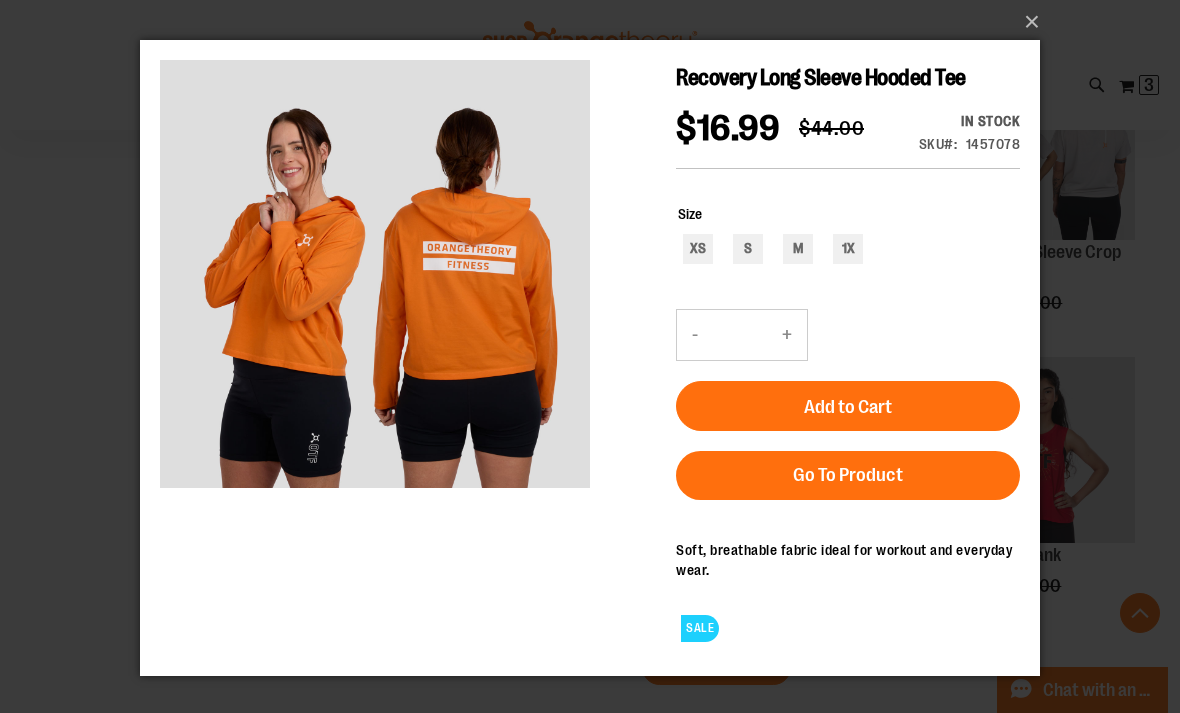 scroll, scrollTop: 2479, scrollLeft: 0, axis: vertical 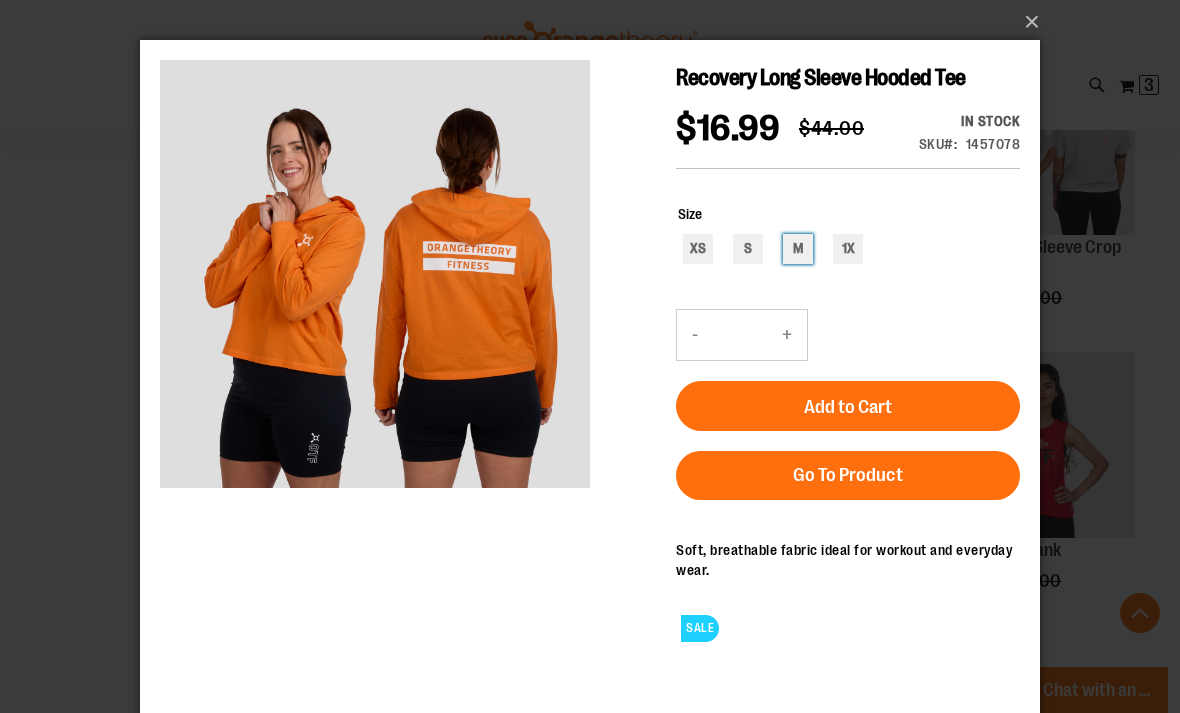 click on "M" at bounding box center (798, 249) 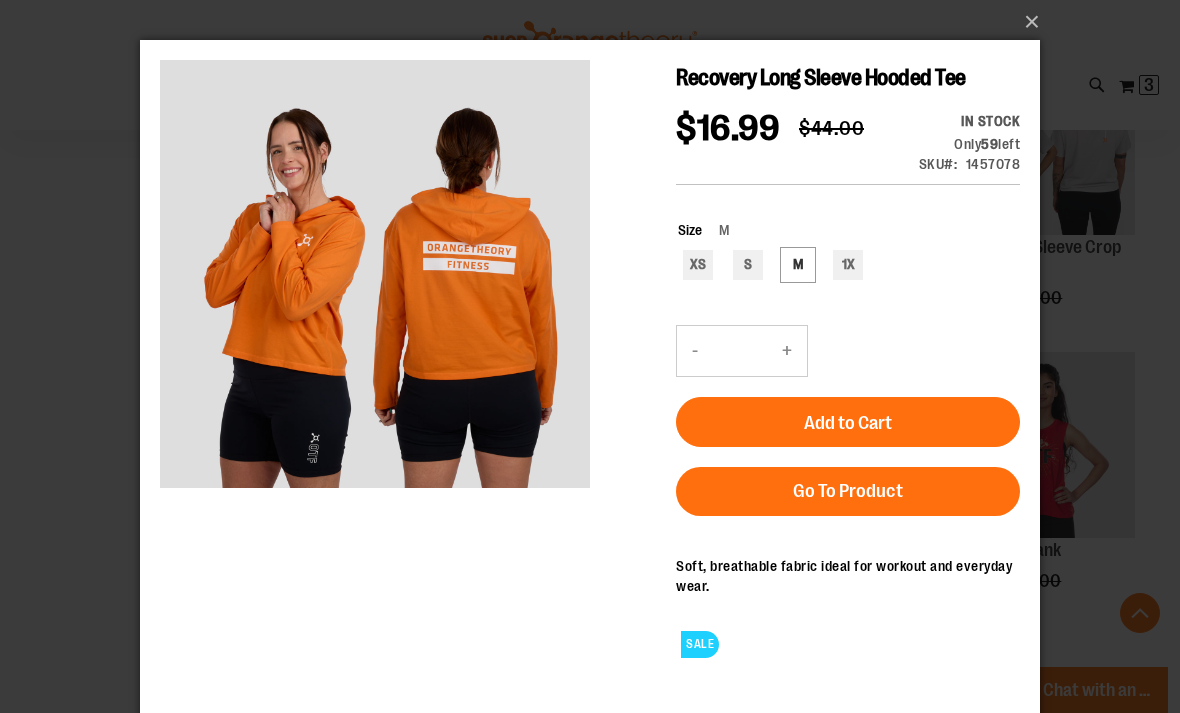 click on "Add to Cart" at bounding box center [848, 423] 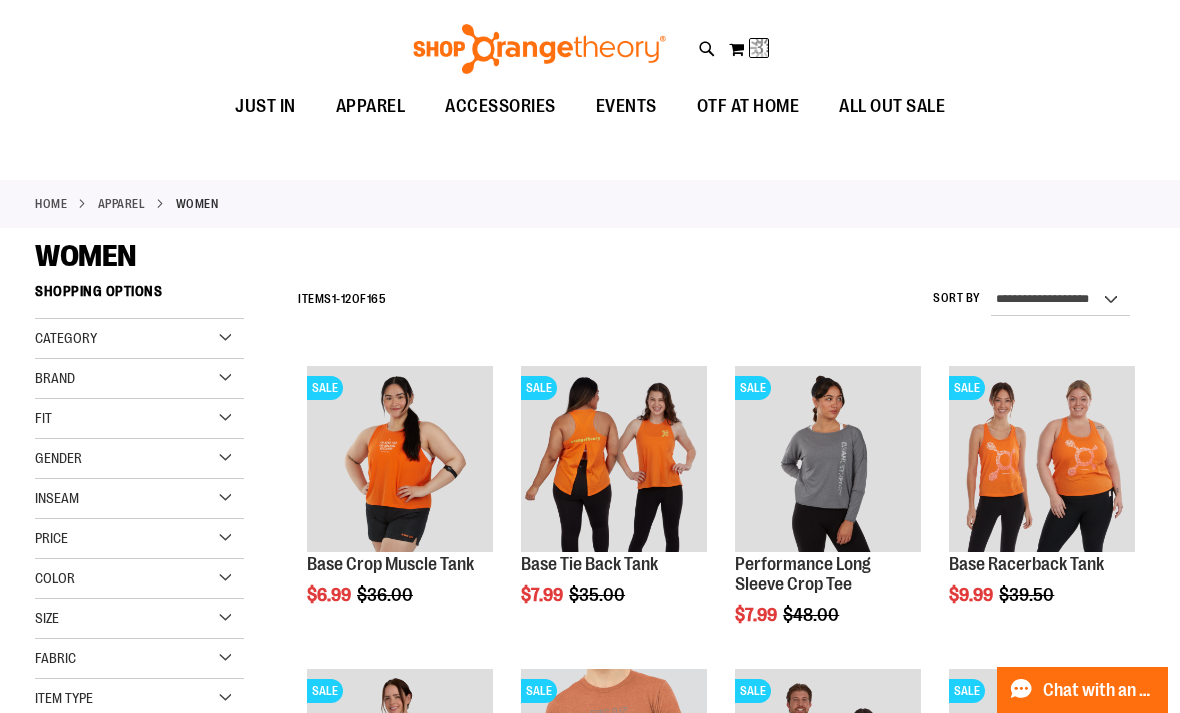 scroll, scrollTop: 0, scrollLeft: 0, axis: both 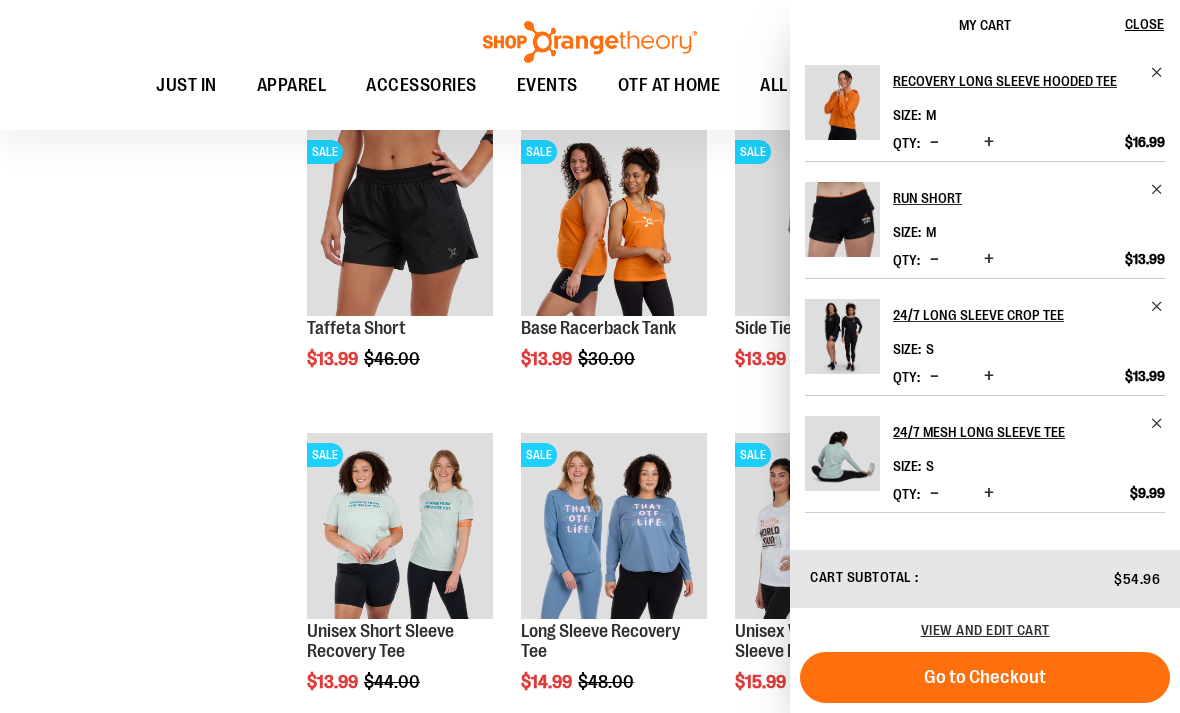 click on "**********" at bounding box center (590, 5) 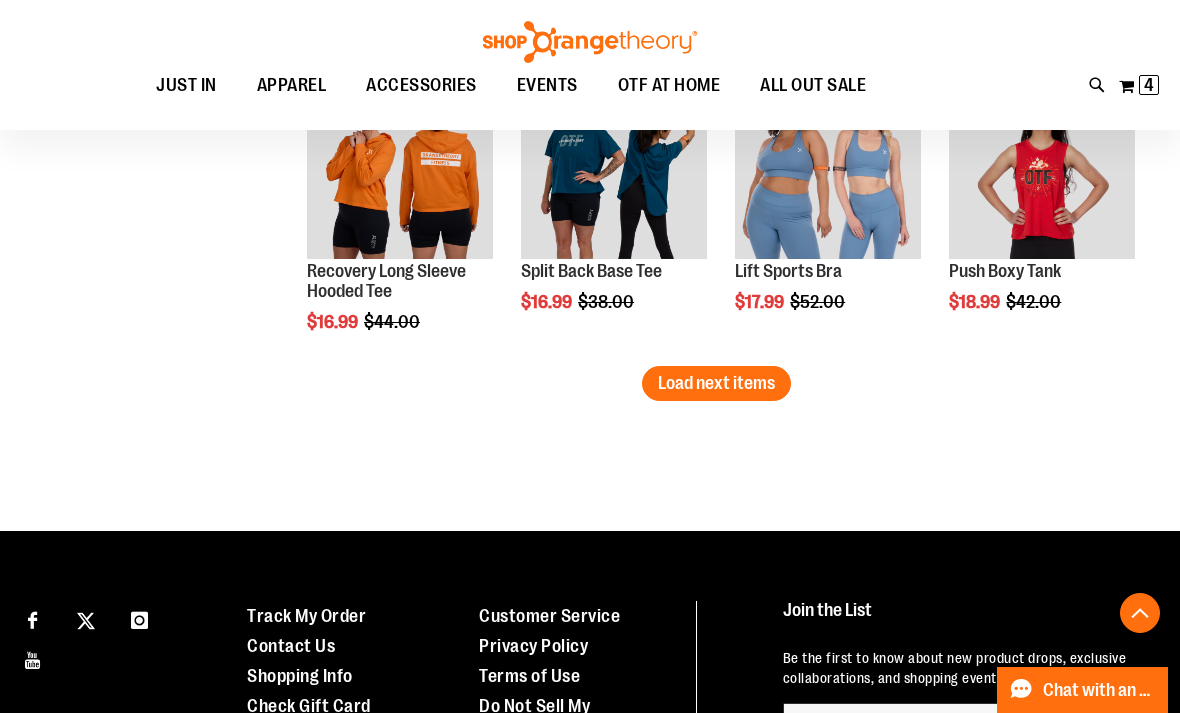 scroll, scrollTop: 2630, scrollLeft: 0, axis: vertical 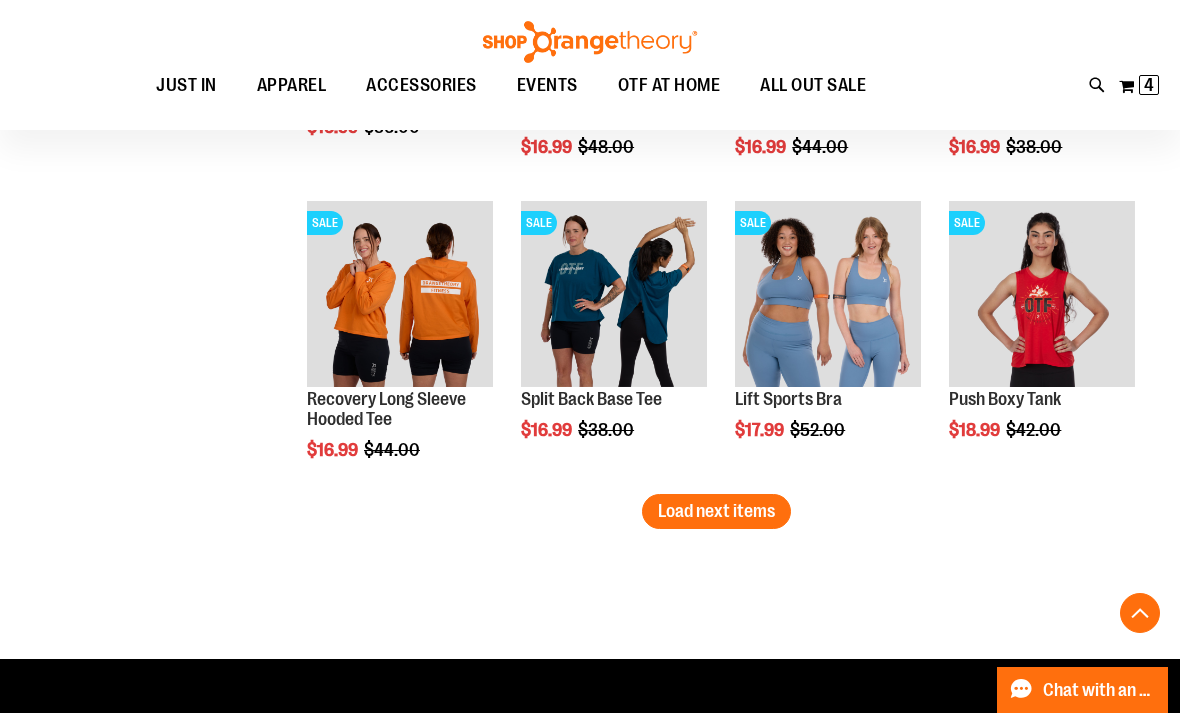 click on "Load next items" at bounding box center [716, 511] 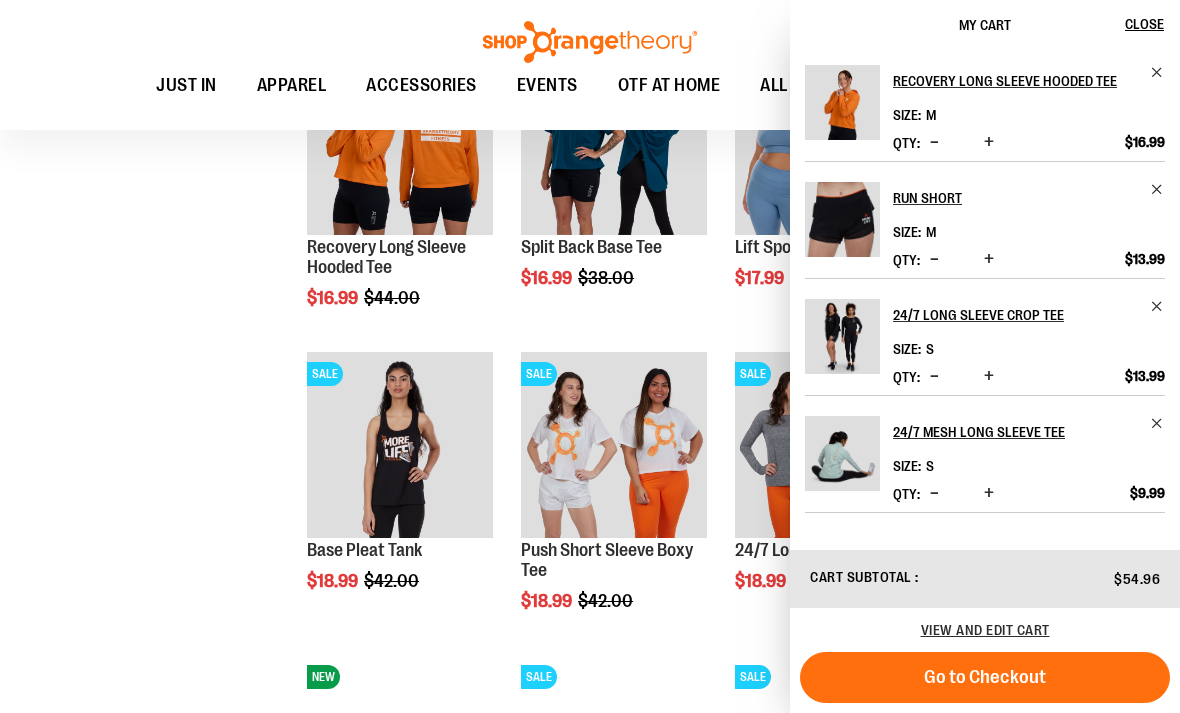 click on "**********" at bounding box center (590, -548) 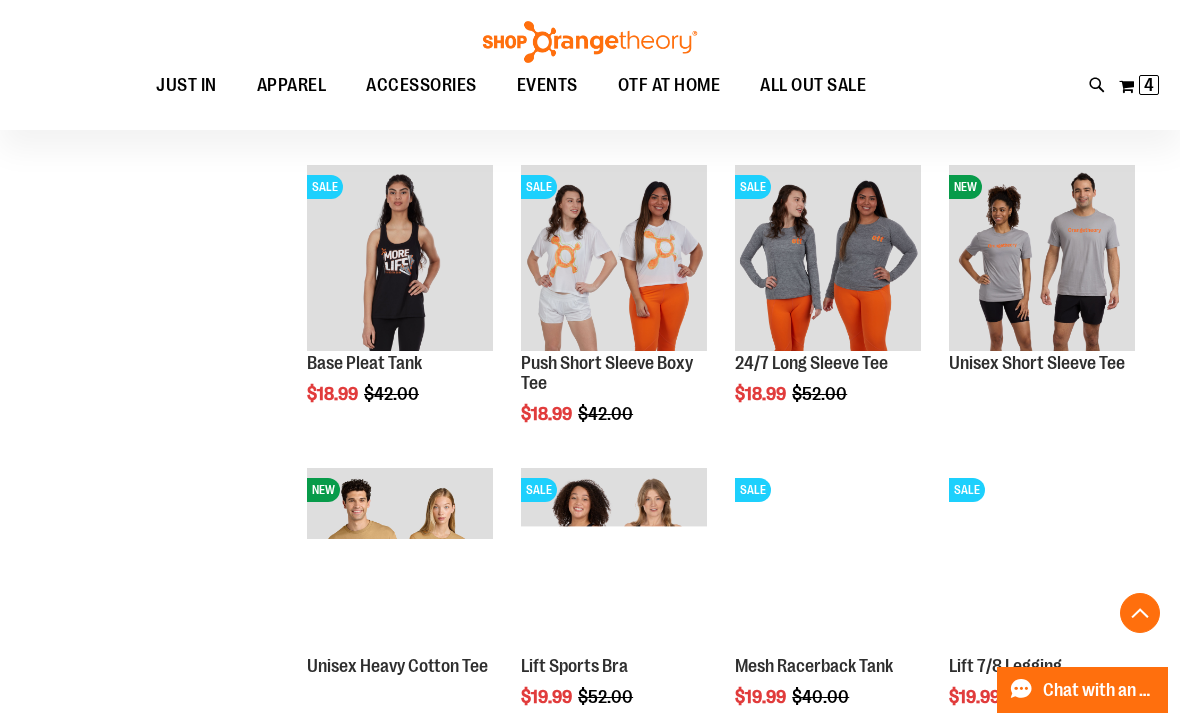 scroll, scrollTop: 2971, scrollLeft: 0, axis: vertical 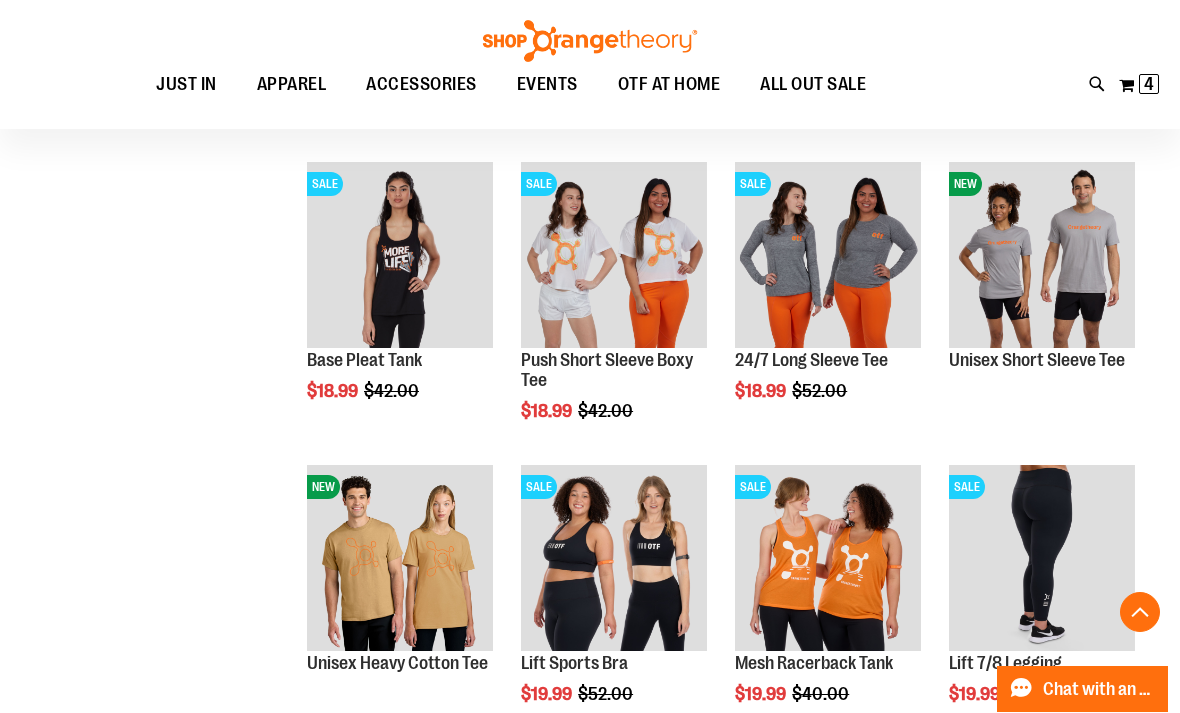 click on "Quickview" at bounding box center (782, 606) 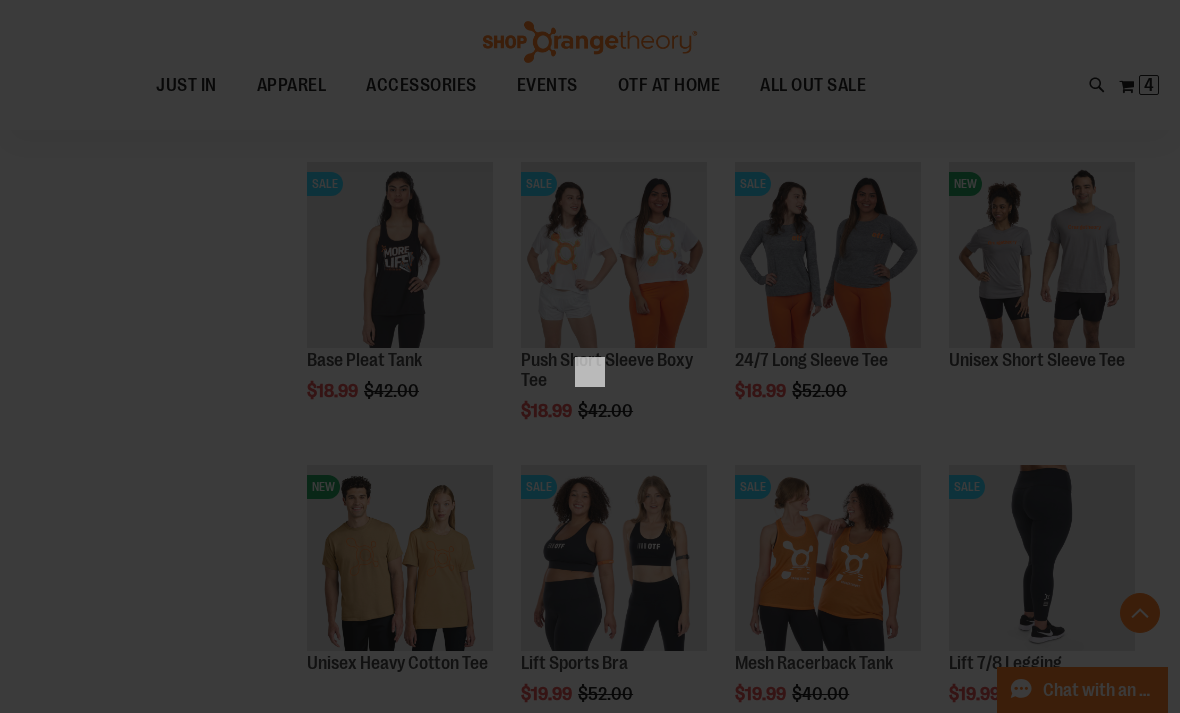 scroll, scrollTop: 0, scrollLeft: 0, axis: both 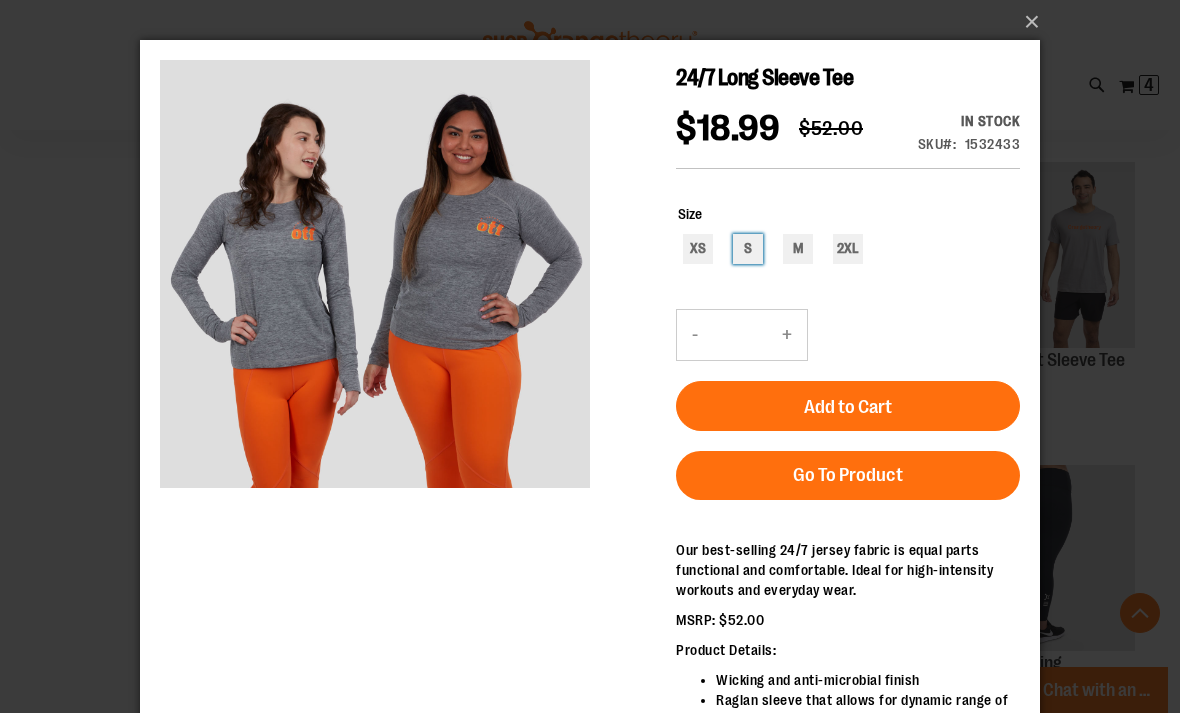 click on "S" at bounding box center [748, 249] 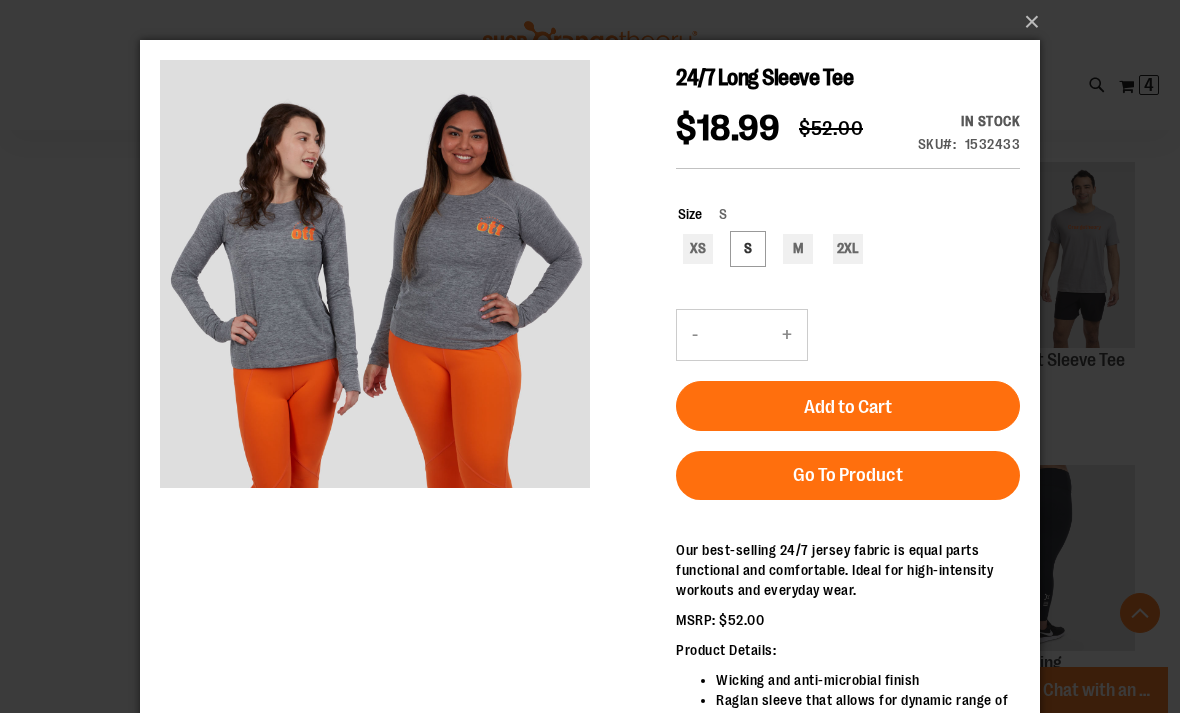 click on "Add to Cart" at bounding box center [848, 407] 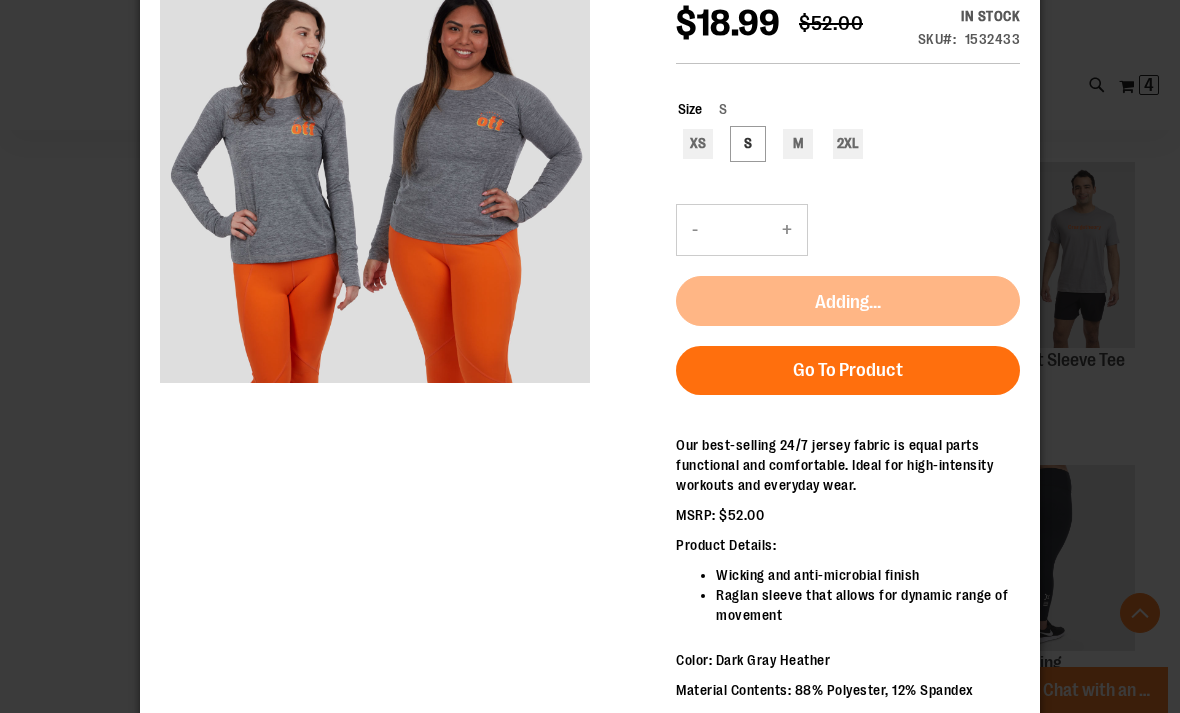 scroll, scrollTop: 107, scrollLeft: 0, axis: vertical 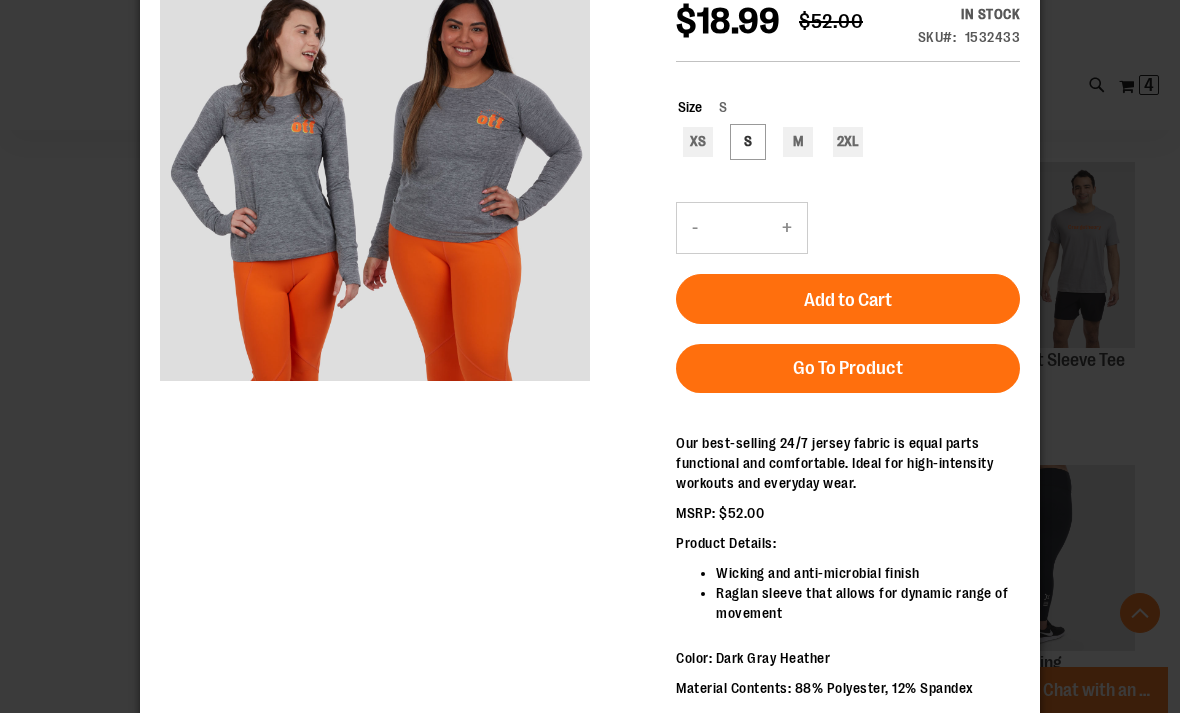 click on "×" at bounding box center [590, 249] 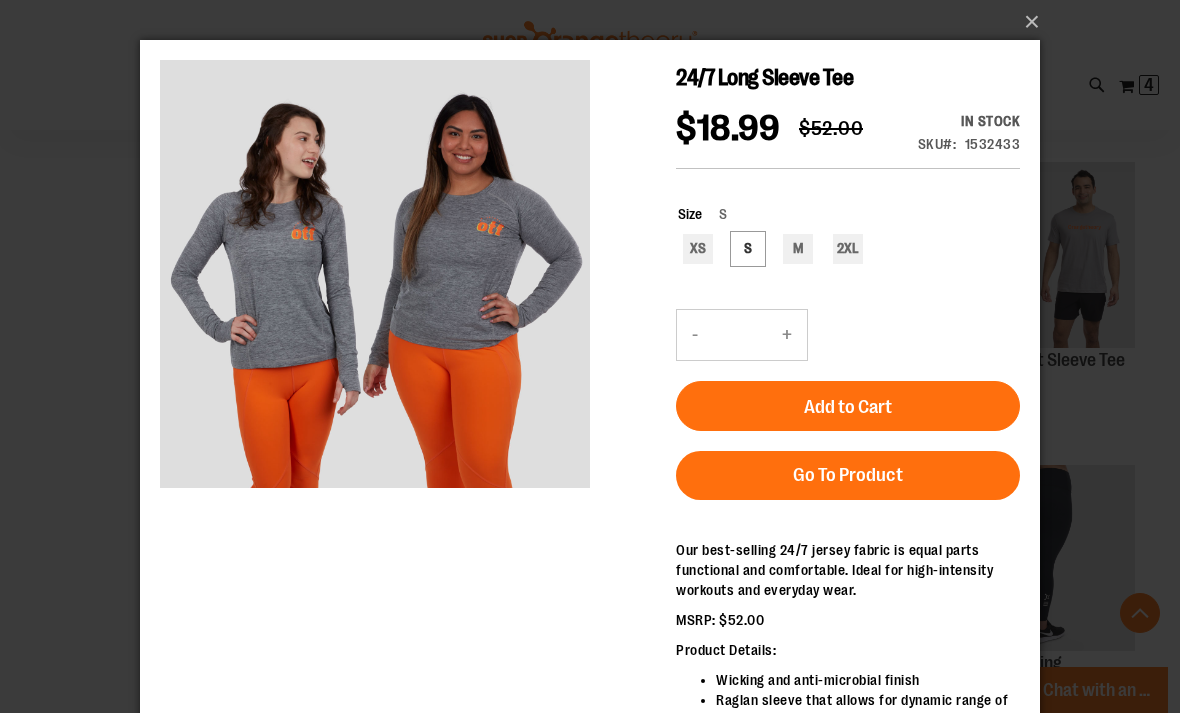scroll, scrollTop: 0, scrollLeft: 0, axis: both 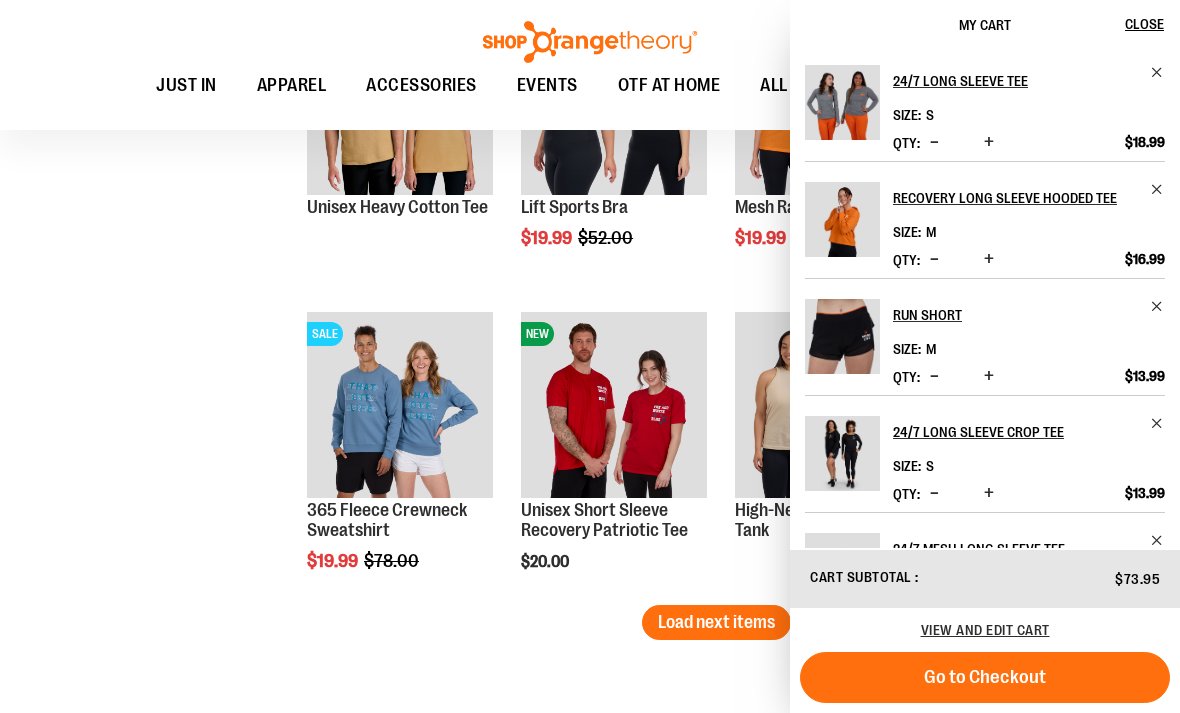 click on "**********" at bounding box center (590, -1177) 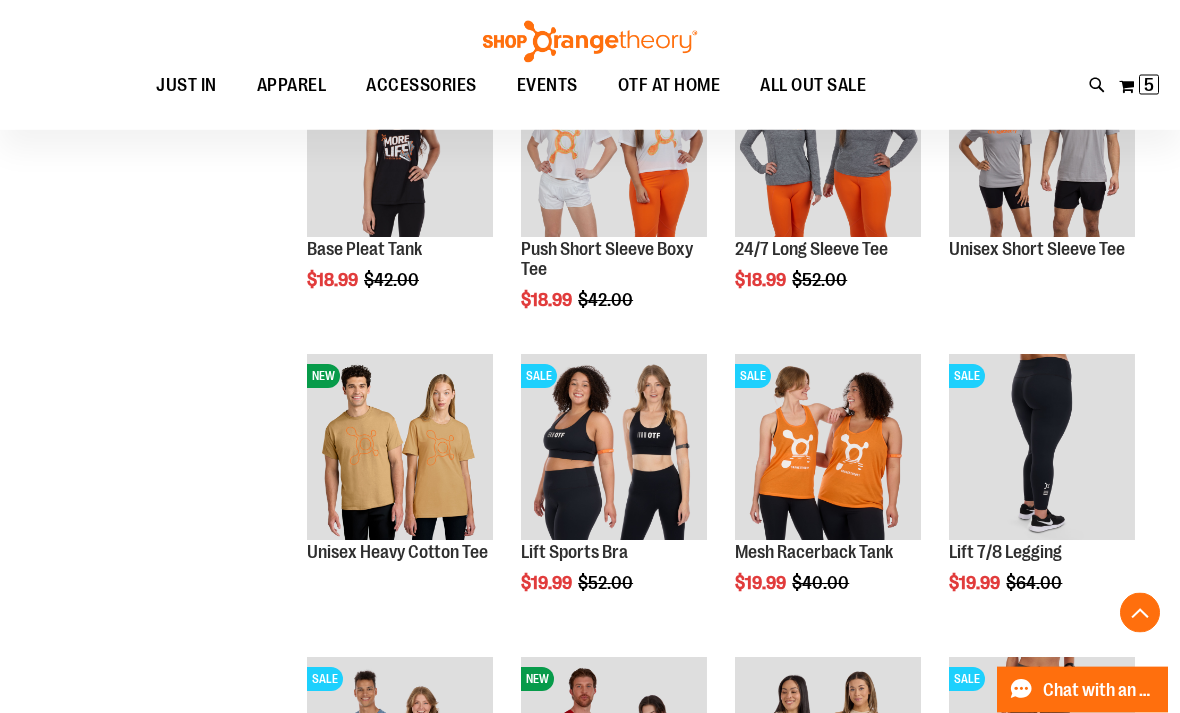scroll, scrollTop: 3087, scrollLeft: 0, axis: vertical 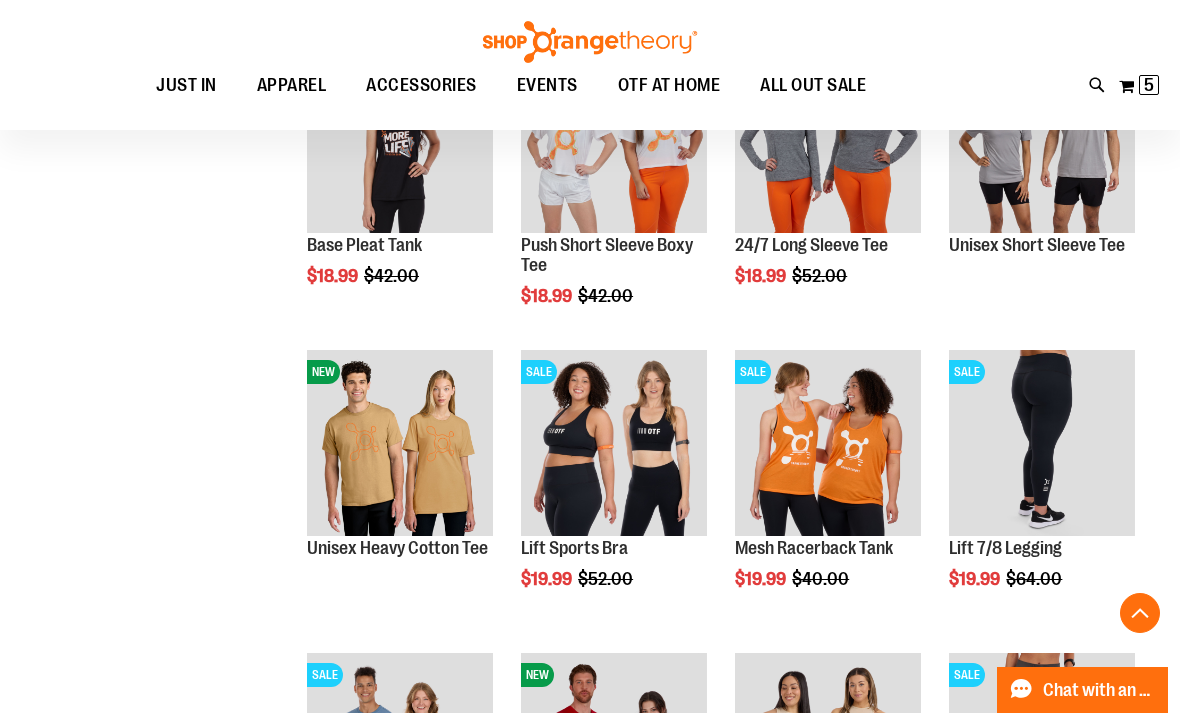 click on "Quickview" at bounding box center (996, 793) 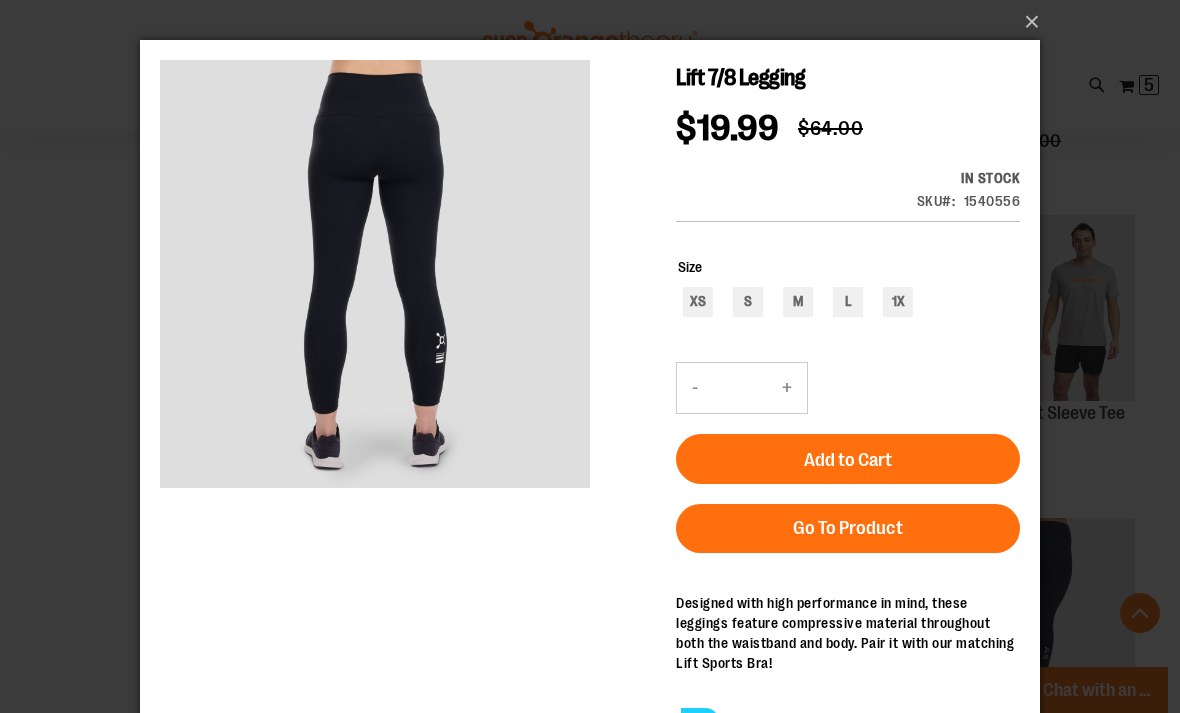 scroll, scrollTop: 2910, scrollLeft: 0, axis: vertical 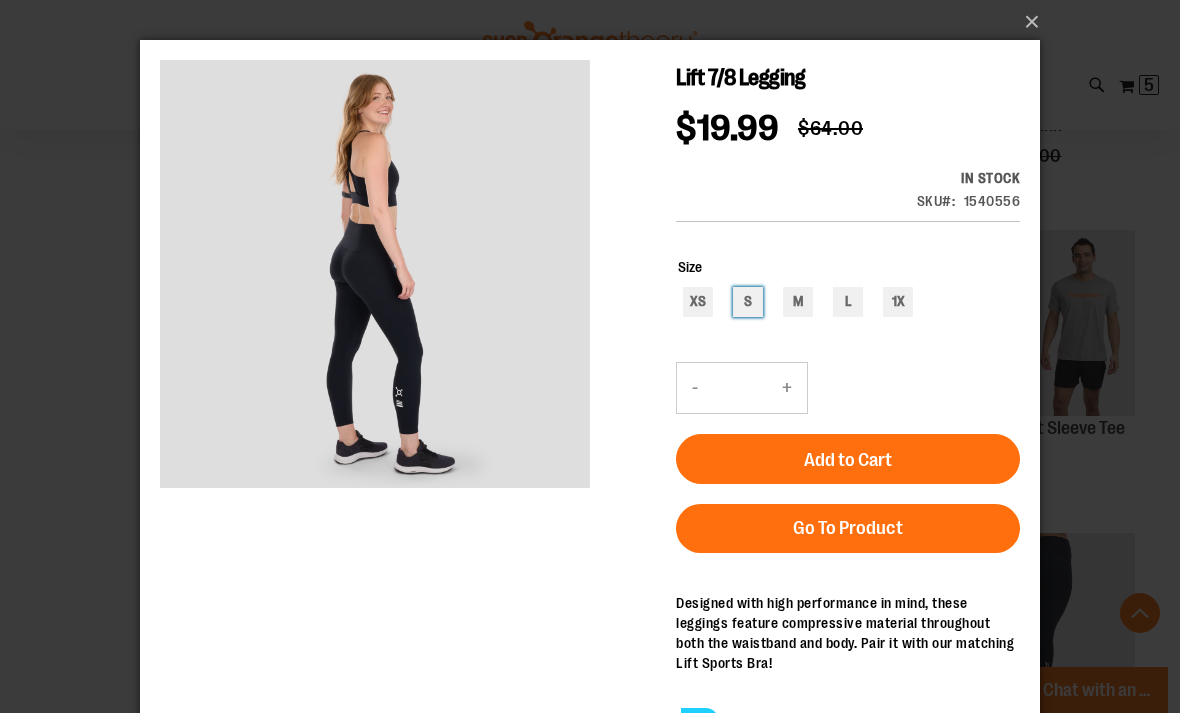 click on "S" at bounding box center (748, 302) 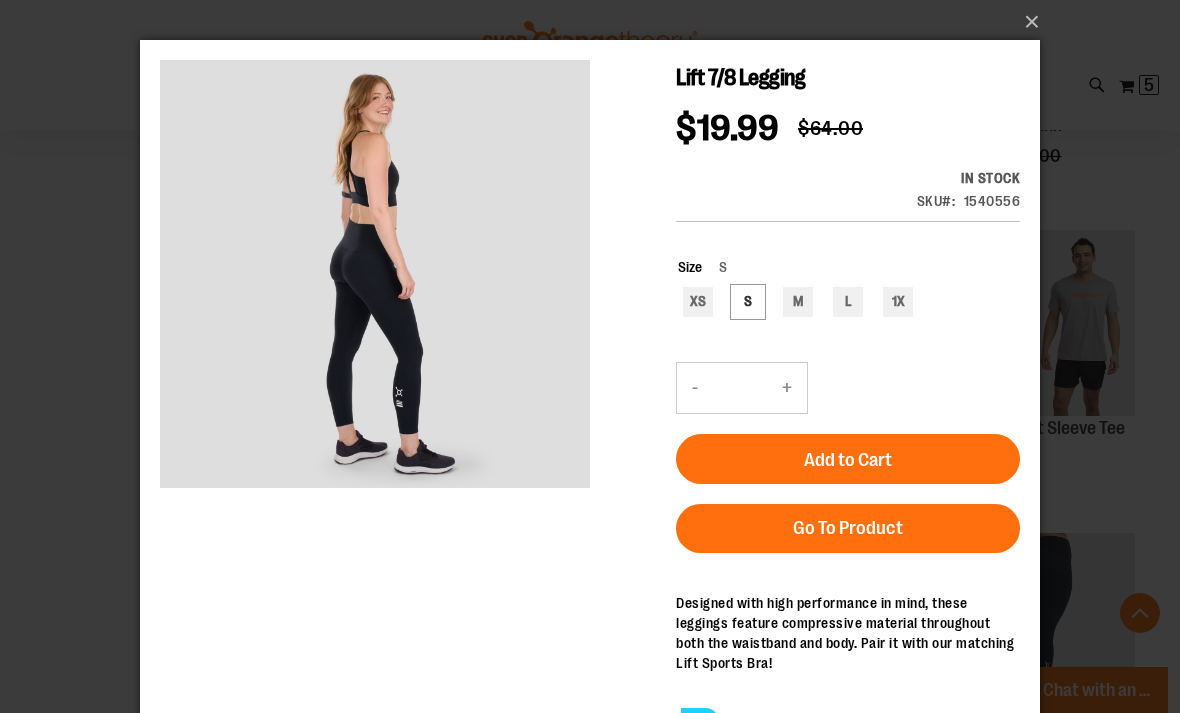 click on "Add to Cart" at bounding box center [848, 460] 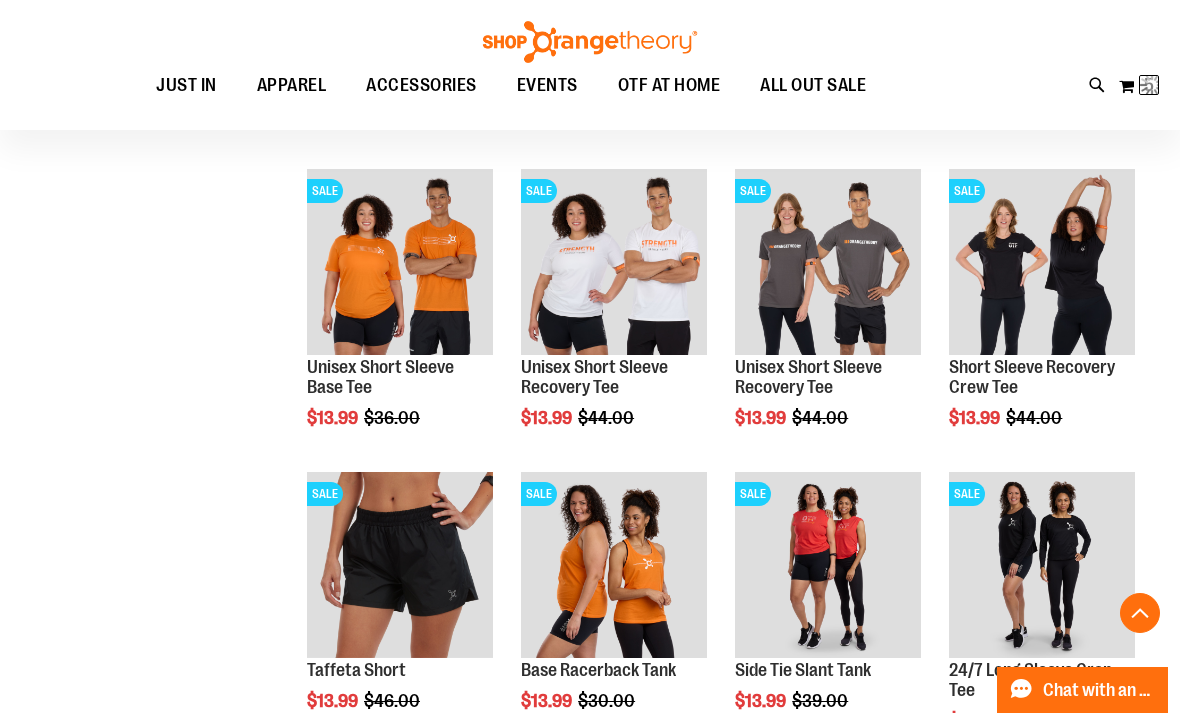 scroll, scrollTop: 294, scrollLeft: 0, axis: vertical 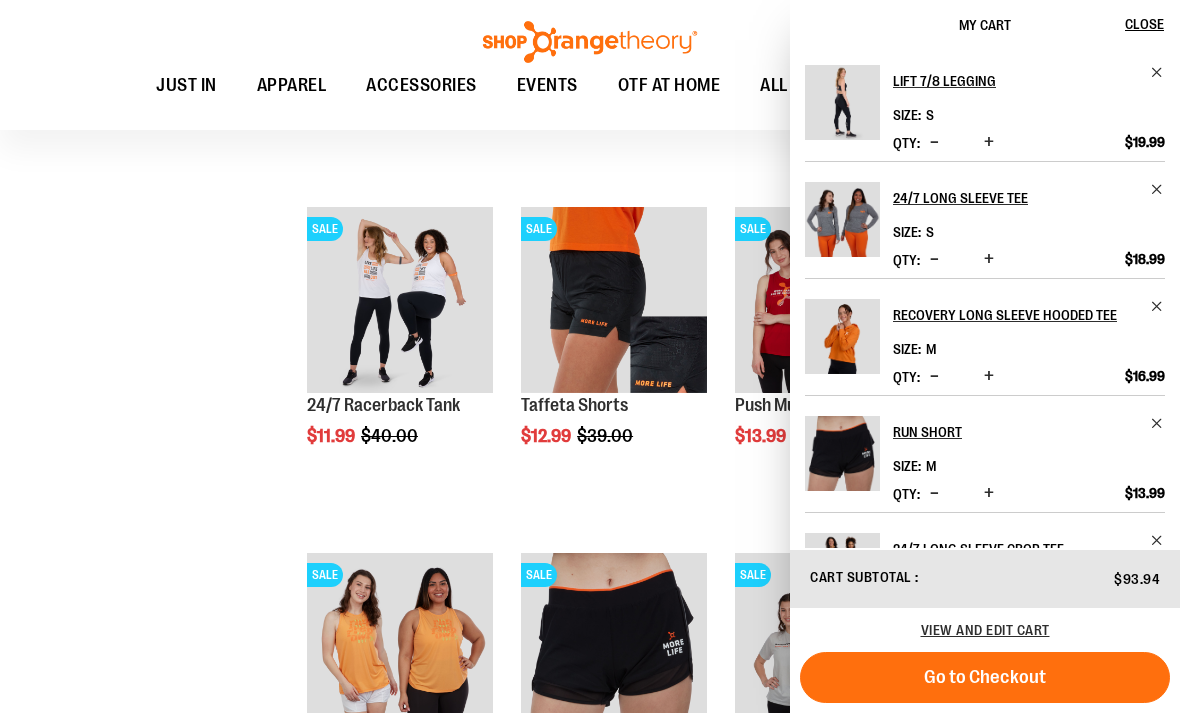 click on "**********" at bounding box center [590, 1617] 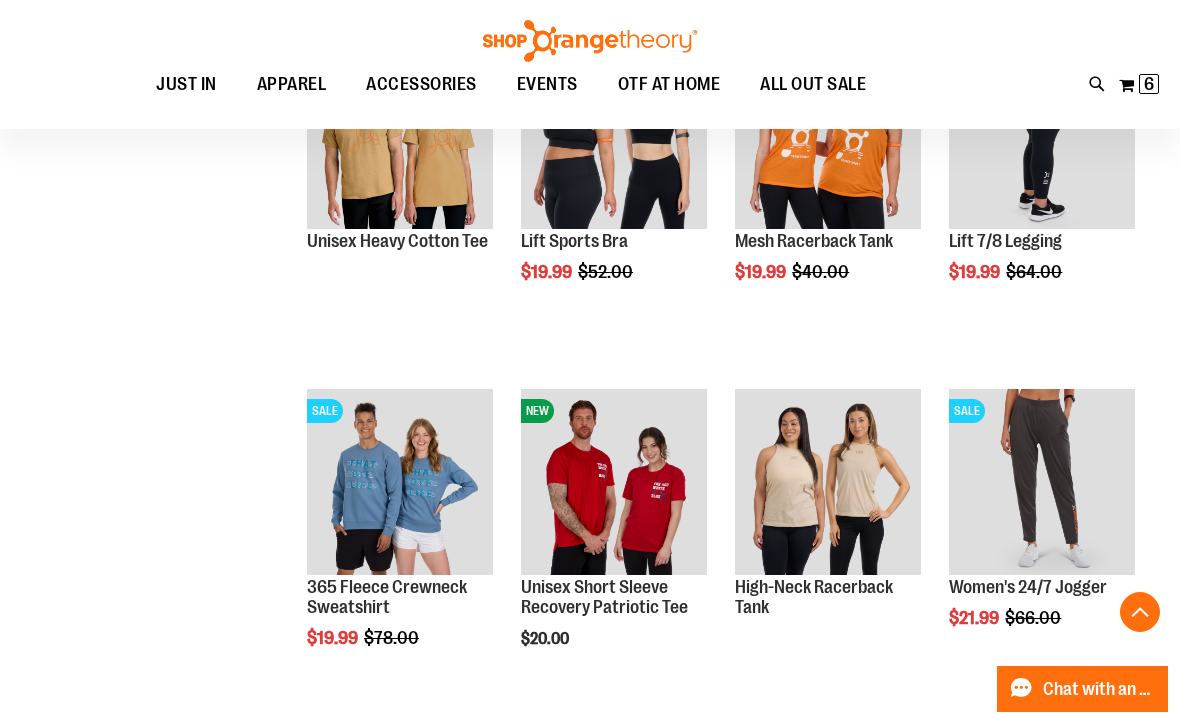 scroll, scrollTop: 3824, scrollLeft: 0, axis: vertical 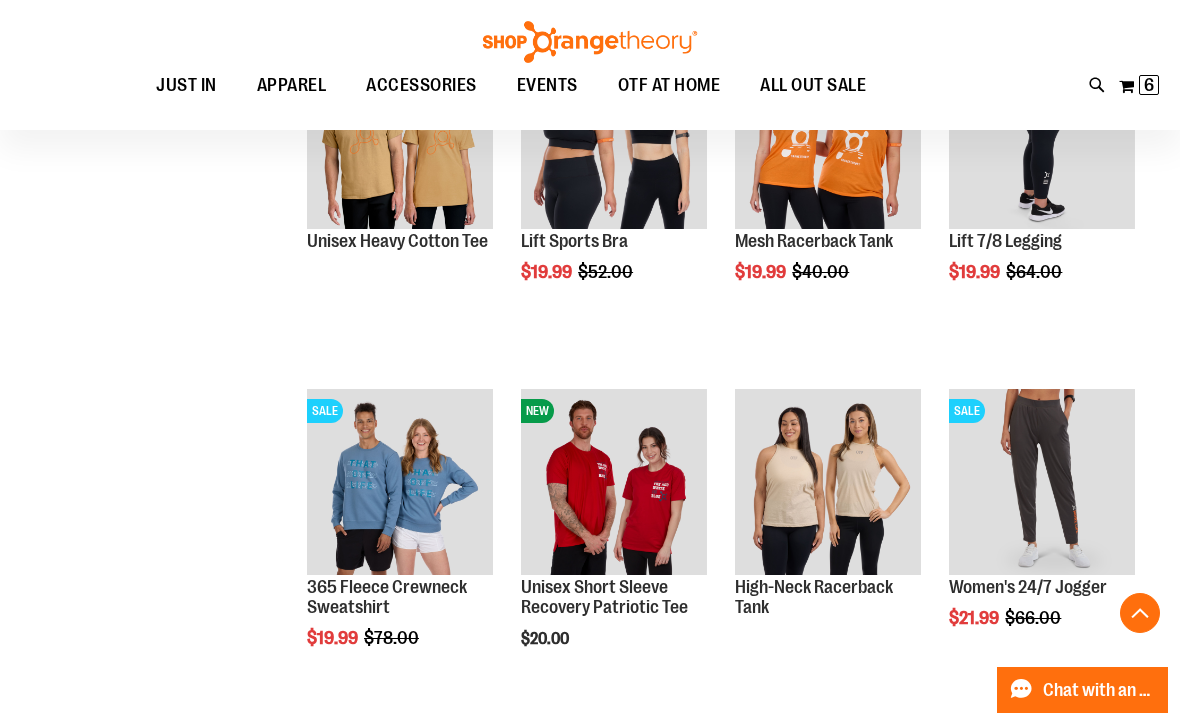 click on "Quickview" at bounding box center [996, 832] 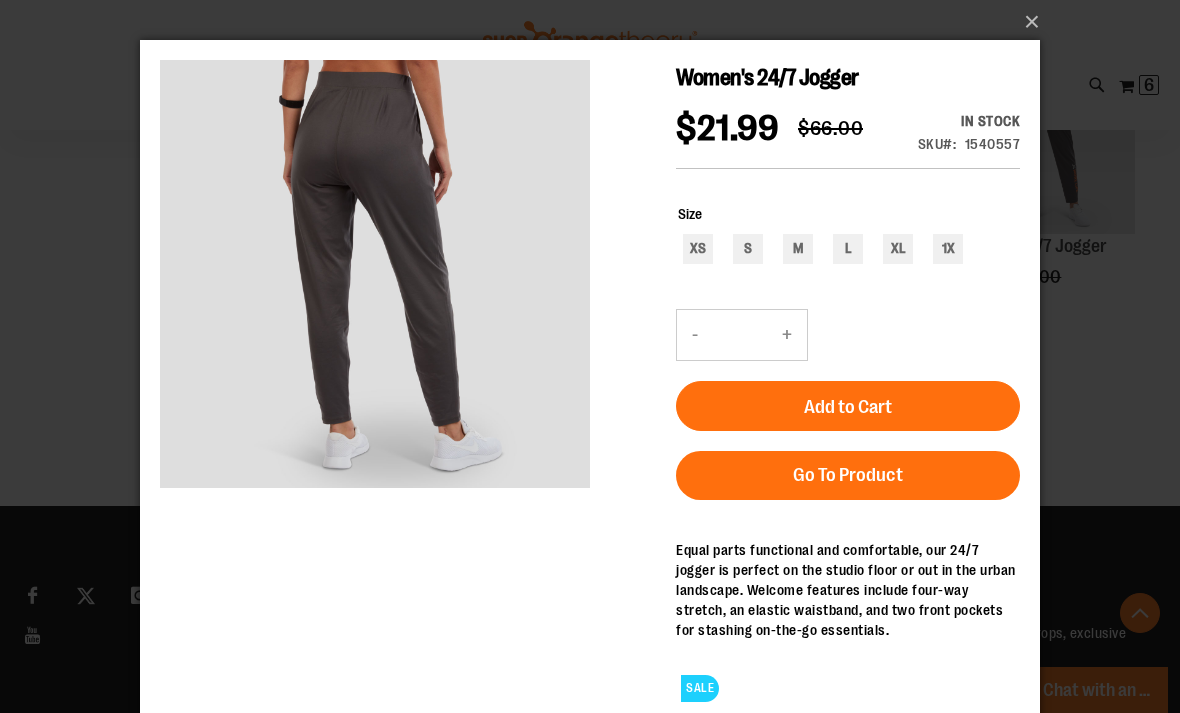 scroll, scrollTop: 3691, scrollLeft: 0, axis: vertical 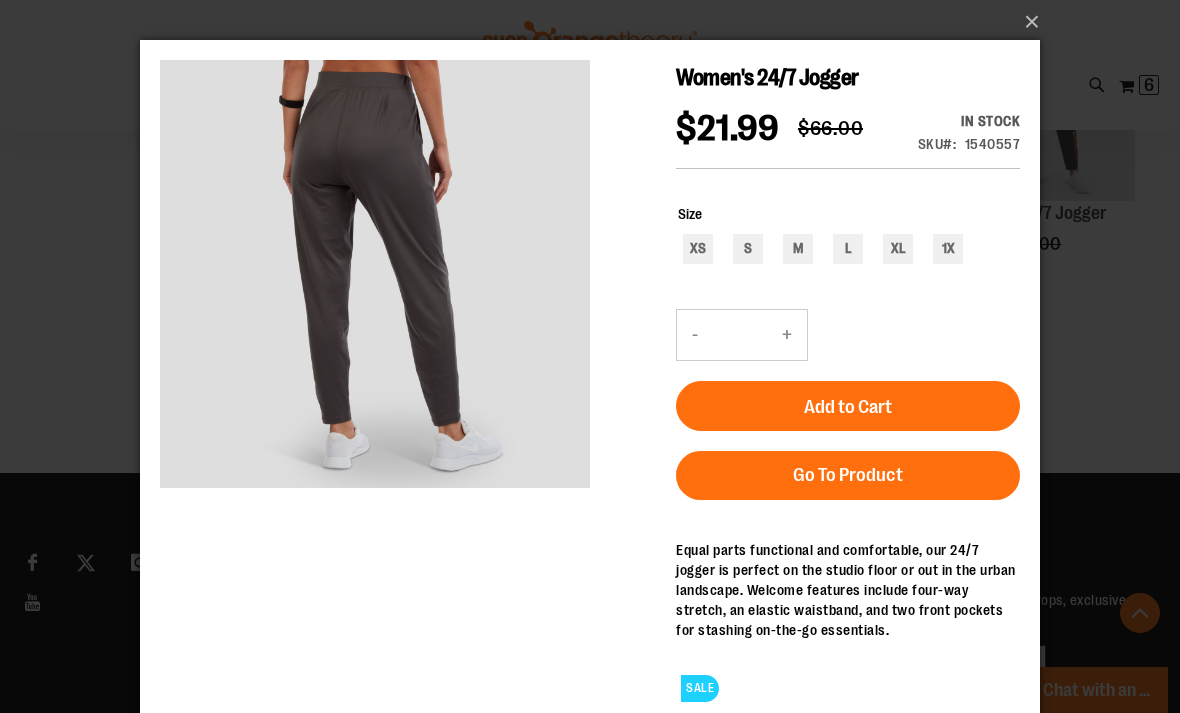 click on "×" at bounding box center (596, 22) 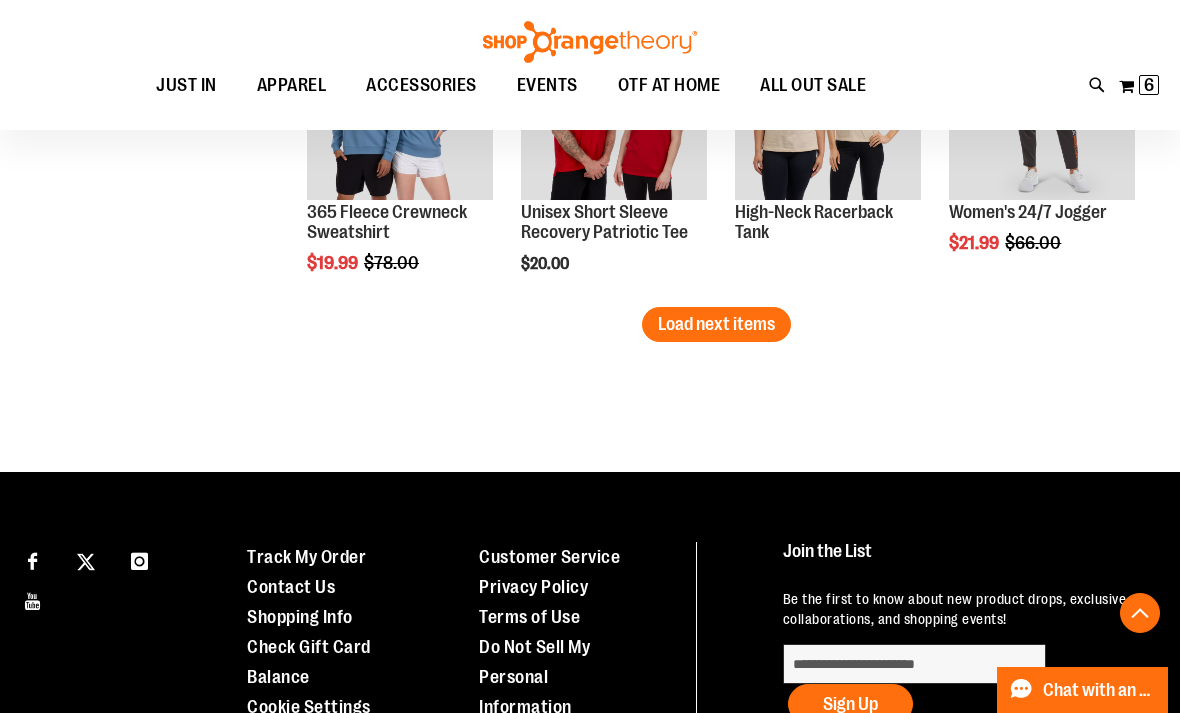 scroll, scrollTop: 3710, scrollLeft: 0, axis: vertical 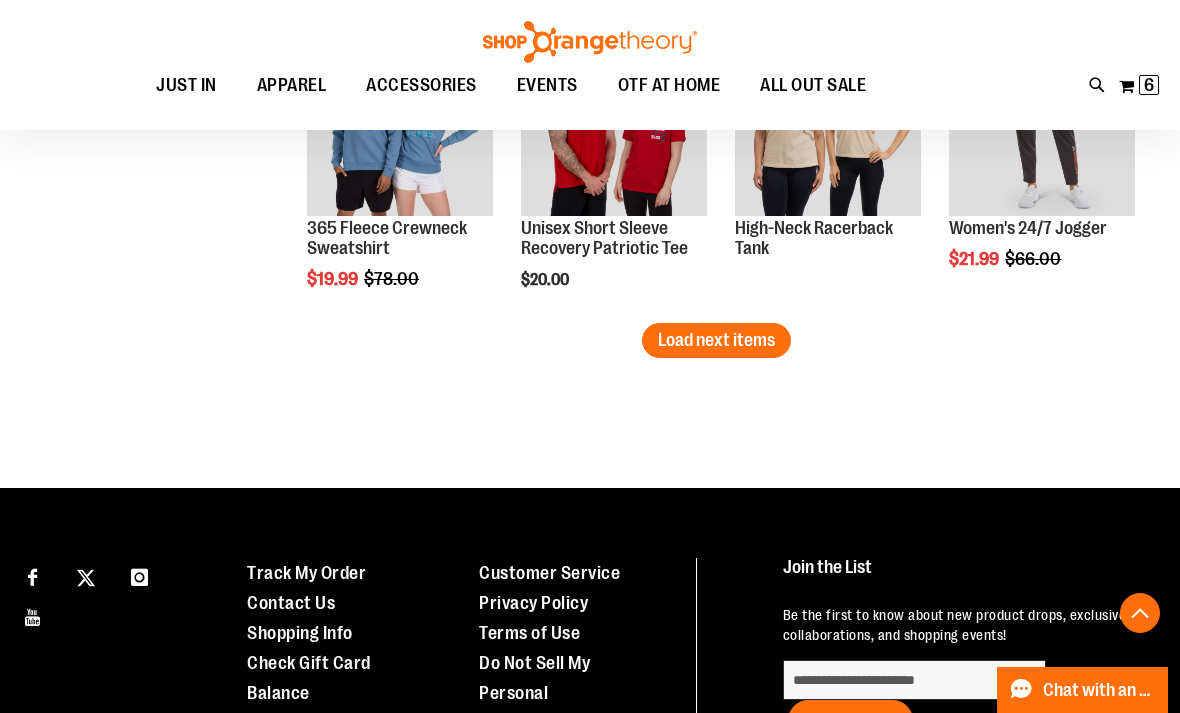 click on "Load next items" at bounding box center [716, 340] 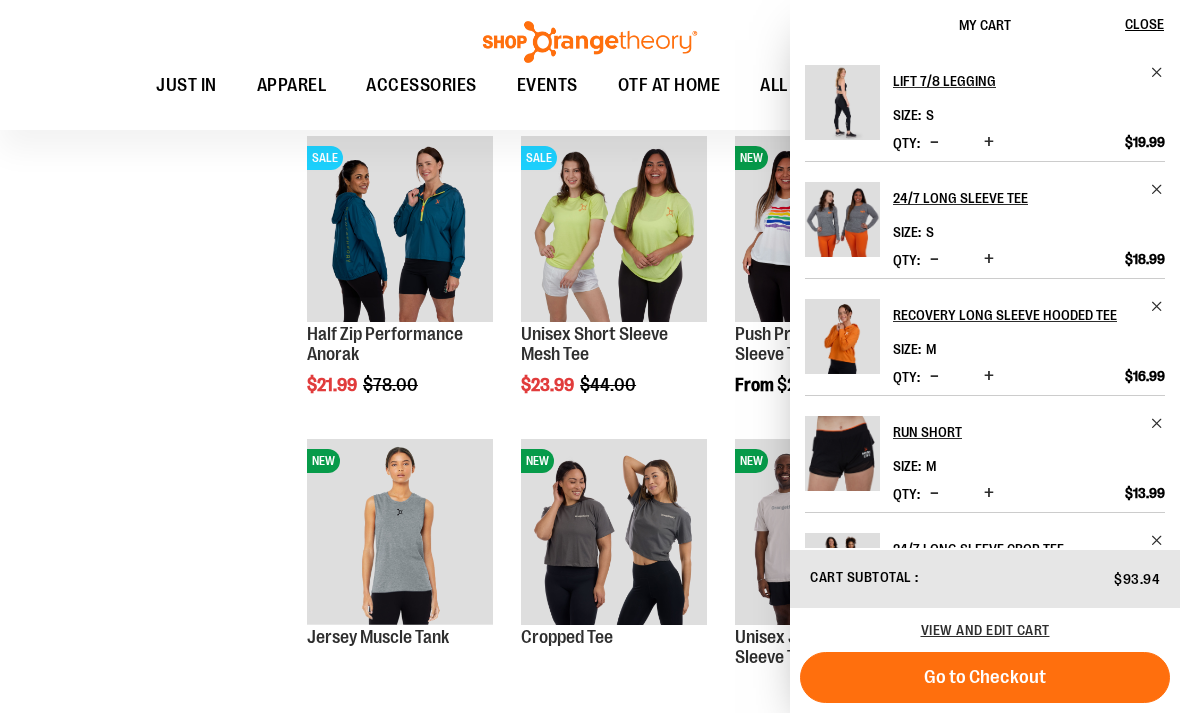 scroll, scrollTop: 3908, scrollLeft: 0, axis: vertical 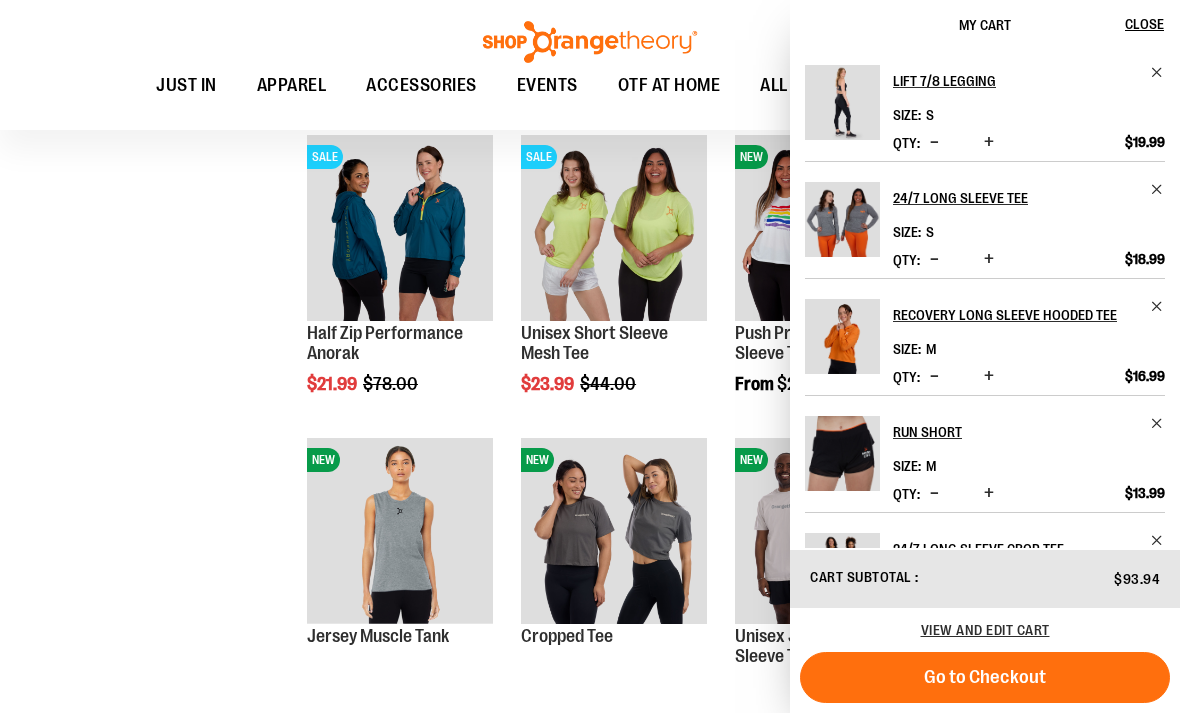 click on "**********" at bounding box center [590, -1220] 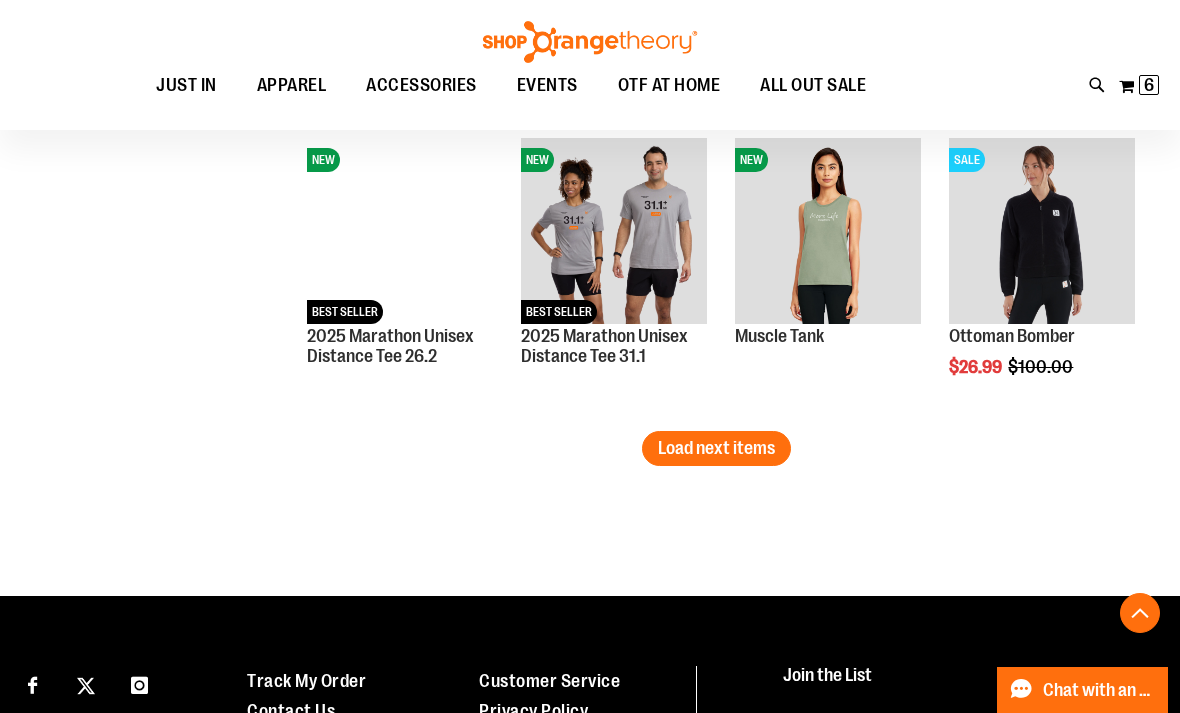 scroll, scrollTop: 4509, scrollLeft: 0, axis: vertical 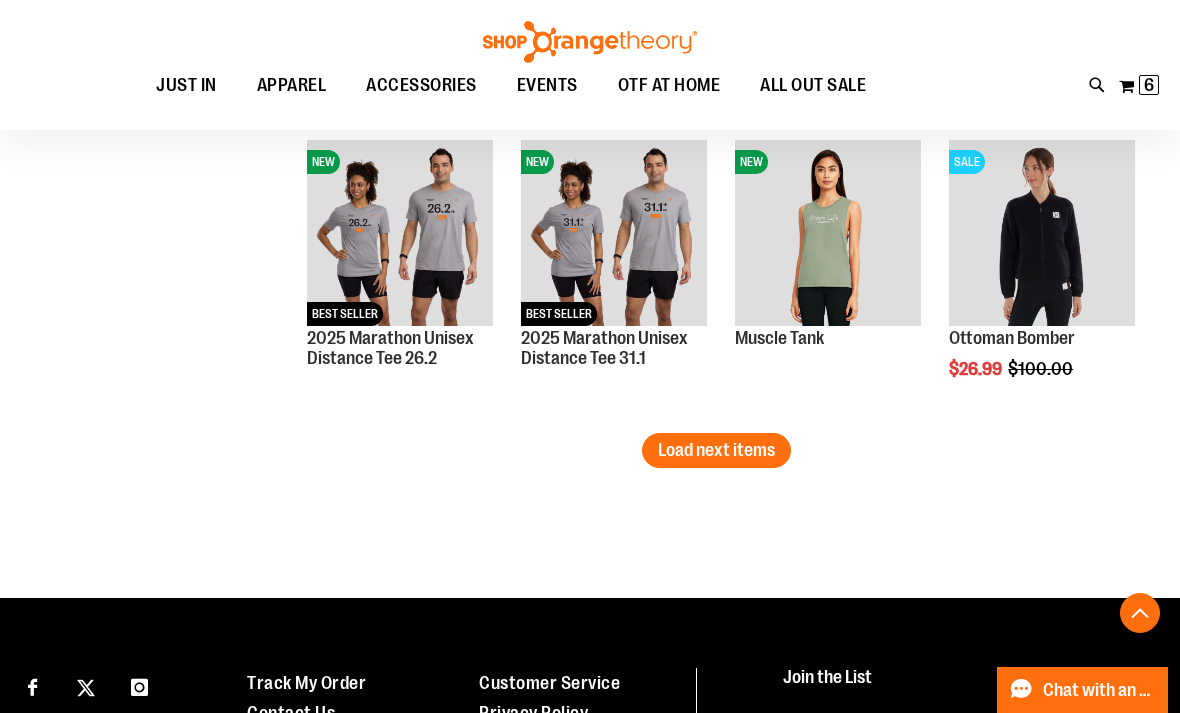 click on "Quickview" at bounding box center (996, 583) 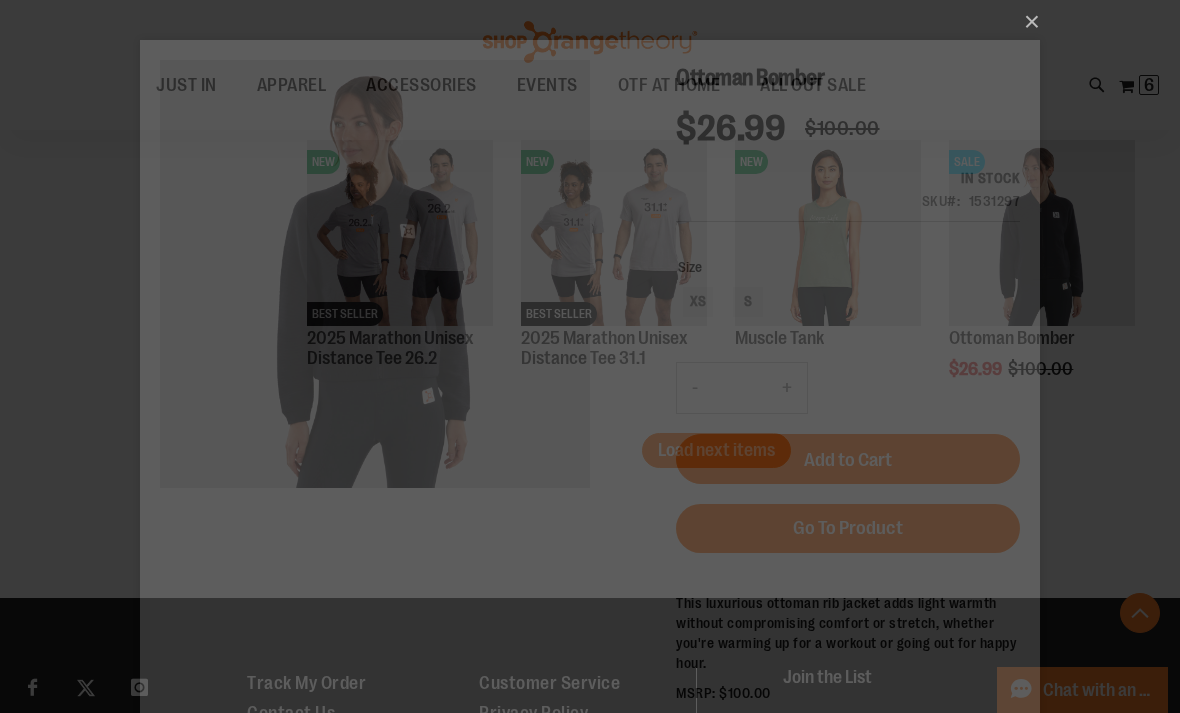 scroll, scrollTop: 0, scrollLeft: 0, axis: both 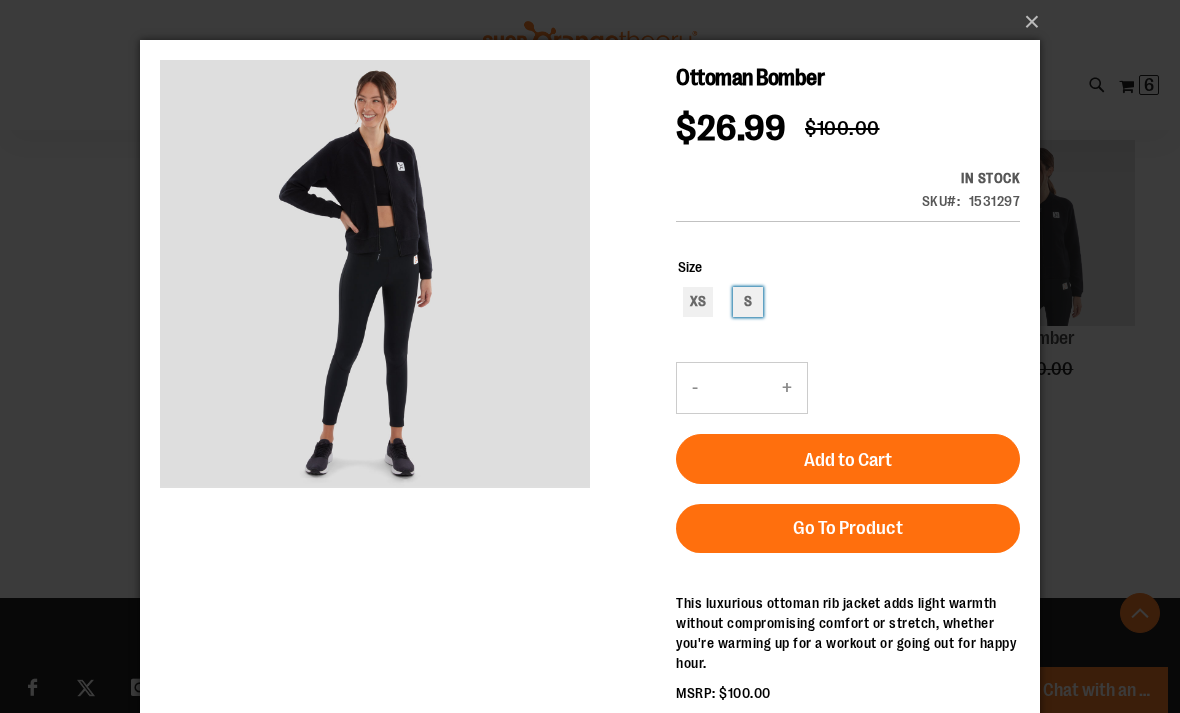 click on "S" at bounding box center (748, 302) 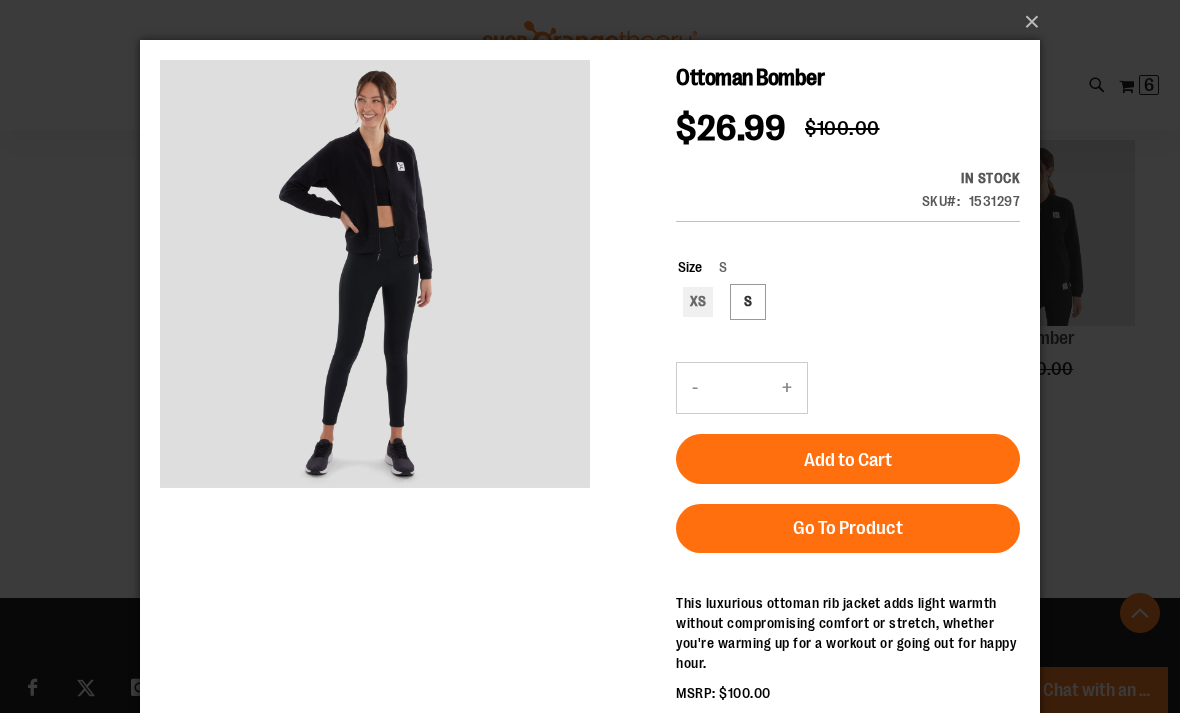 click on "Add to Cart" at bounding box center (848, 460) 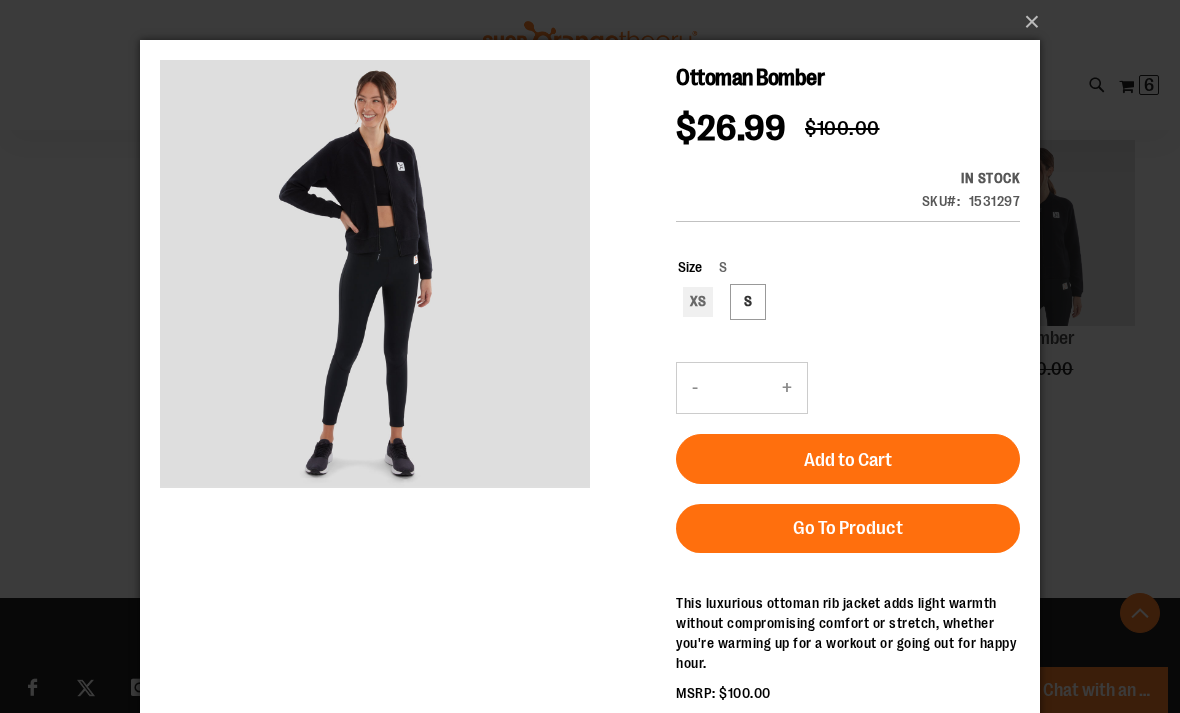 click on "×" at bounding box center [596, 22] 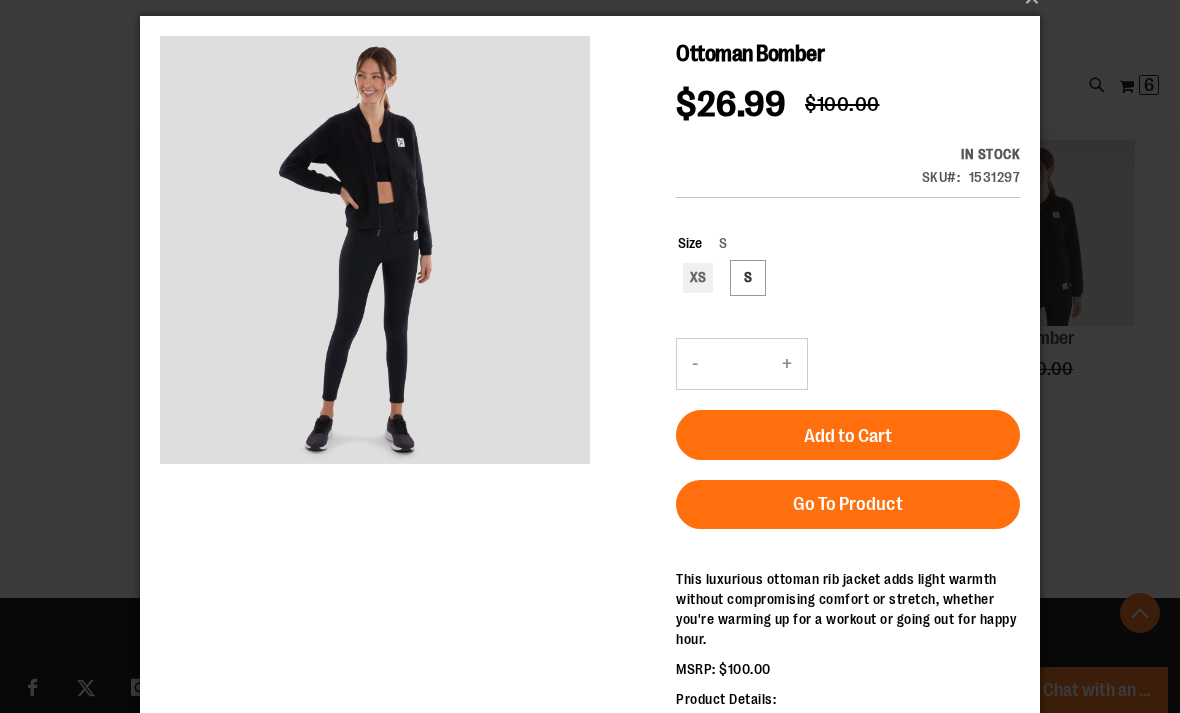 scroll, scrollTop: 11, scrollLeft: 0, axis: vertical 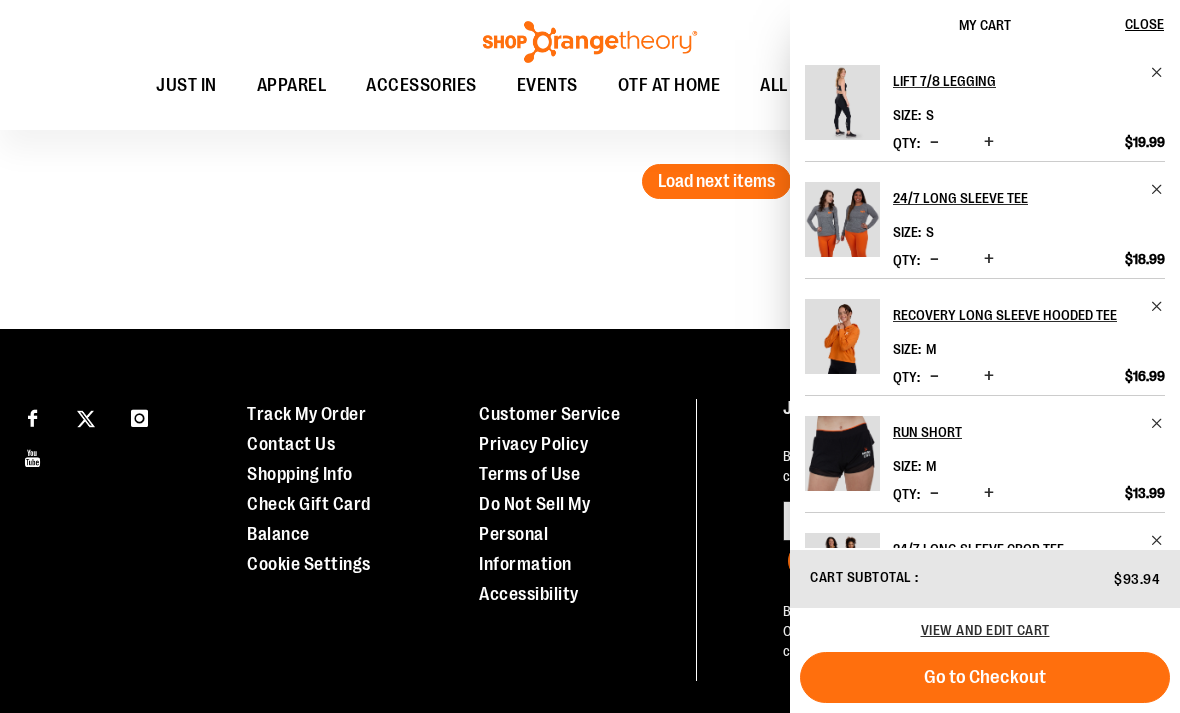 click on "**********" at bounding box center [705, -2072] 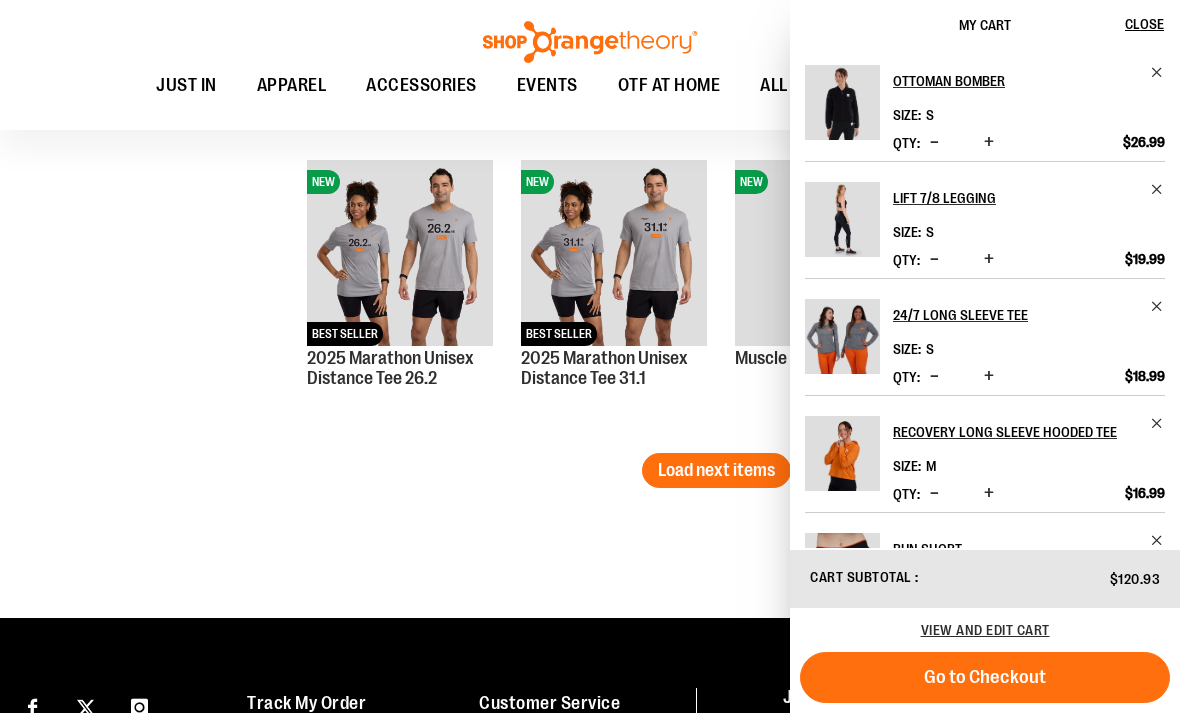 scroll, scrollTop: 4482, scrollLeft: 0, axis: vertical 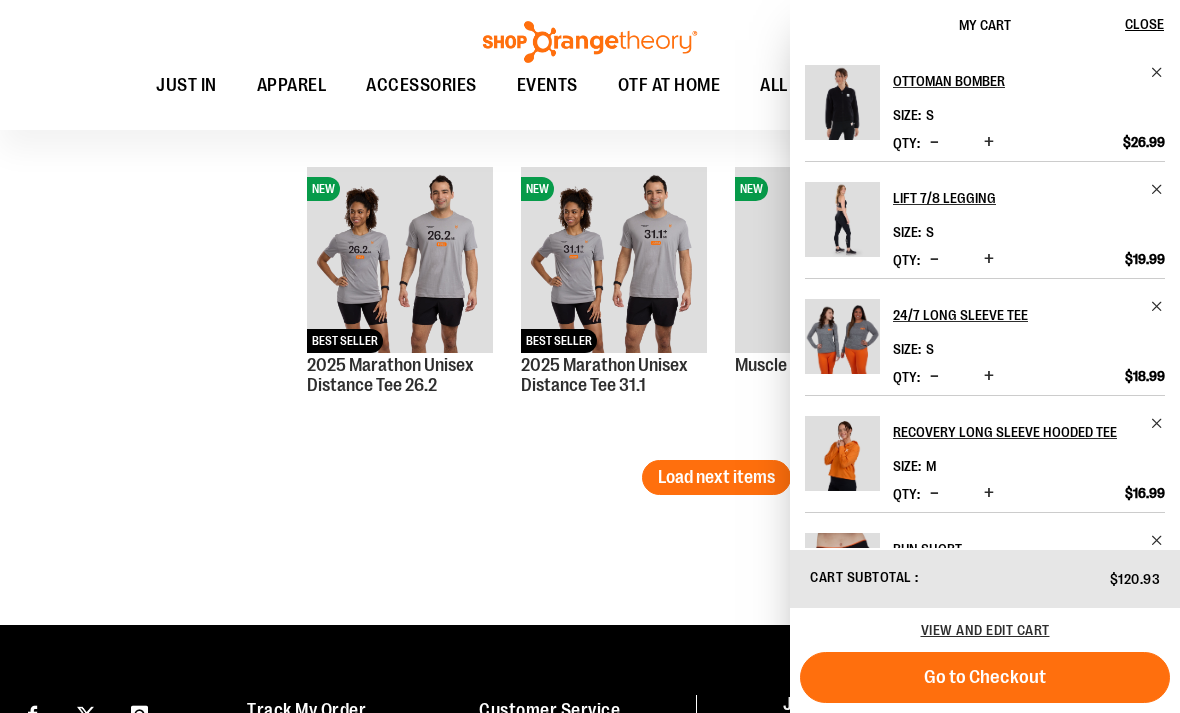click on "**********" at bounding box center (705, -1776) 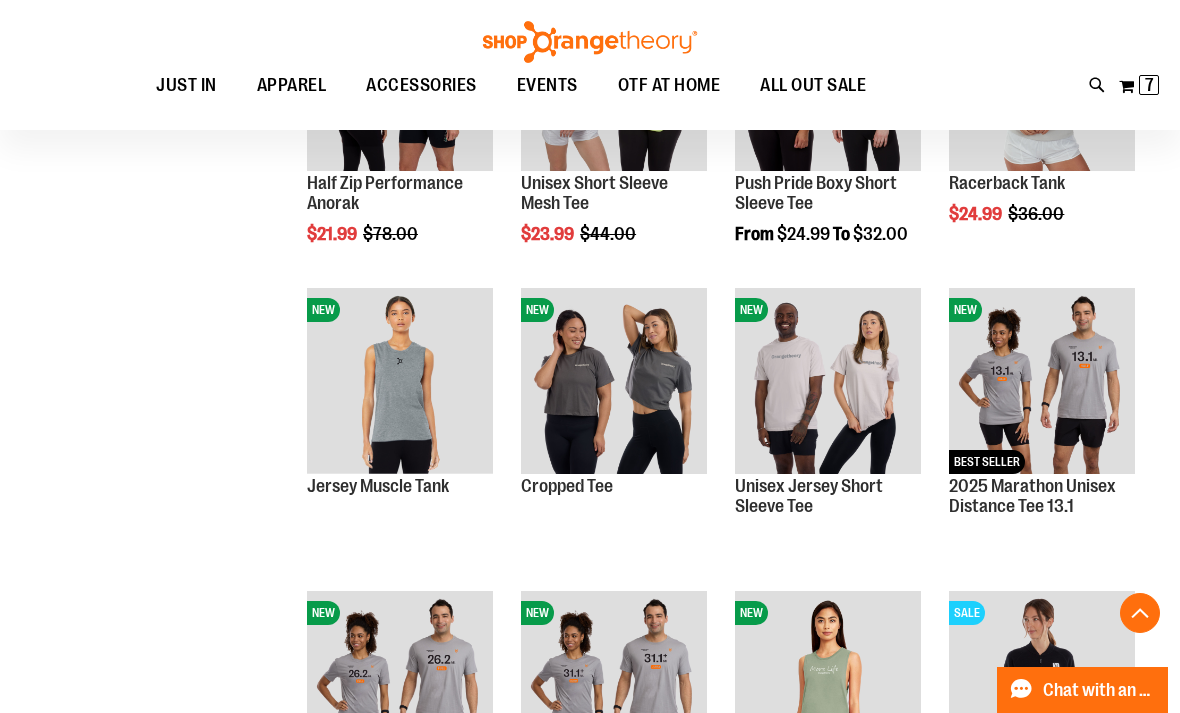 scroll, scrollTop: 4055, scrollLeft: 0, axis: vertical 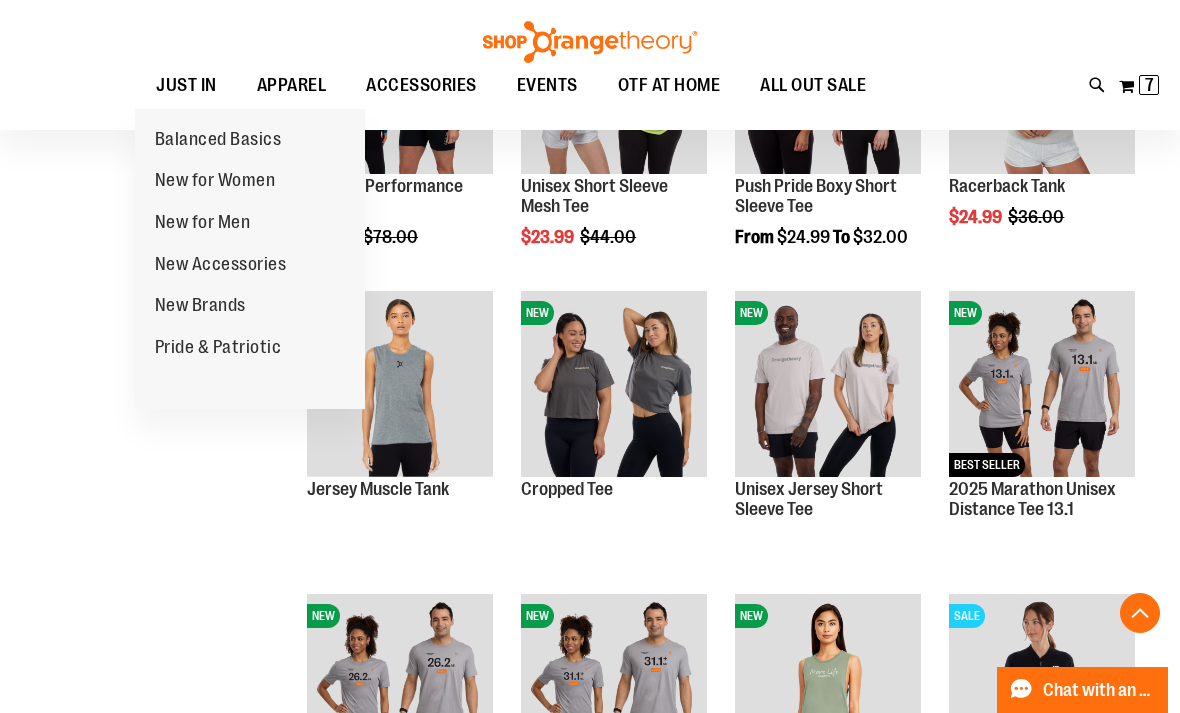 click on "New for Women" at bounding box center [215, 182] 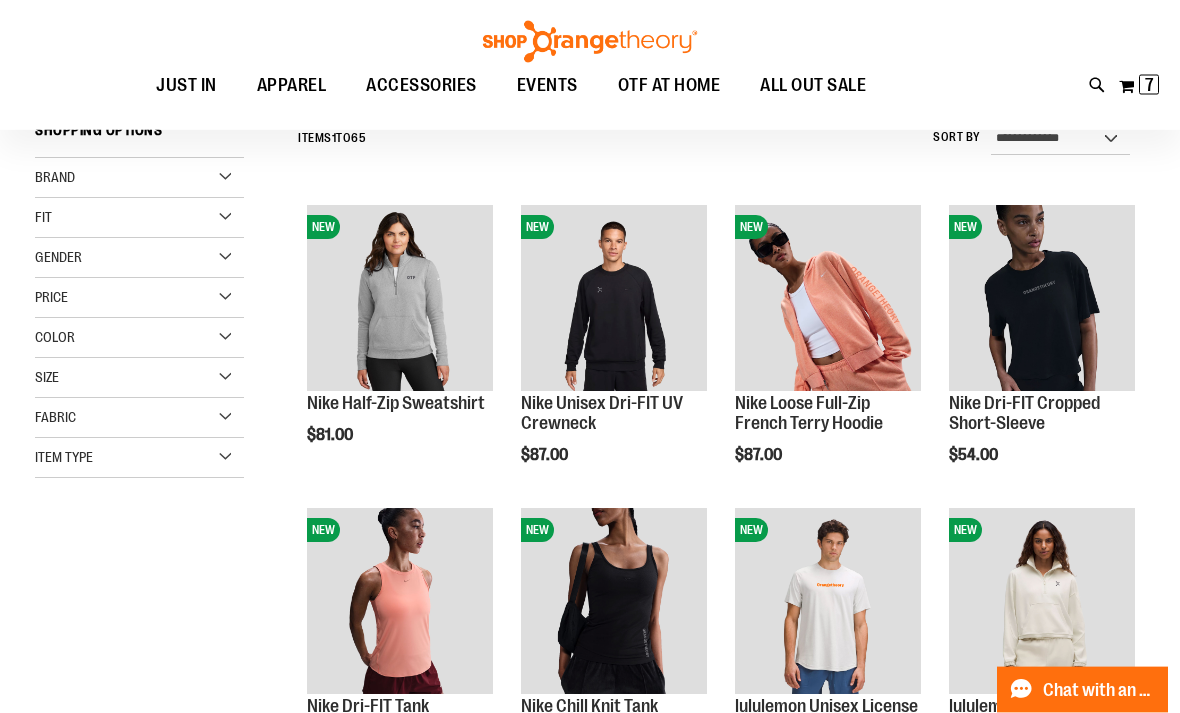 scroll, scrollTop: 202, scrollLeft: 0, axis: vertical 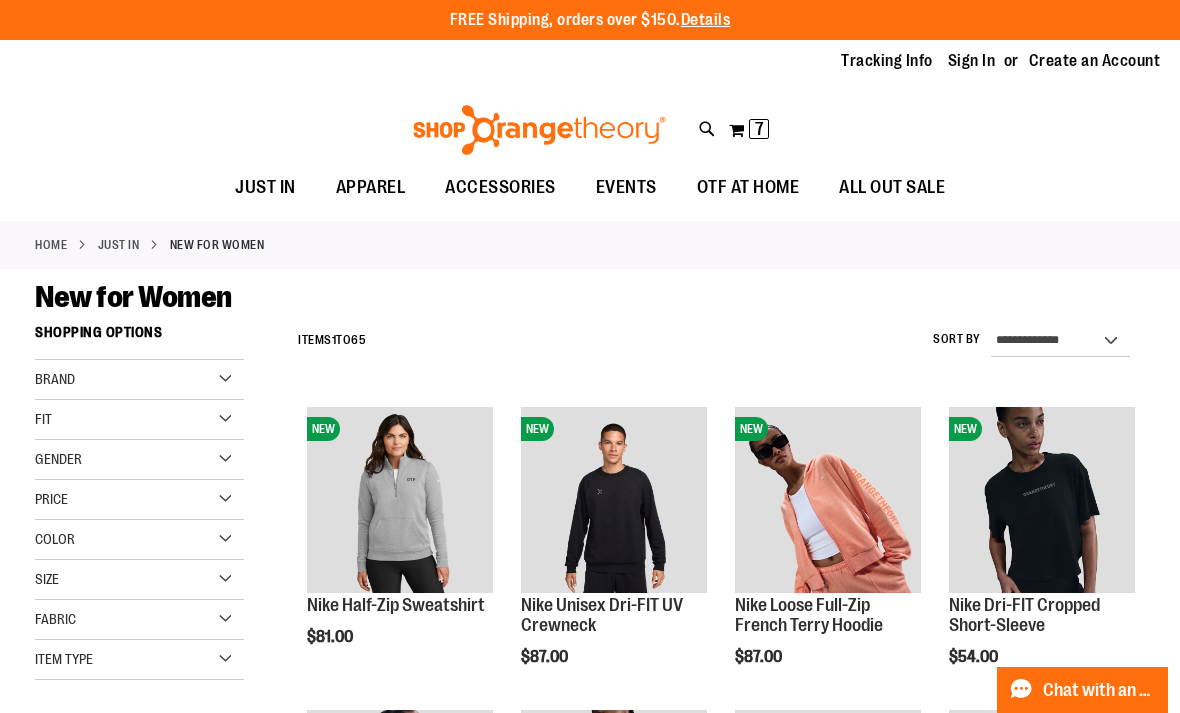 click on "**********" at bounding box center [1060, 341] 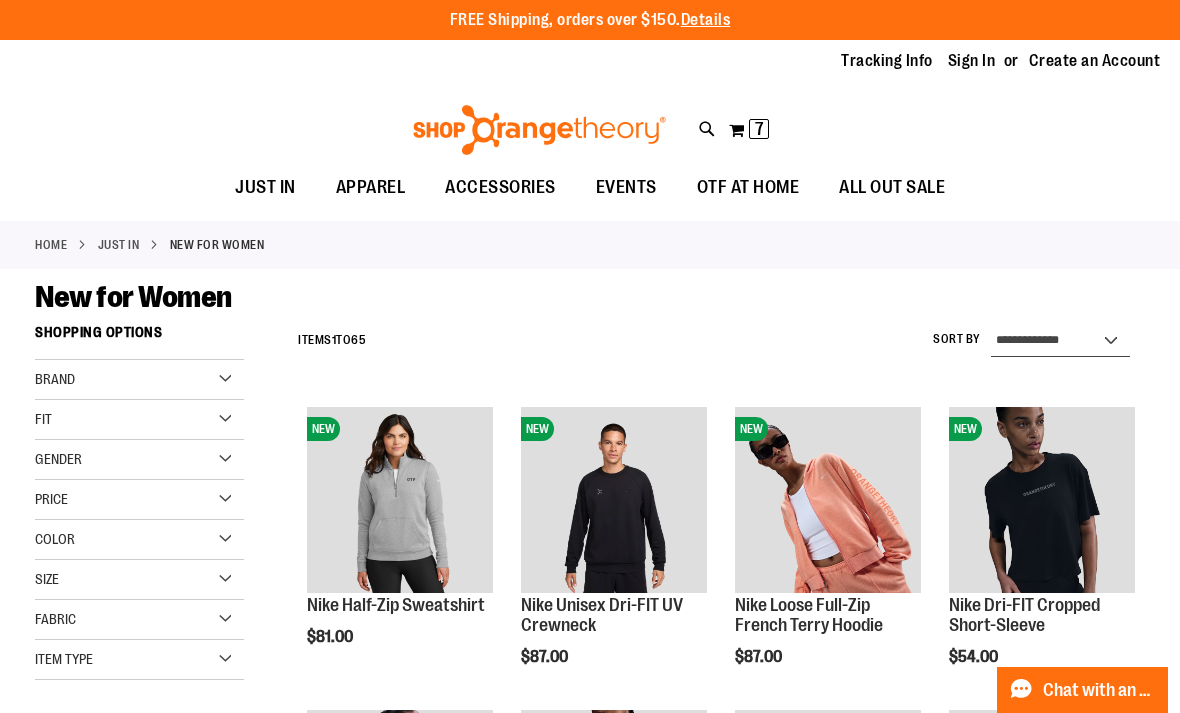 select on "*********" 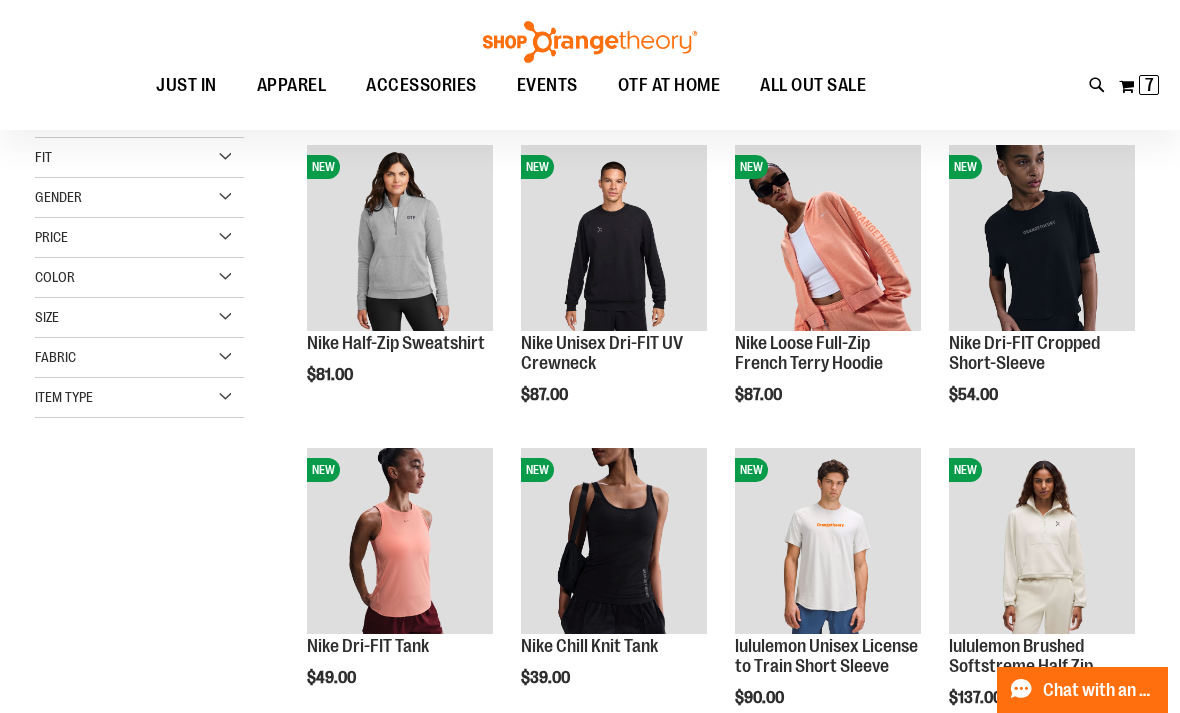 scroll, scrollTop: 315, scrollLeft: 0, axis: vertical 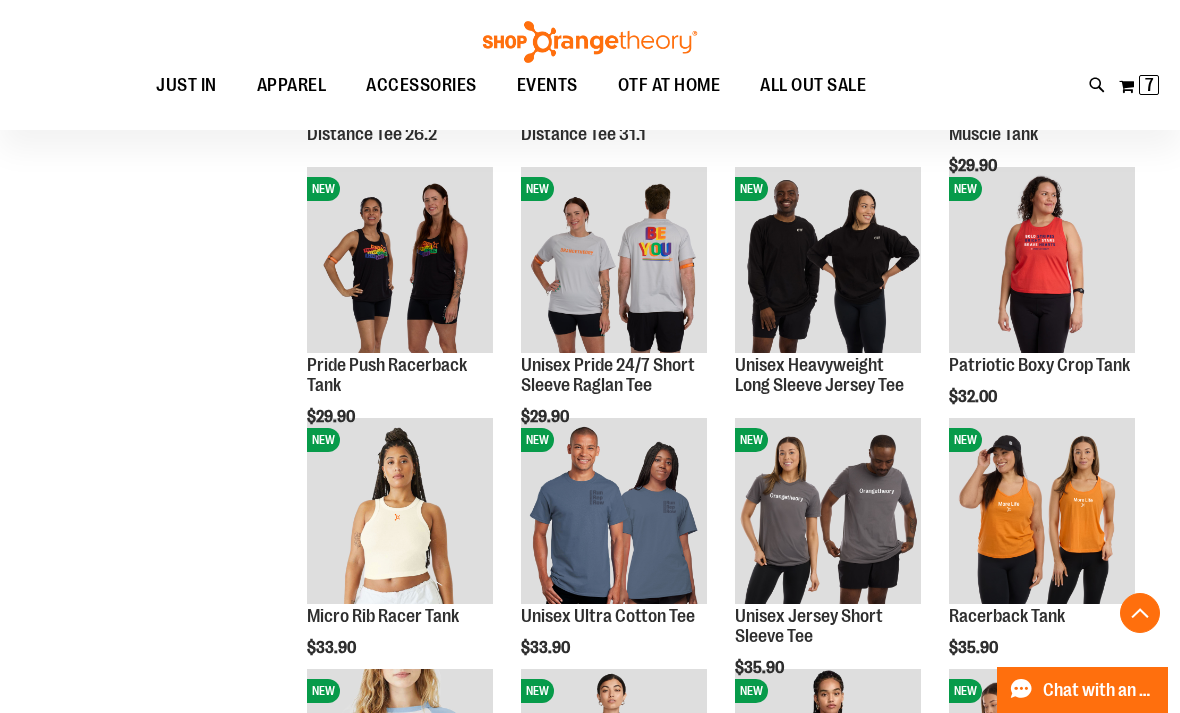 click on "Quickview" at bounding box center [782, 580] 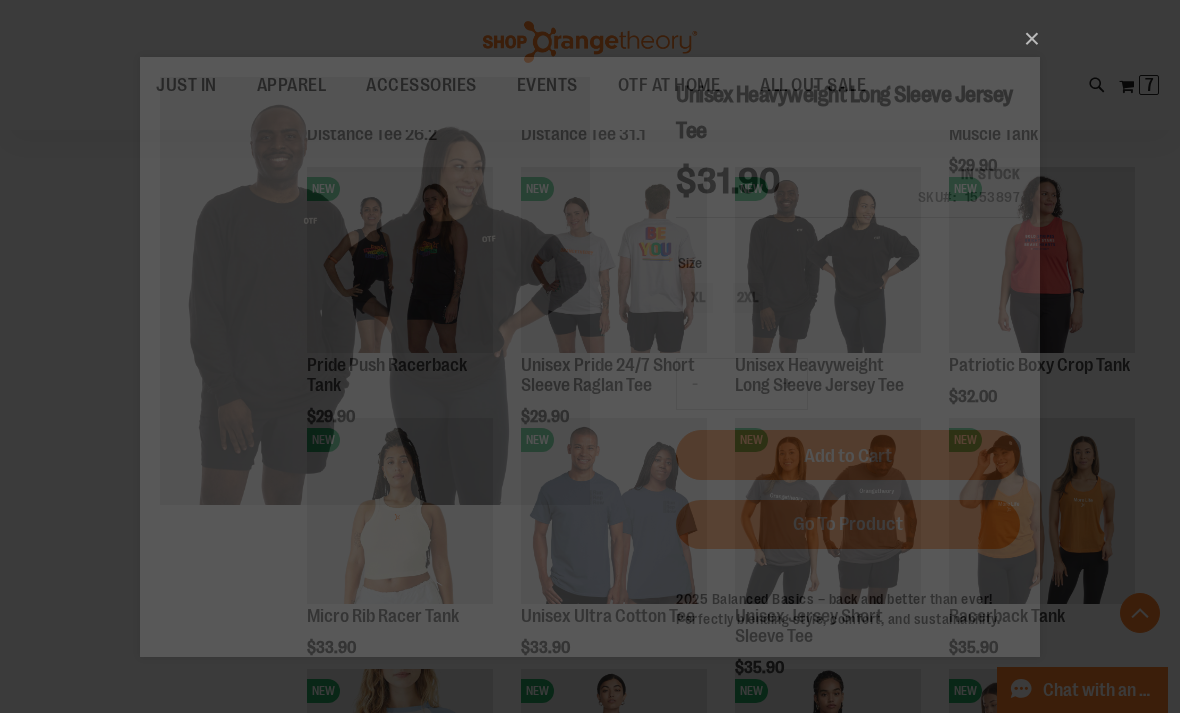 scroll, scrollTop: 0, scrollLeft: 0, axis: both 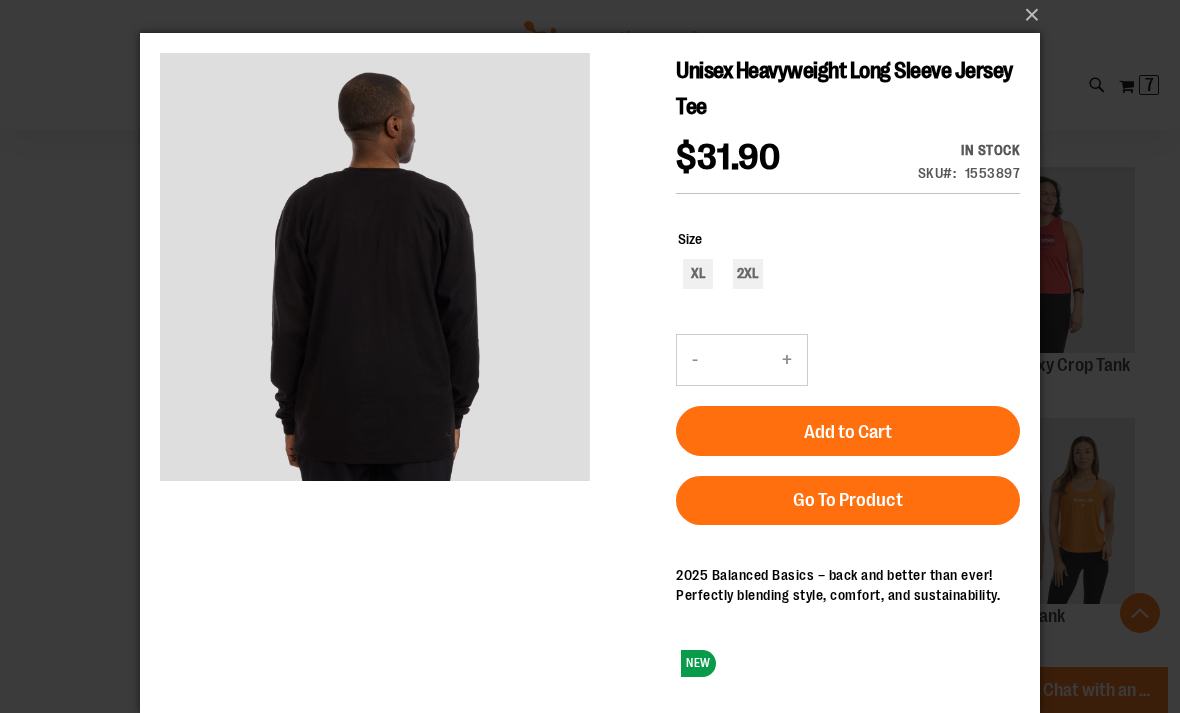 click on "×" at bounding box center [590, 349] 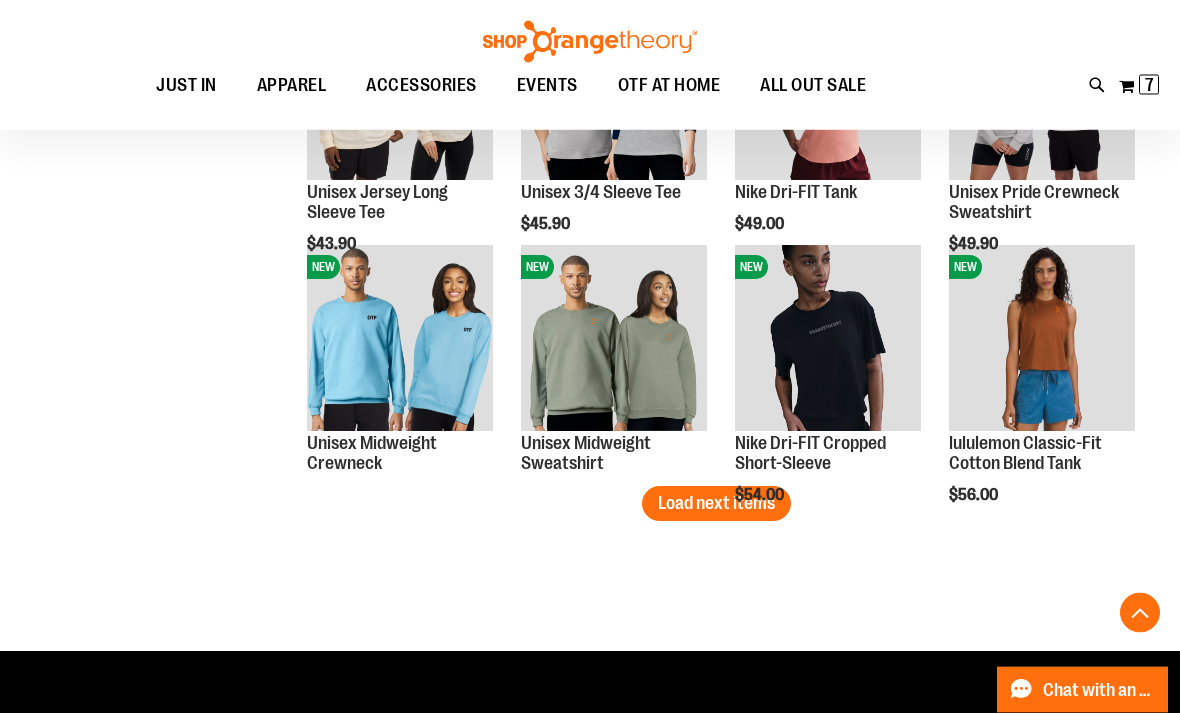 scroll, scrollTop: 2171, scrollLeft: 0, axis: vertical 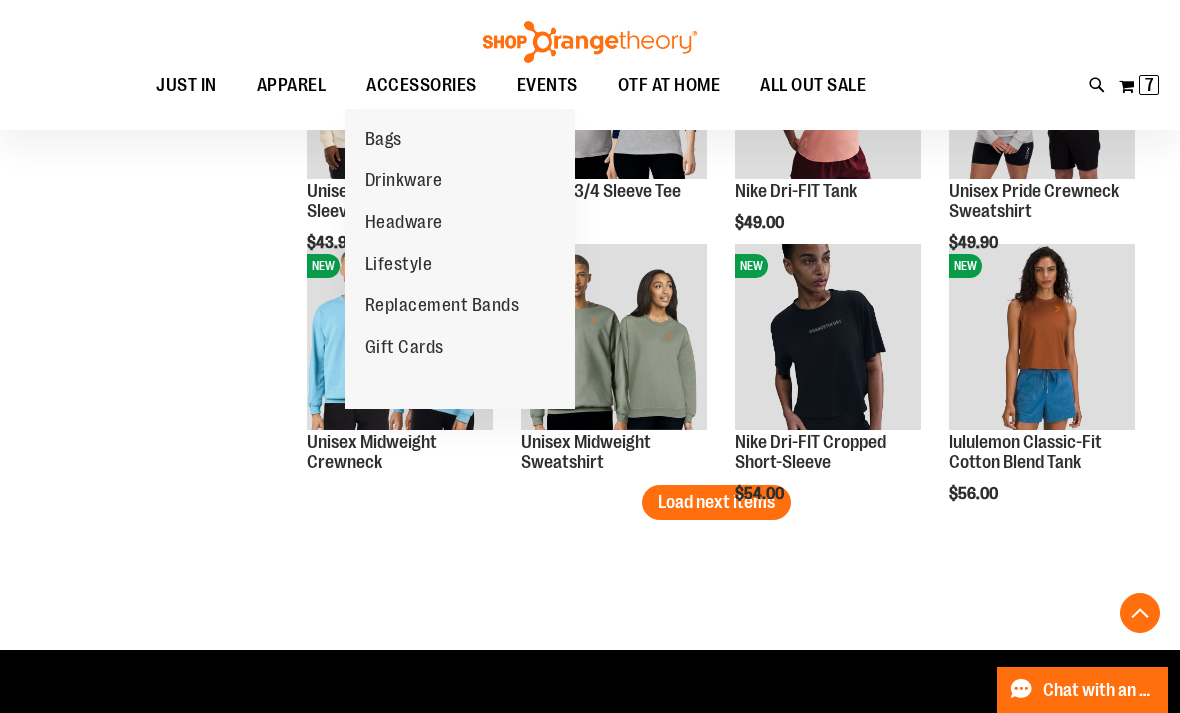 click on "ACCESSORIES" at bounding box center (421, 85) 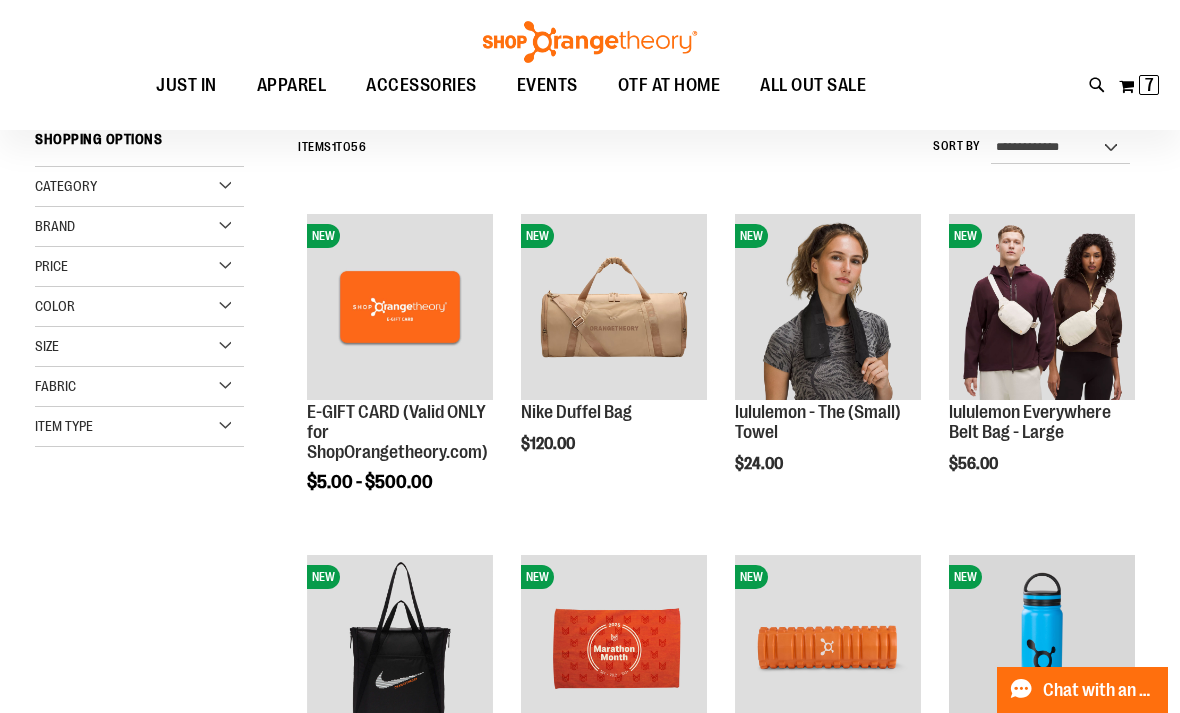 scroll, scrollTop: 203, scrollLeft: 0, axis: vertical 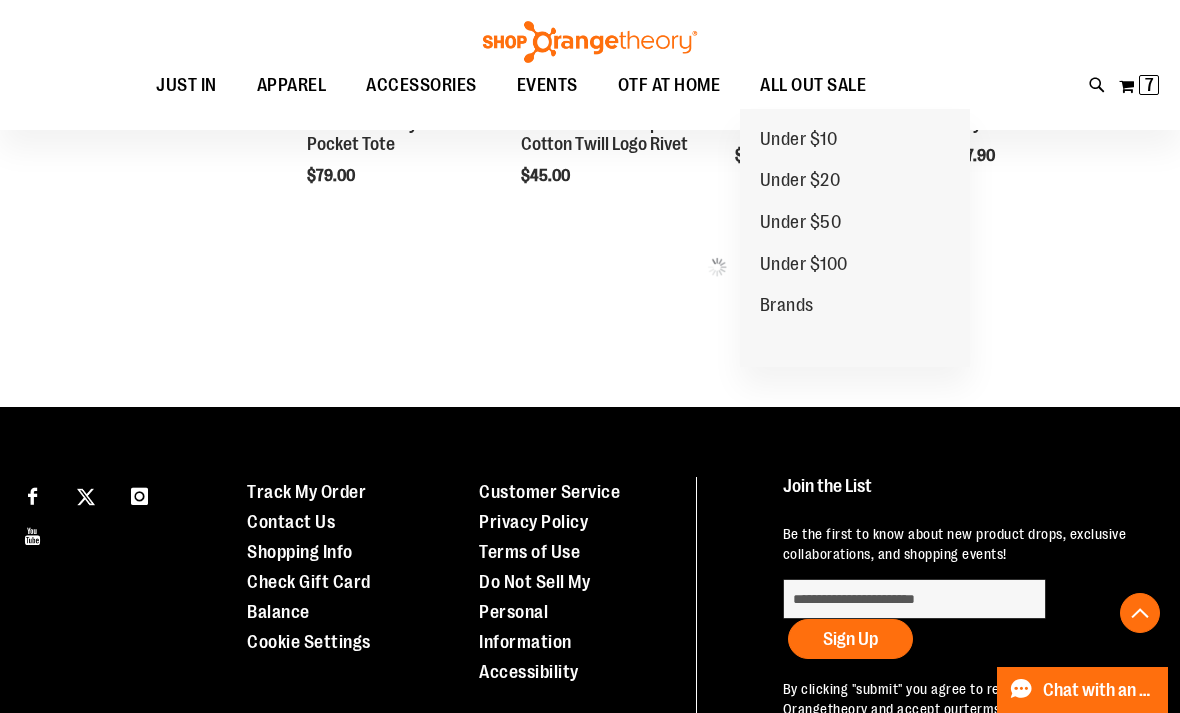 click on "Under $10" at bounding box center (799, 141) 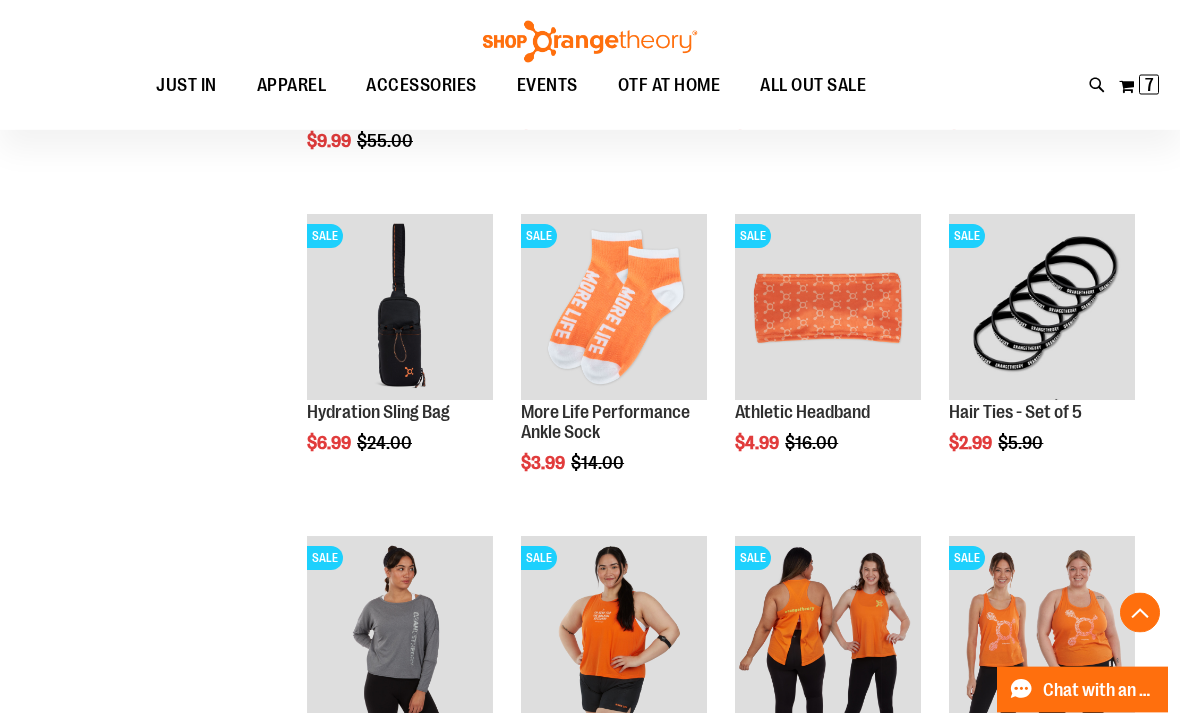 scroll, scrollTop: 499, scrollLeft: 0, axis: vertical 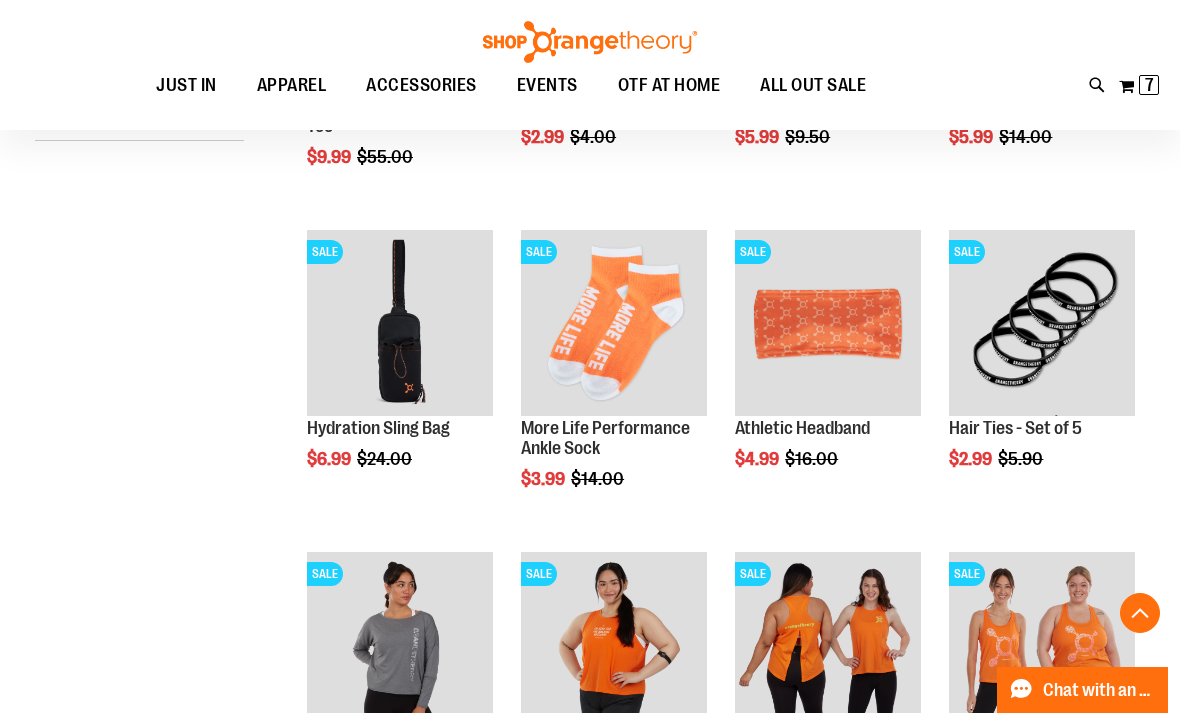 click on "Quickview" at bounding box center [782, 673] 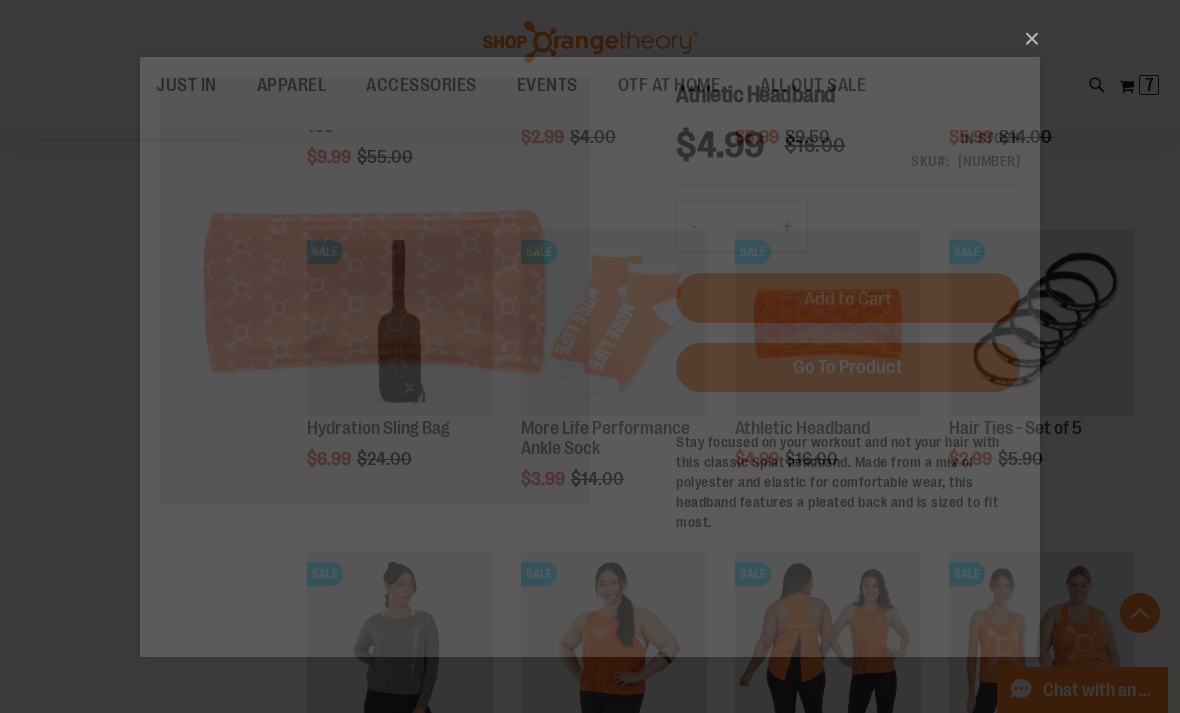 scroll, scrollTop: 0, scrollLeft: 0, axis: both 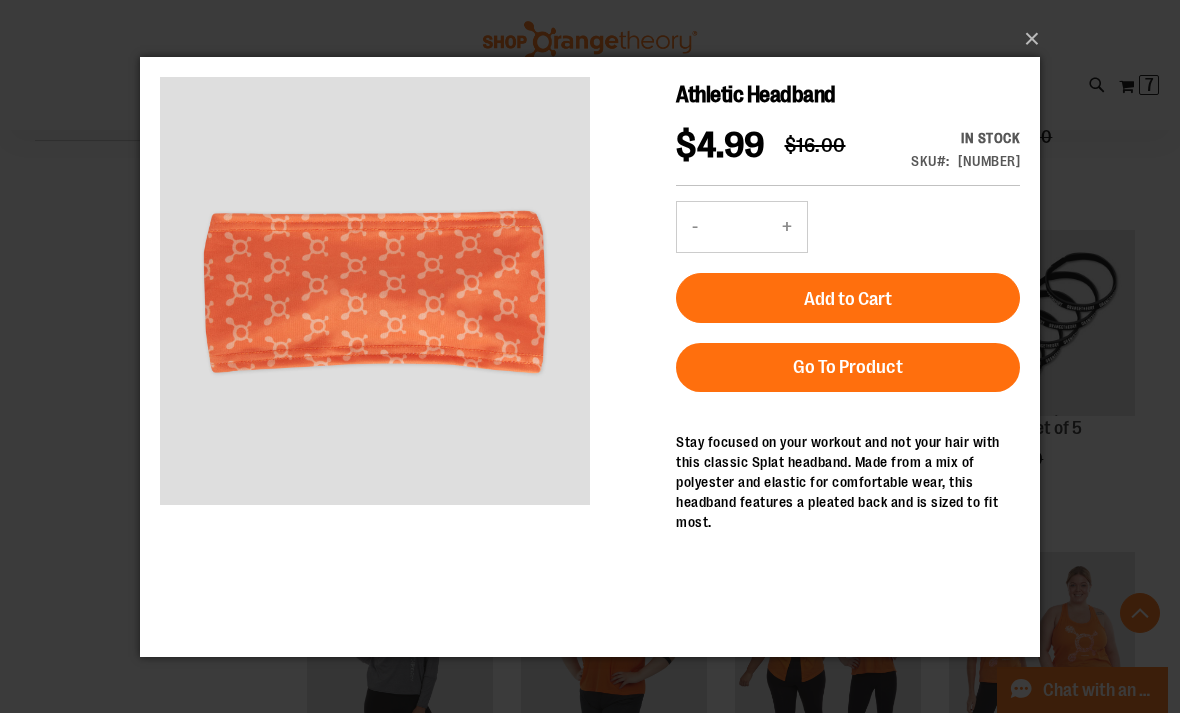 click on "Add to Cart" at bounding box center (848, 297) 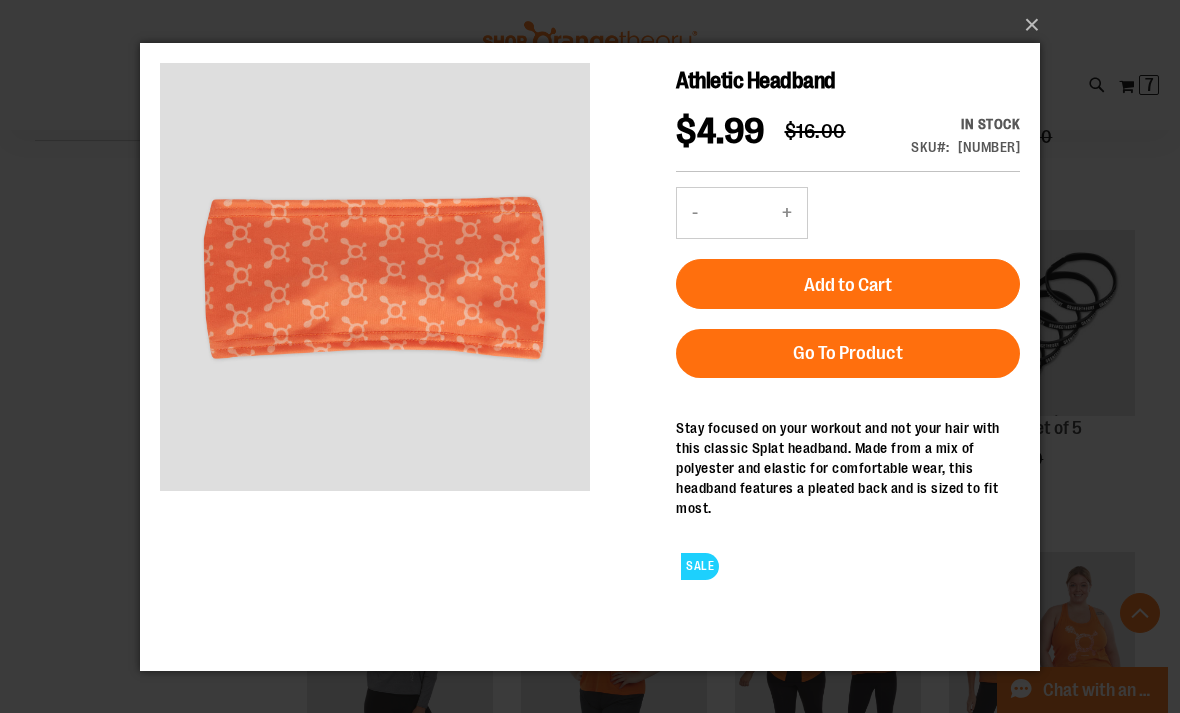 click on "×" at bounding box center (596, 25) 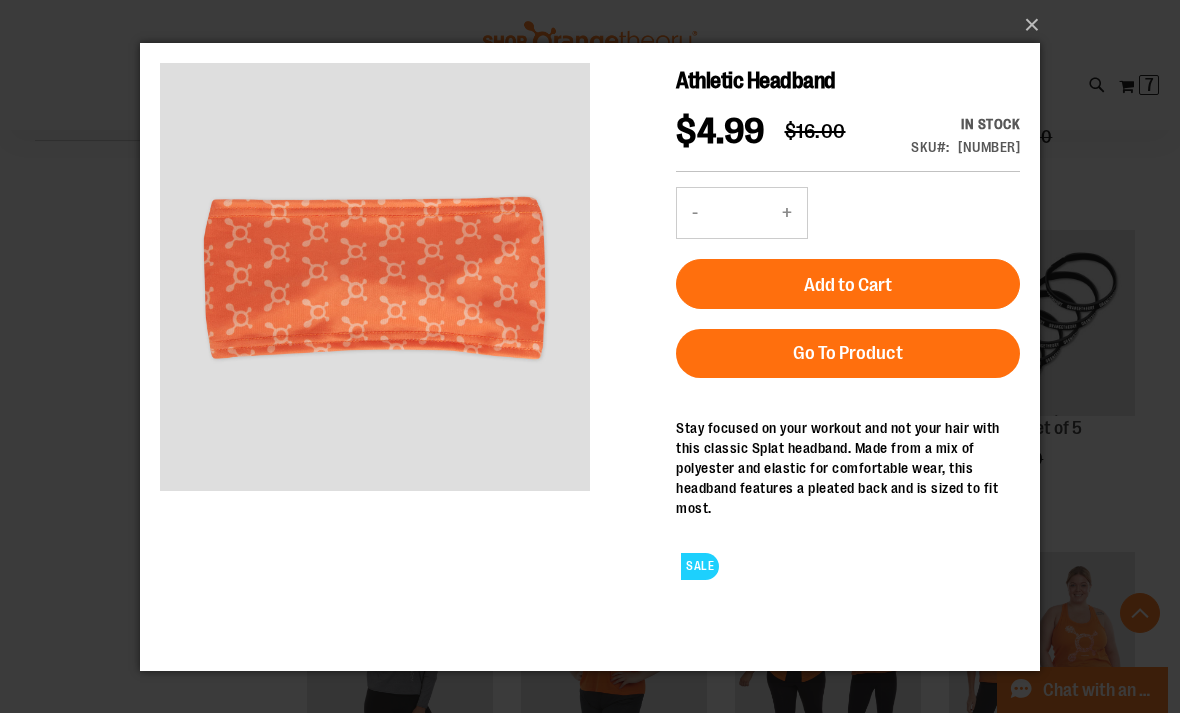 click on "×" at bounding box center [596, 25] 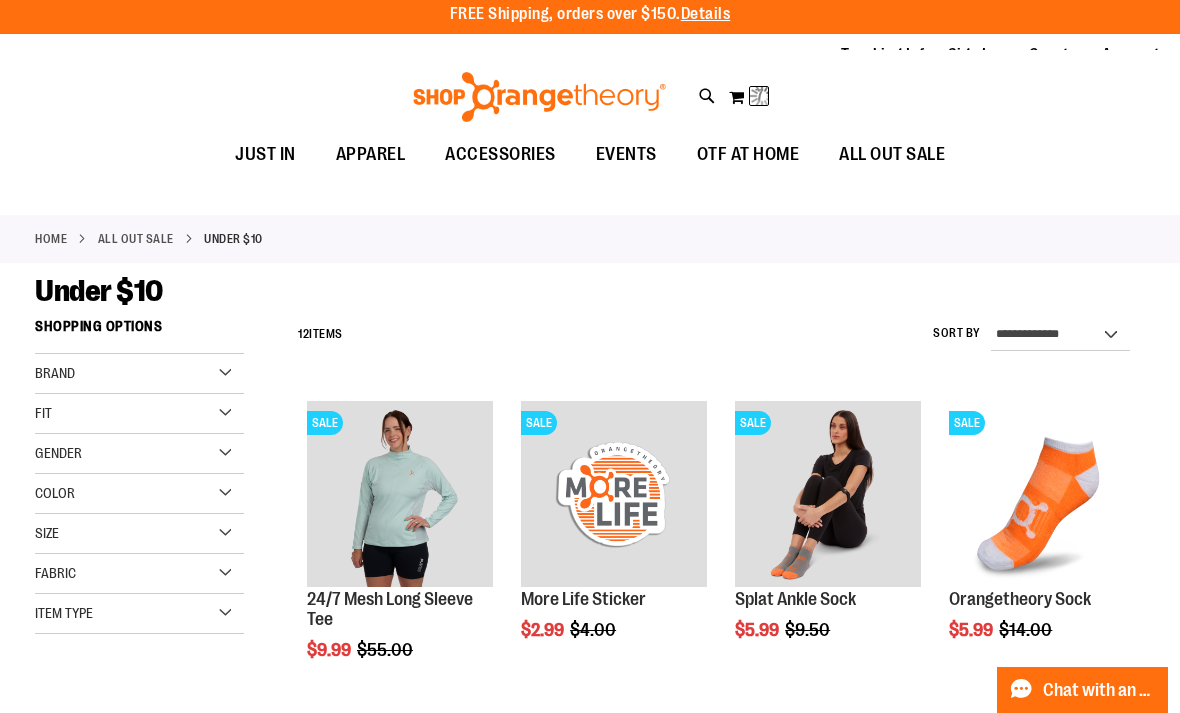 scroll, scrollTop: 0, scrollLeft: 0, axis: both 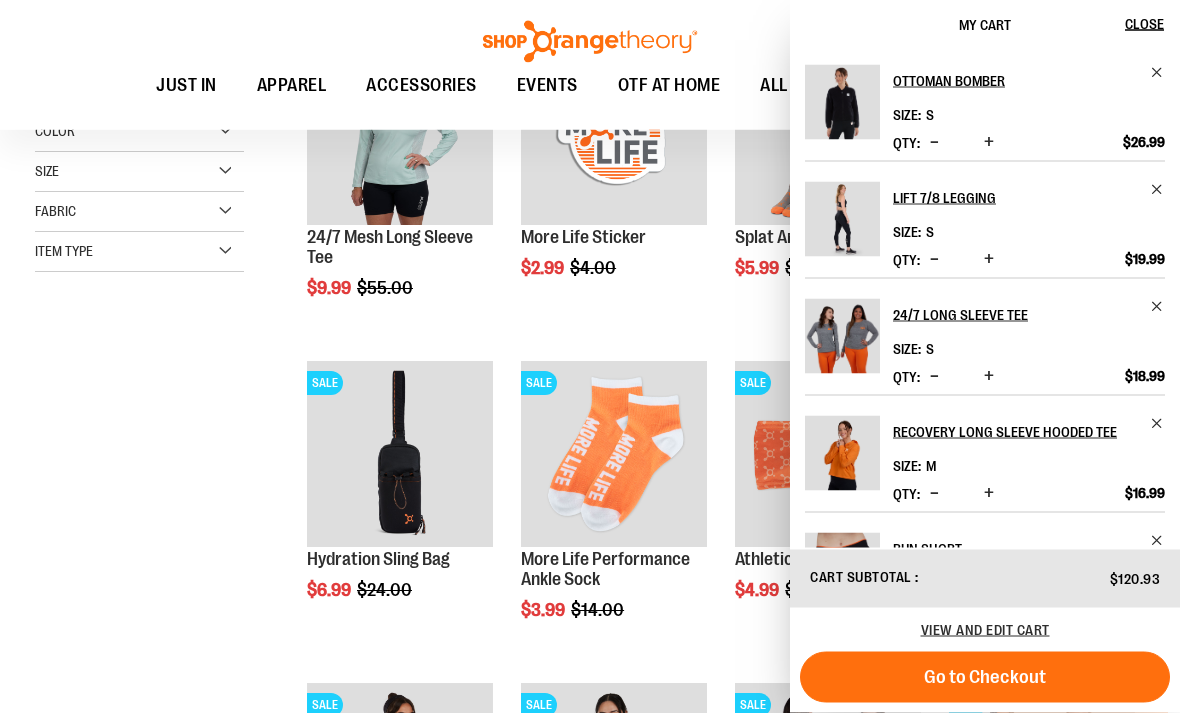 click on "**********" at bounding box center (590, 532) 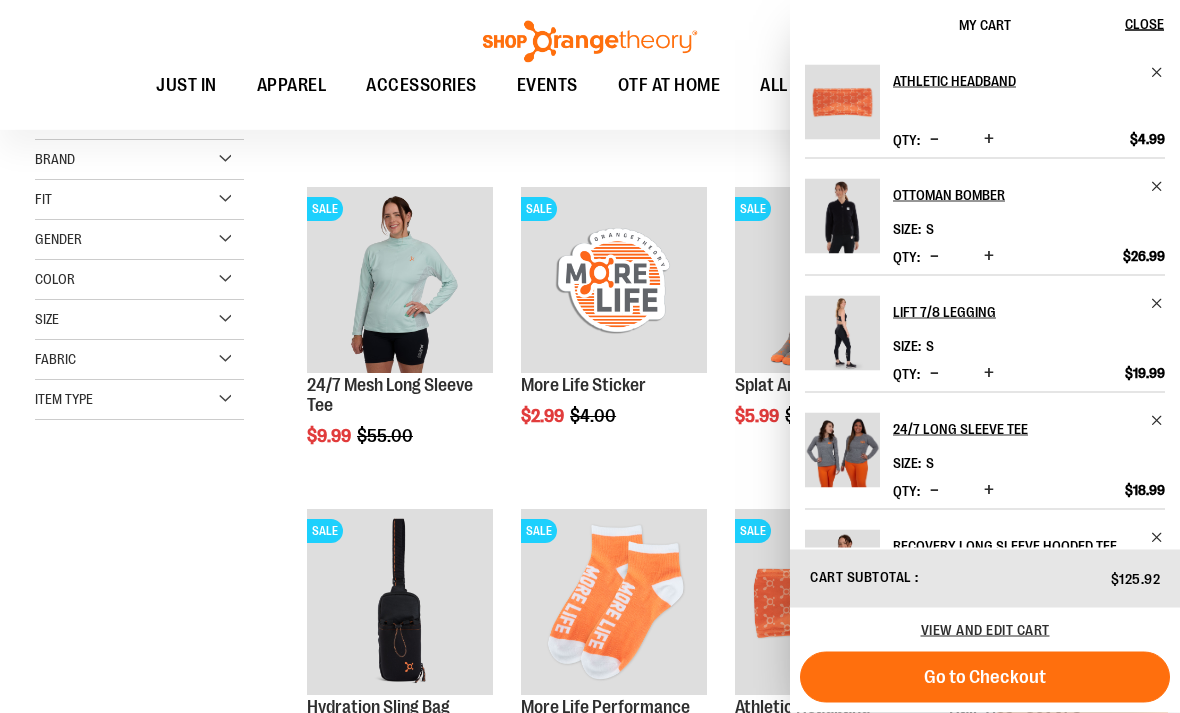 scroll, scrollTop: 221, scrollLeft: 0, axis: vertical 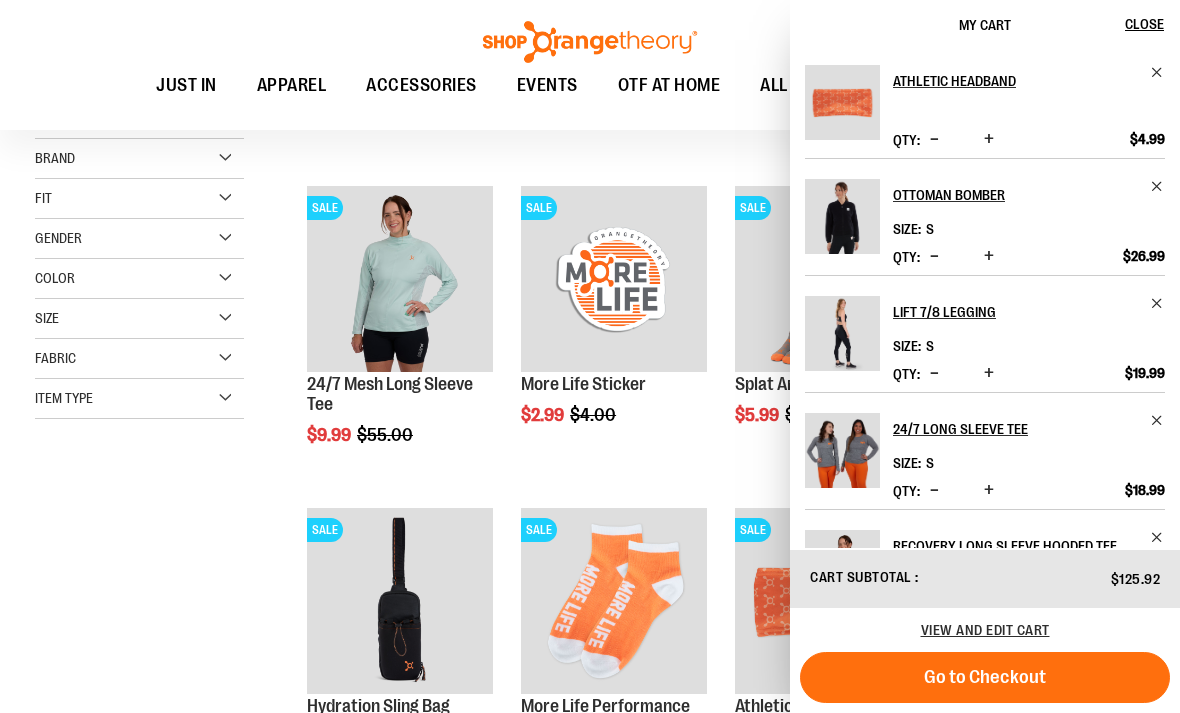click on "Quickview" at bounding box center [354, 649] 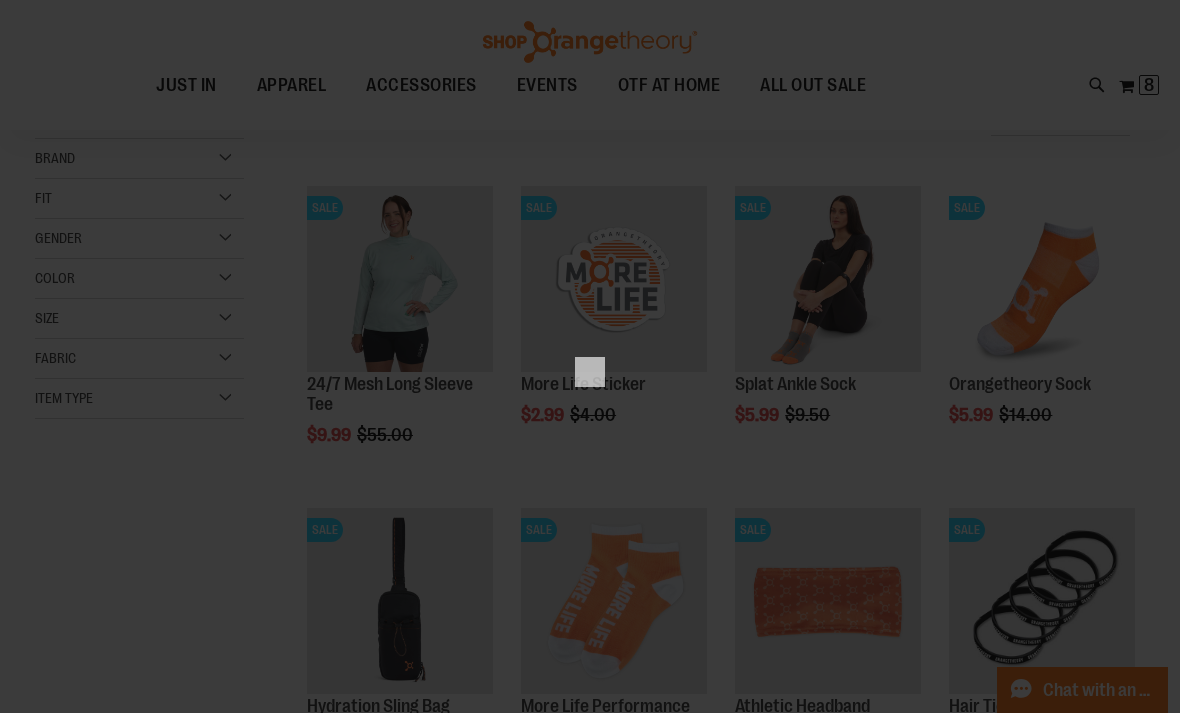 scroll, scrollTop: 0, scrollLeft: 0, axis: both 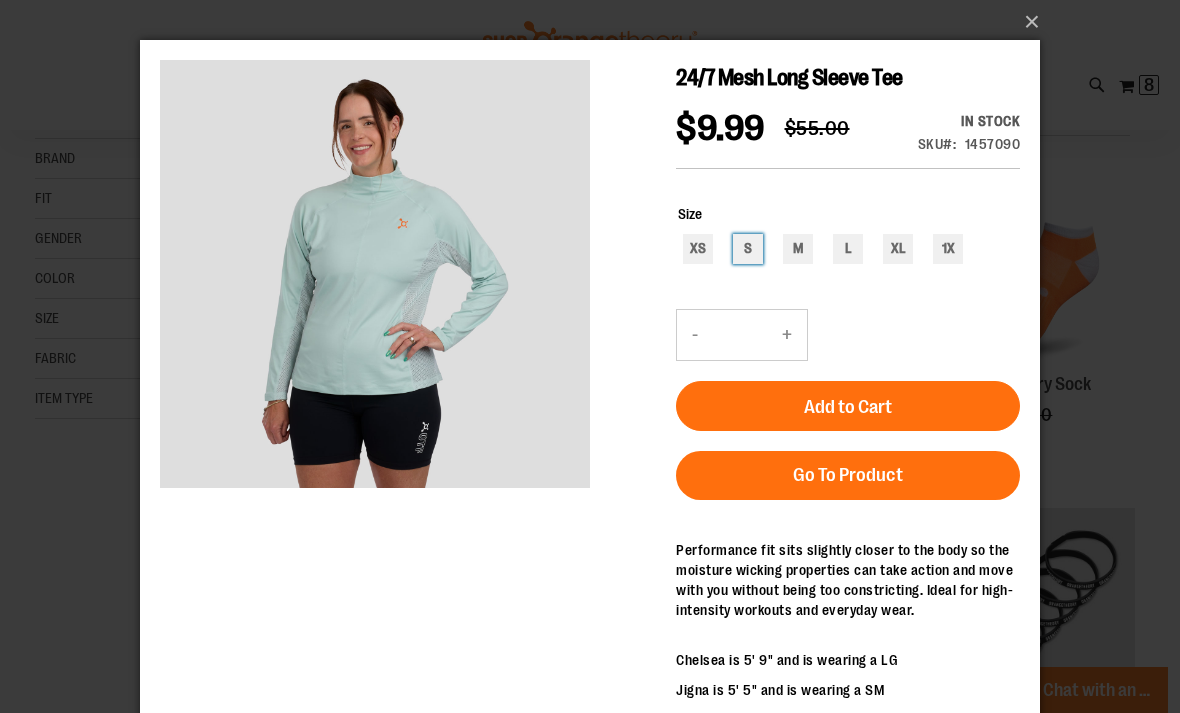 click on "S" at bounding box center (748, 249) 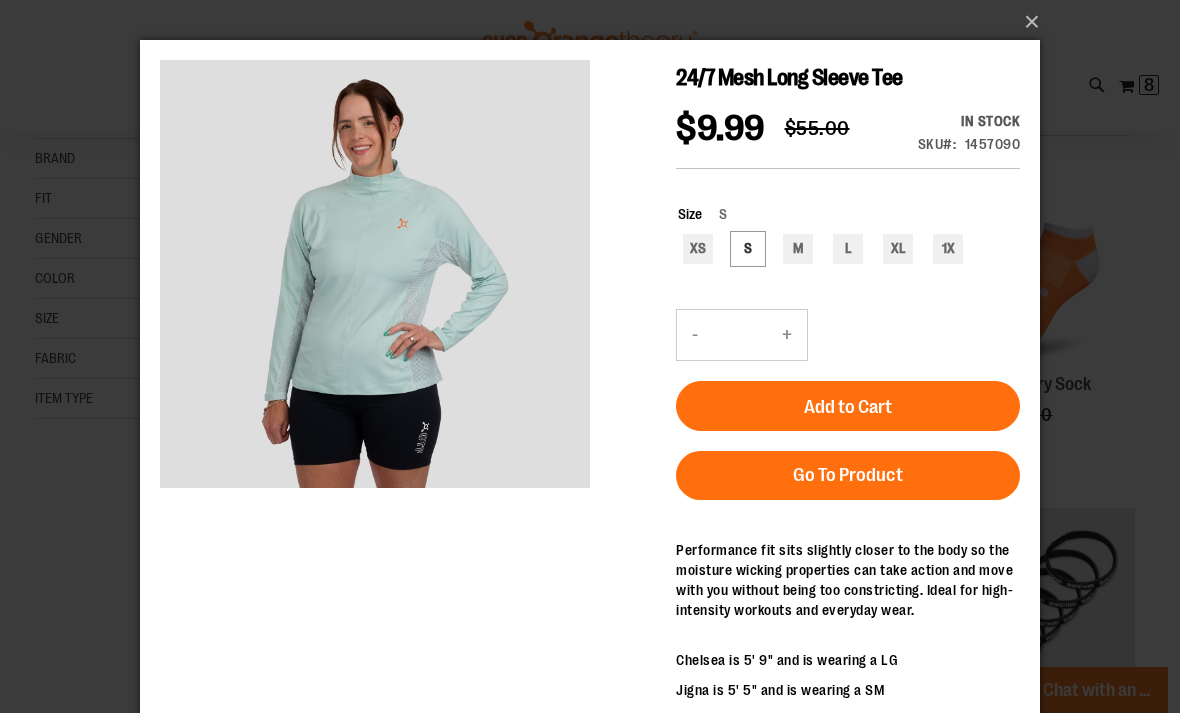 click on "Add to Cart" at bounding box center (848, 406) 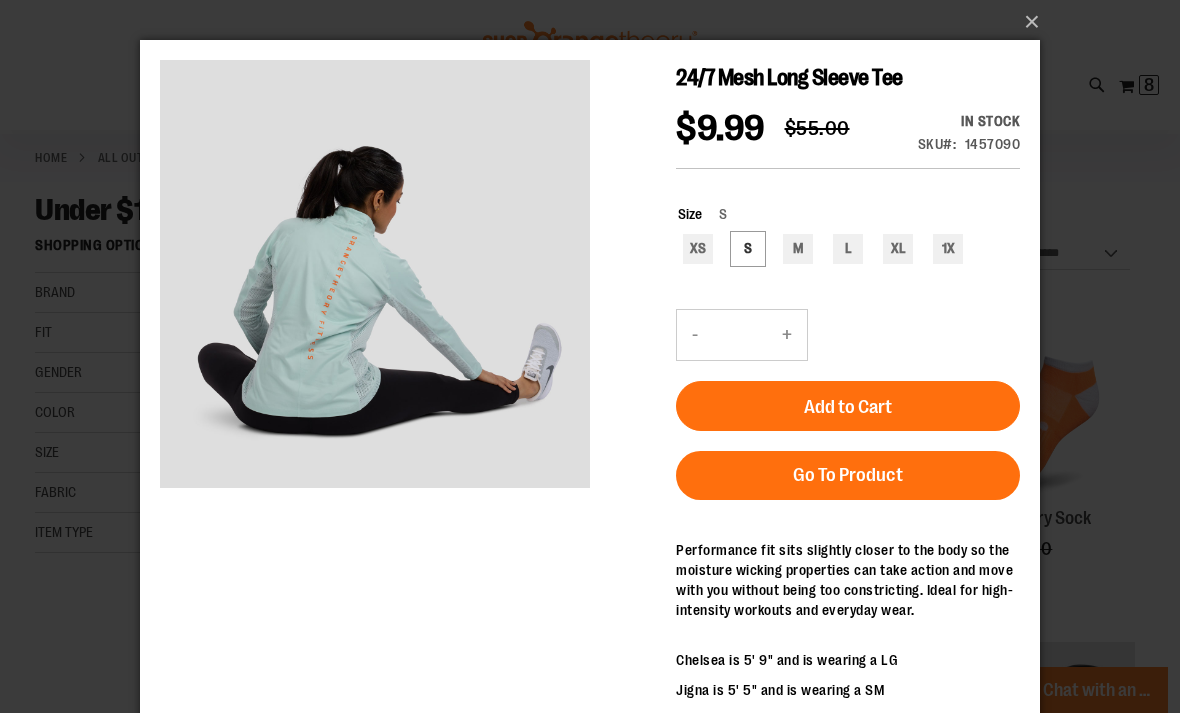 scroll, scrollTop: 86, scrollLeft: 0, axis: vertical 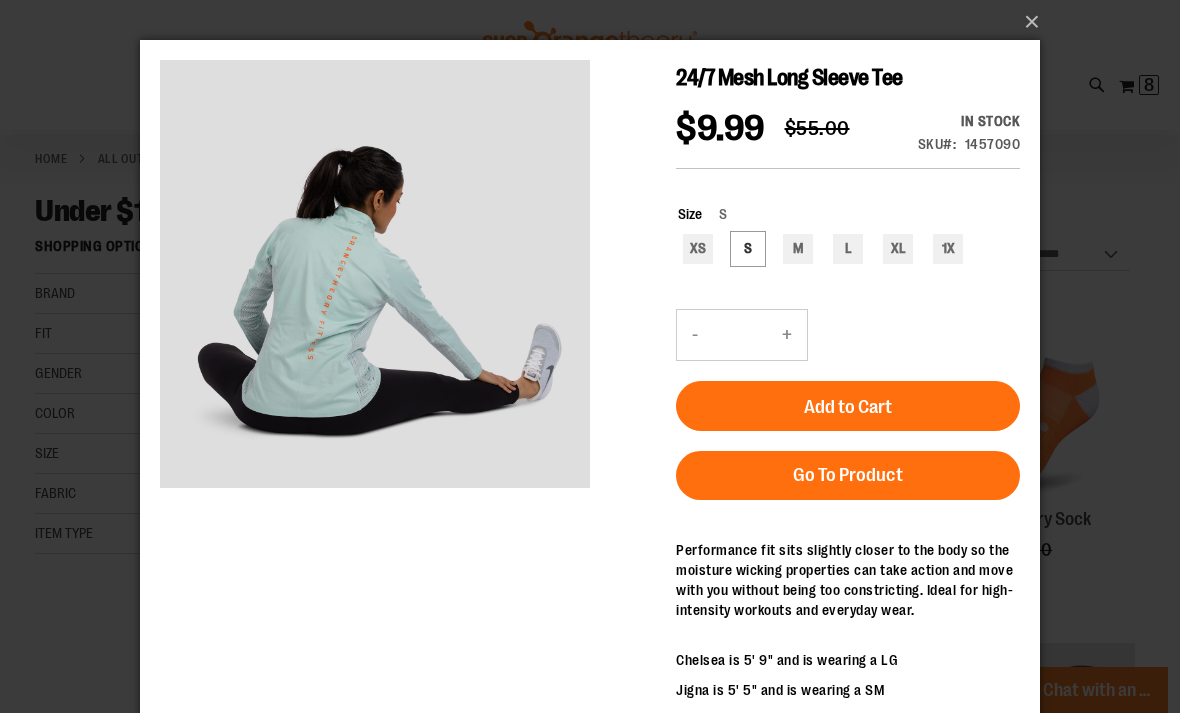 click on "×" at bounding box center [590, 356] 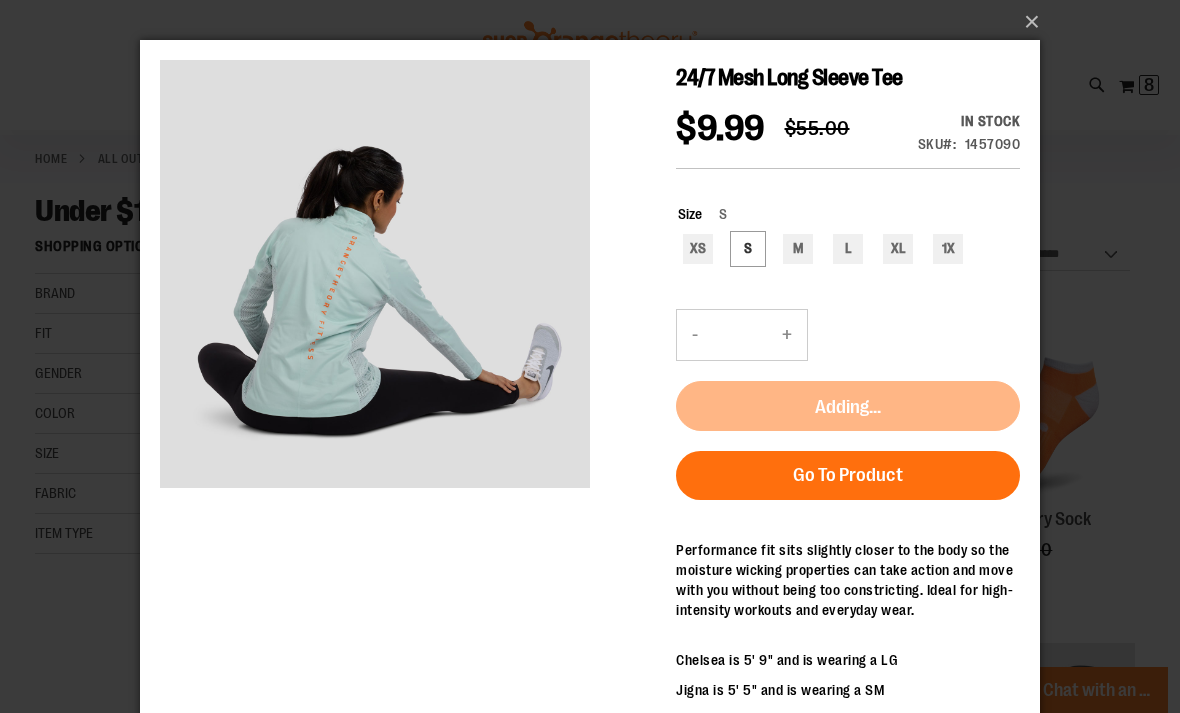 click on "×" at bounding box center (590, 356) 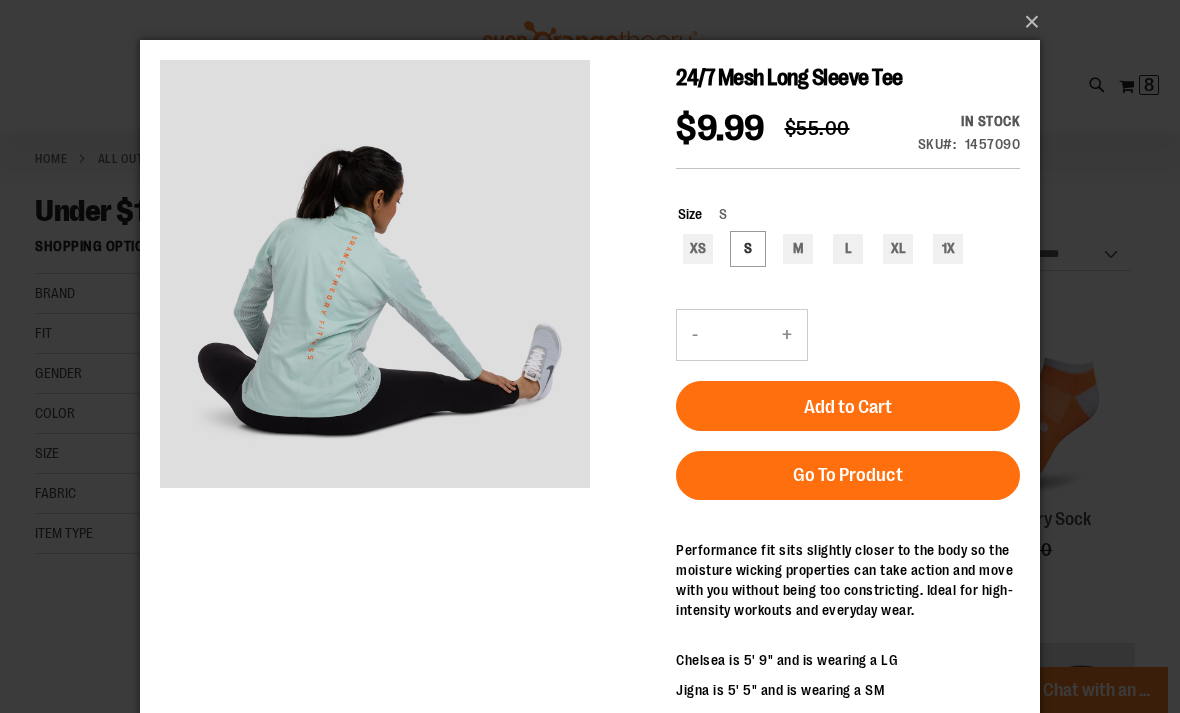 click on "×" at bounding box center [596, 22] 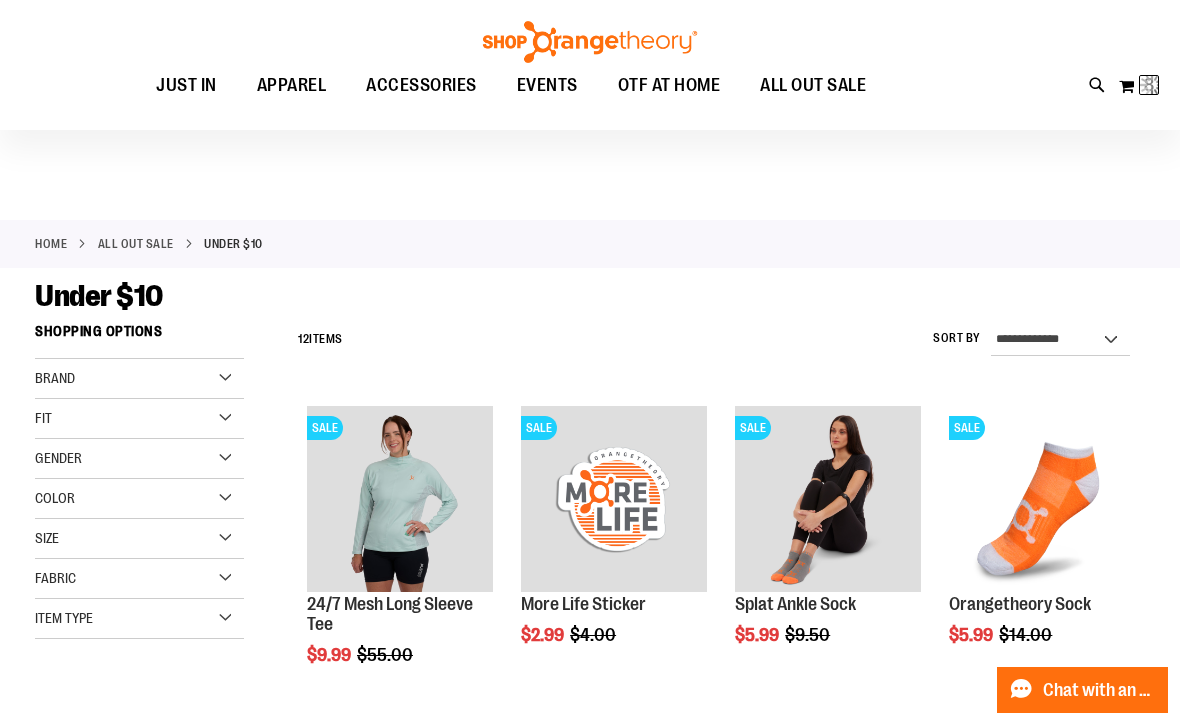 scroll, scrollTop: 0, scrollLeft: 0, axis: both 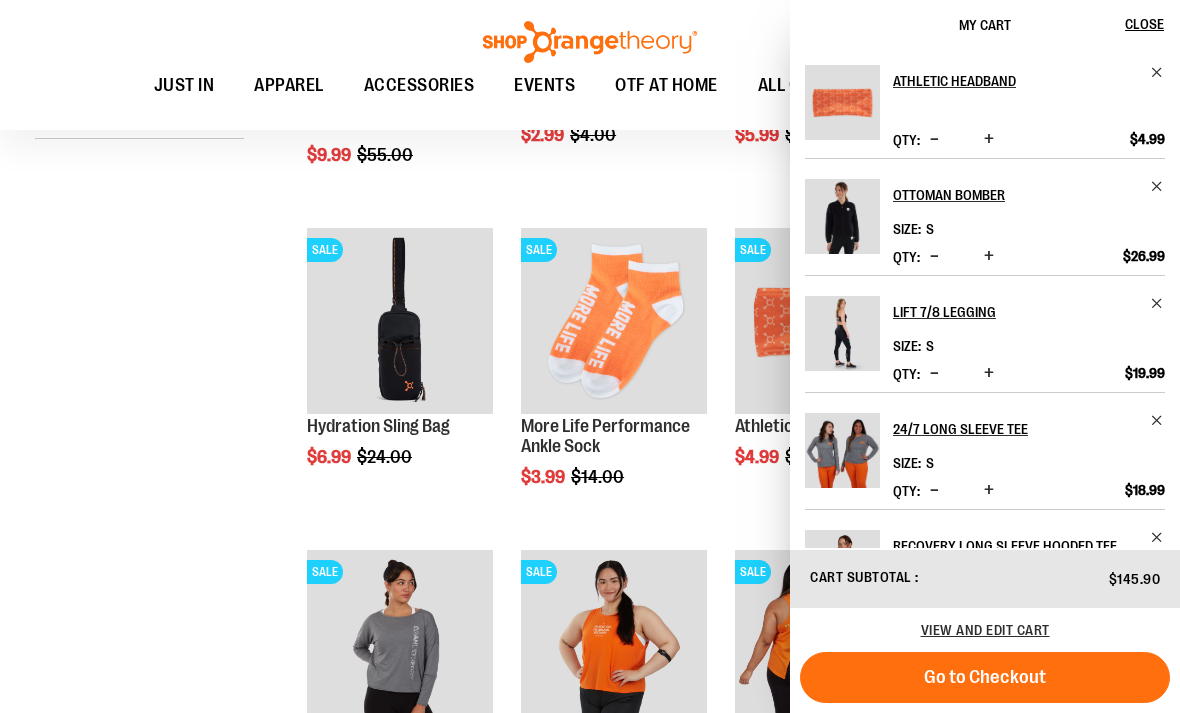 click on "**********" at bounding box center (590, 398) 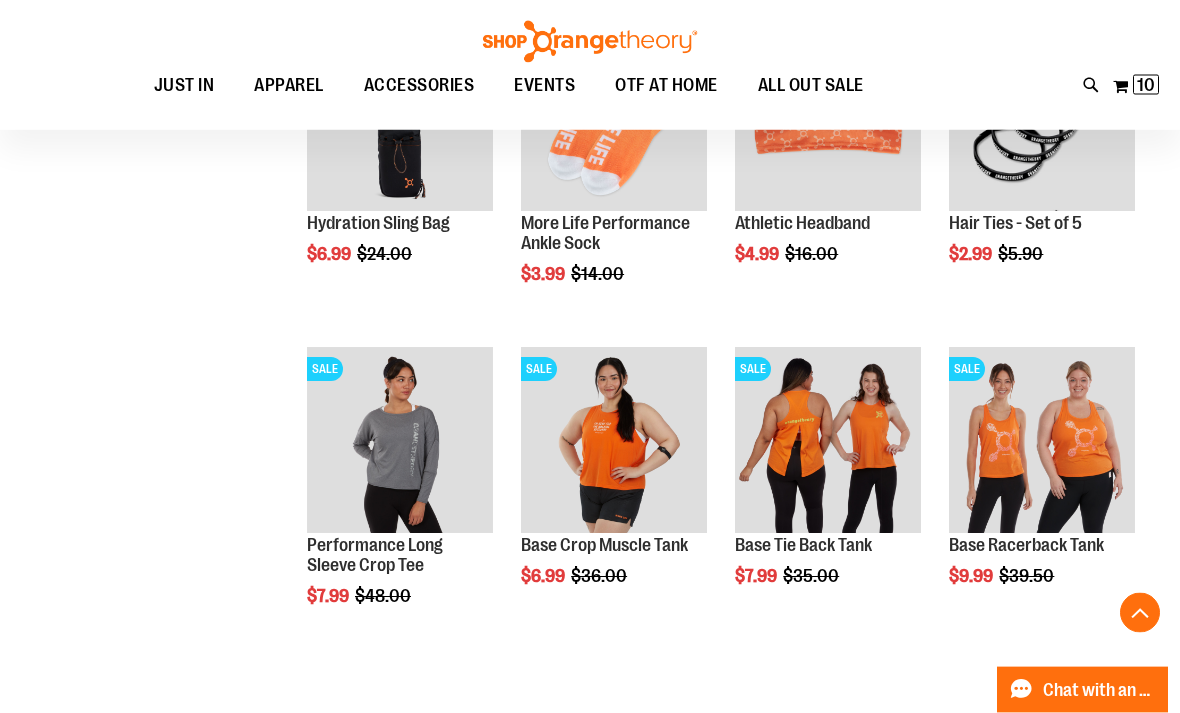 scroll, scrollTop: 704, scrollLeft: 0, axis: vertical 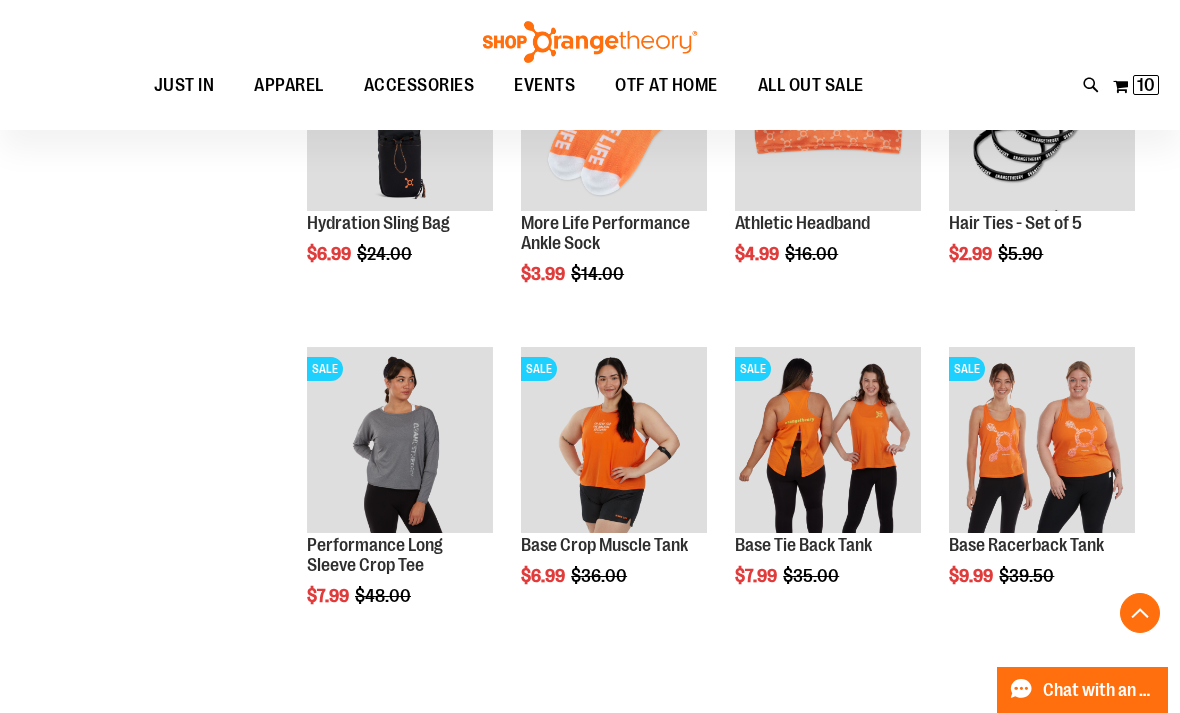 click on "Quickview" at bounding box center (354, 810) 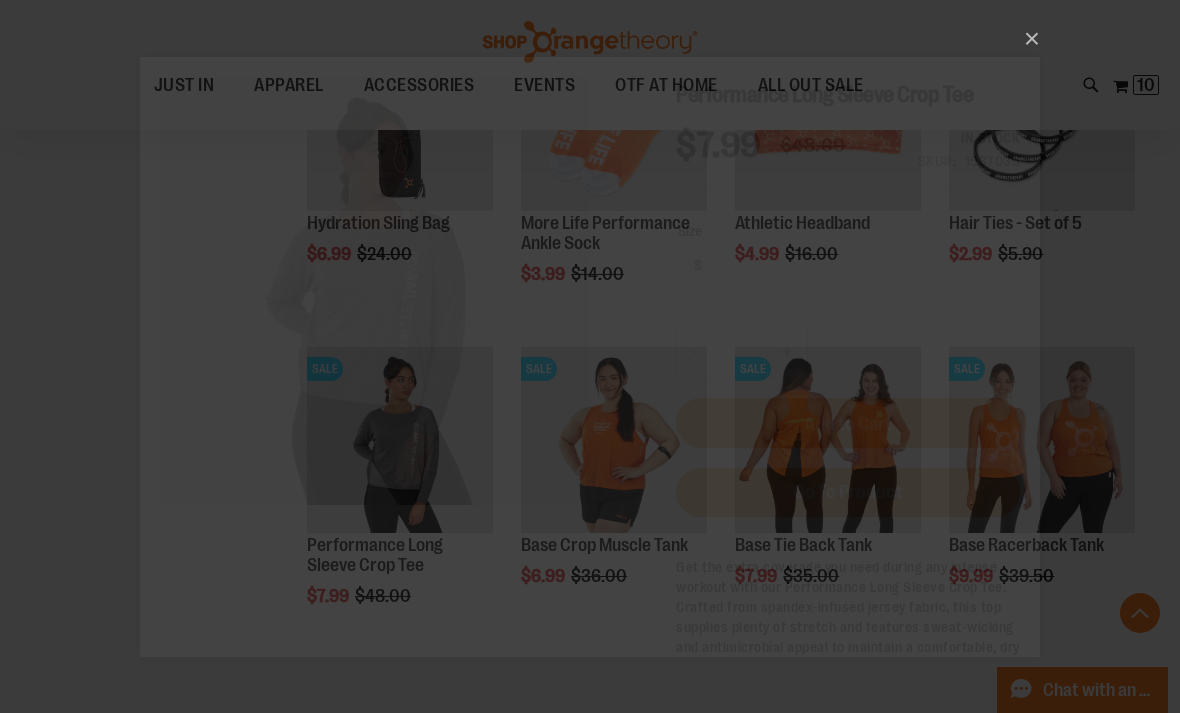 scroll, scrollTop: 0, scrollLeft: 0, axis: both 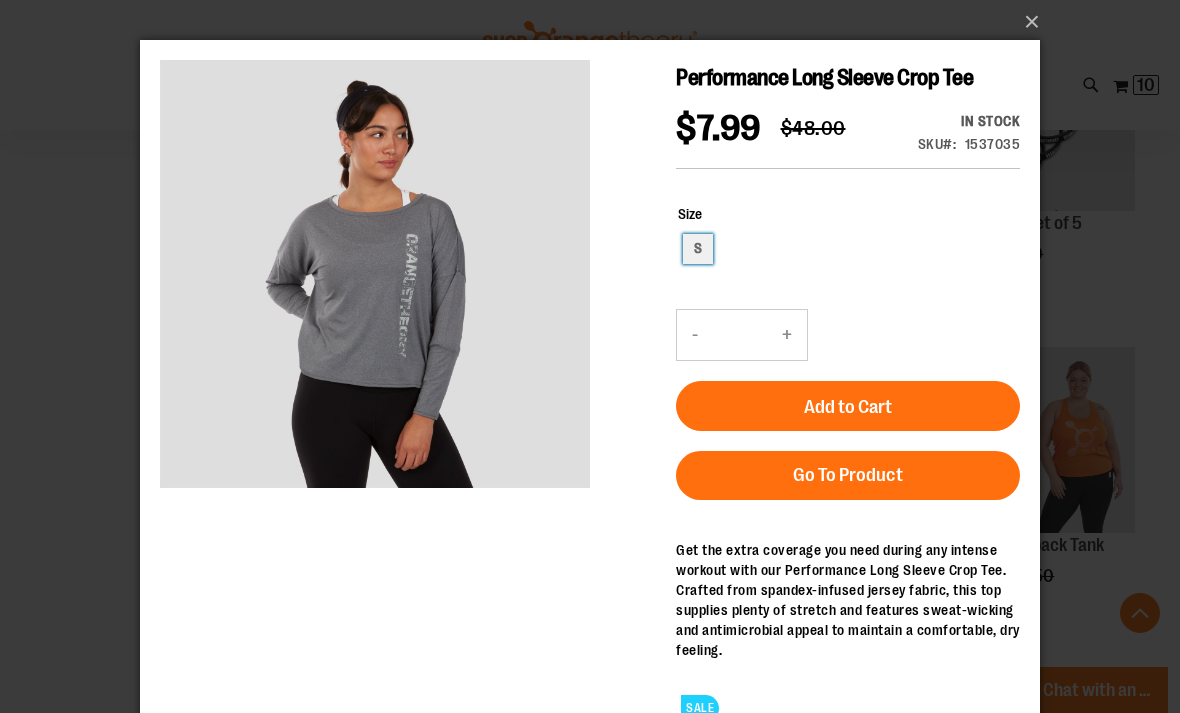 click on "S" at bounding box center [698, 249] 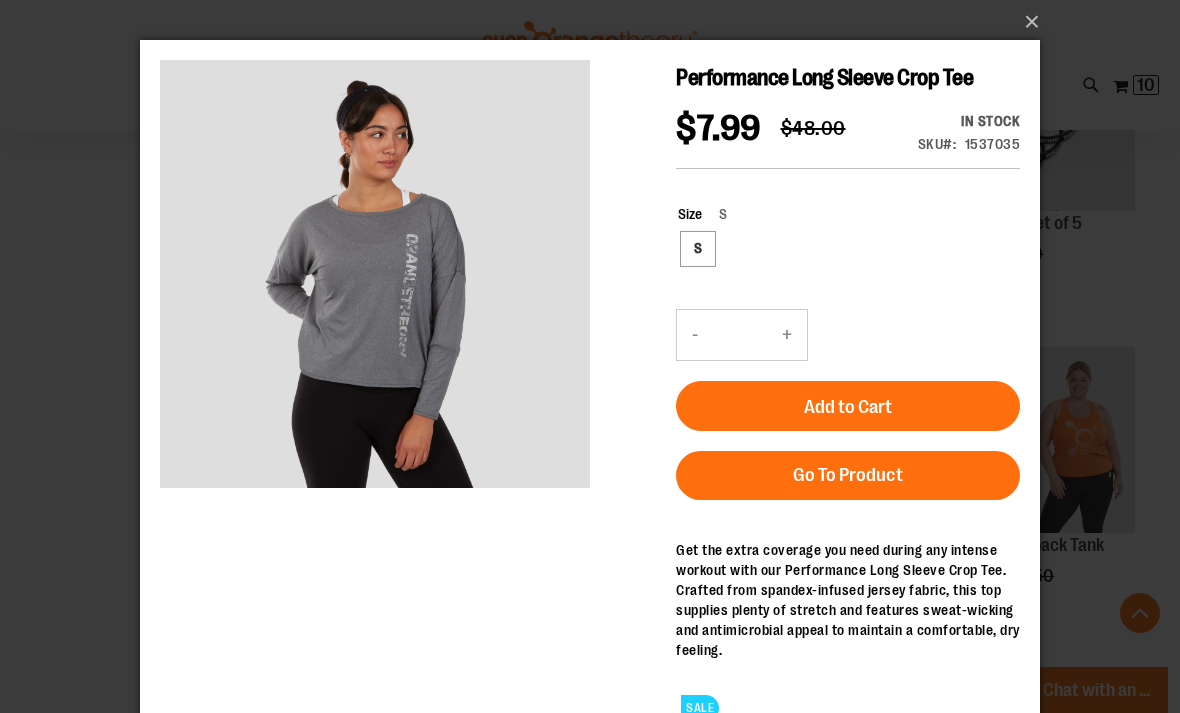 click on "Add to Cart" at bounding box center (848, 406) 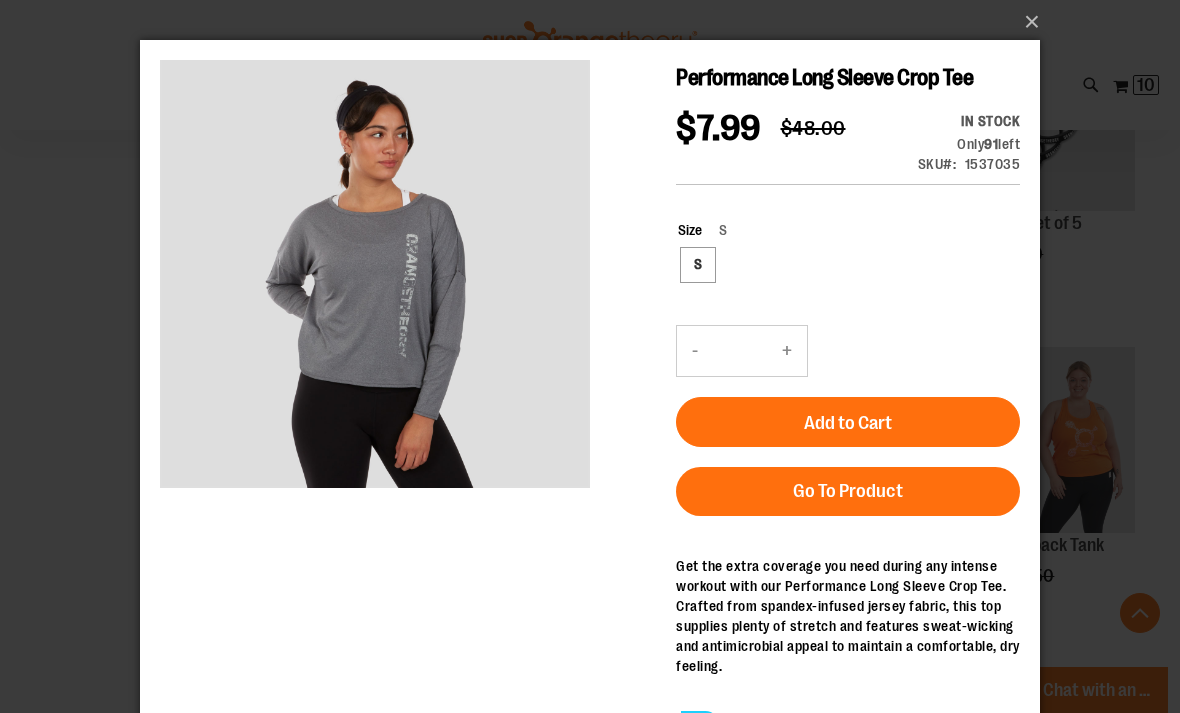 click on "×" at bounding box center [596, 22] 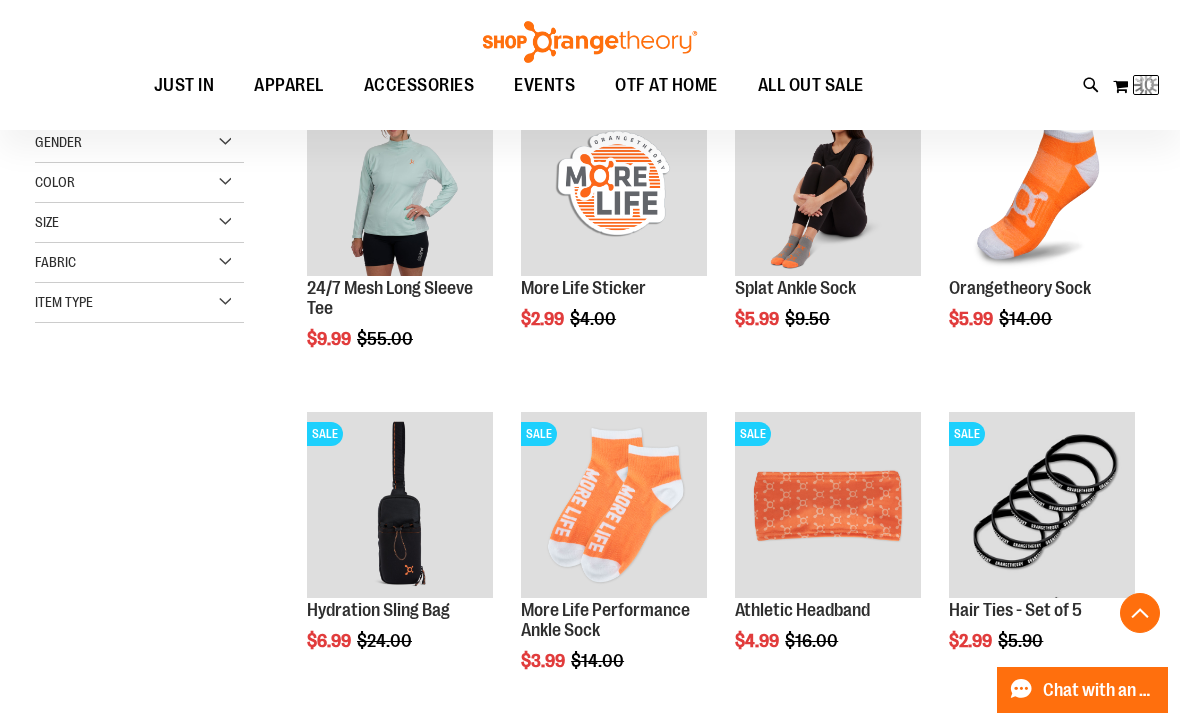click on "Toggle Nav
Search
Popular Suggestions
Advanced Search" at bounding box center [590, 65] 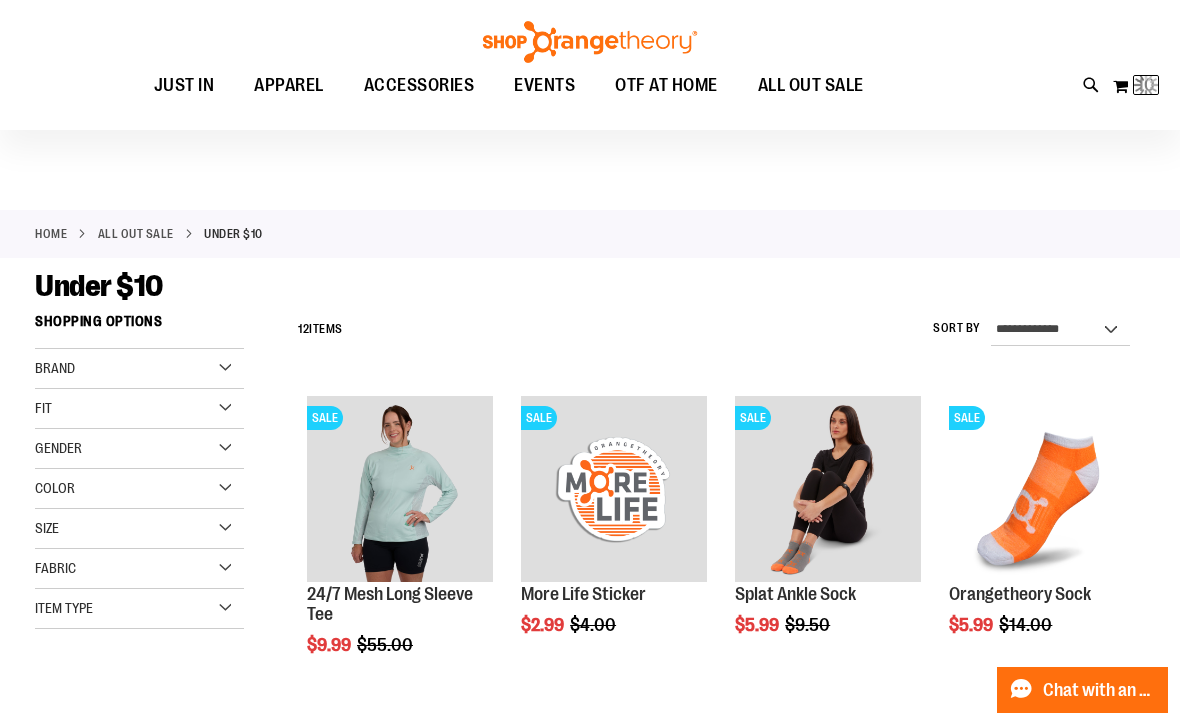 scroll, scrollTop: 0, scrollLeft: 0, axis: both 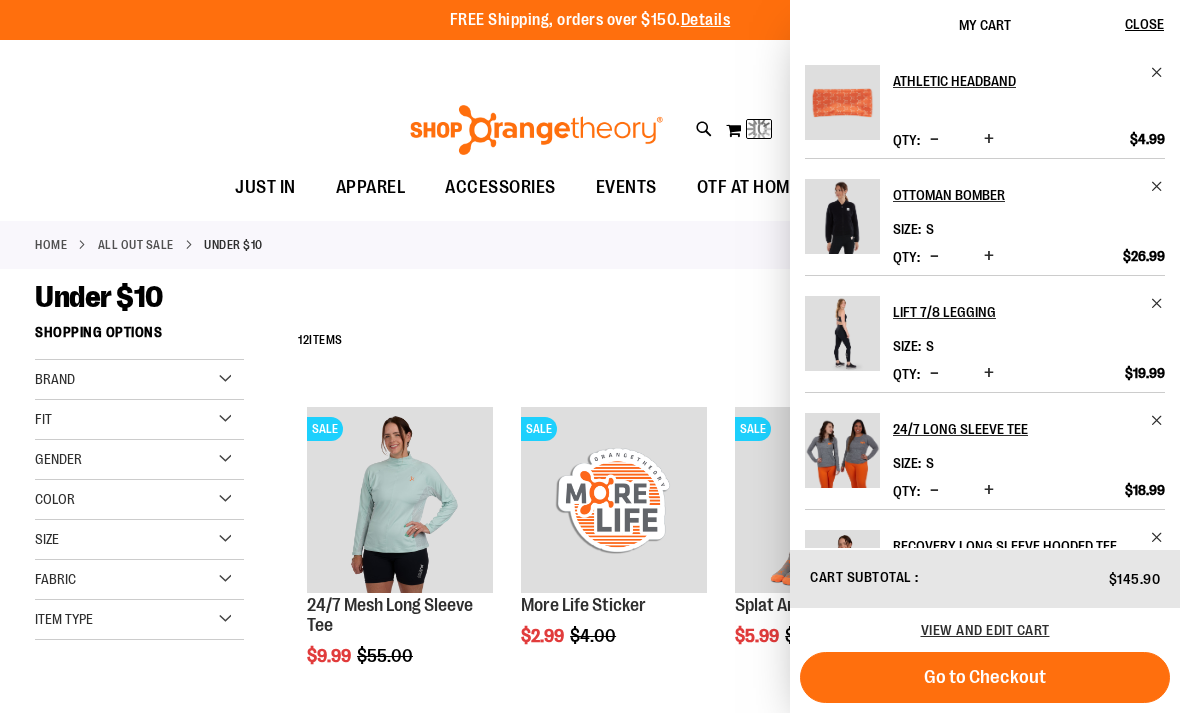 click on "Tracking Info
Sign In
Return to Procurement
Create an Account" at bounding box center (590, 61) 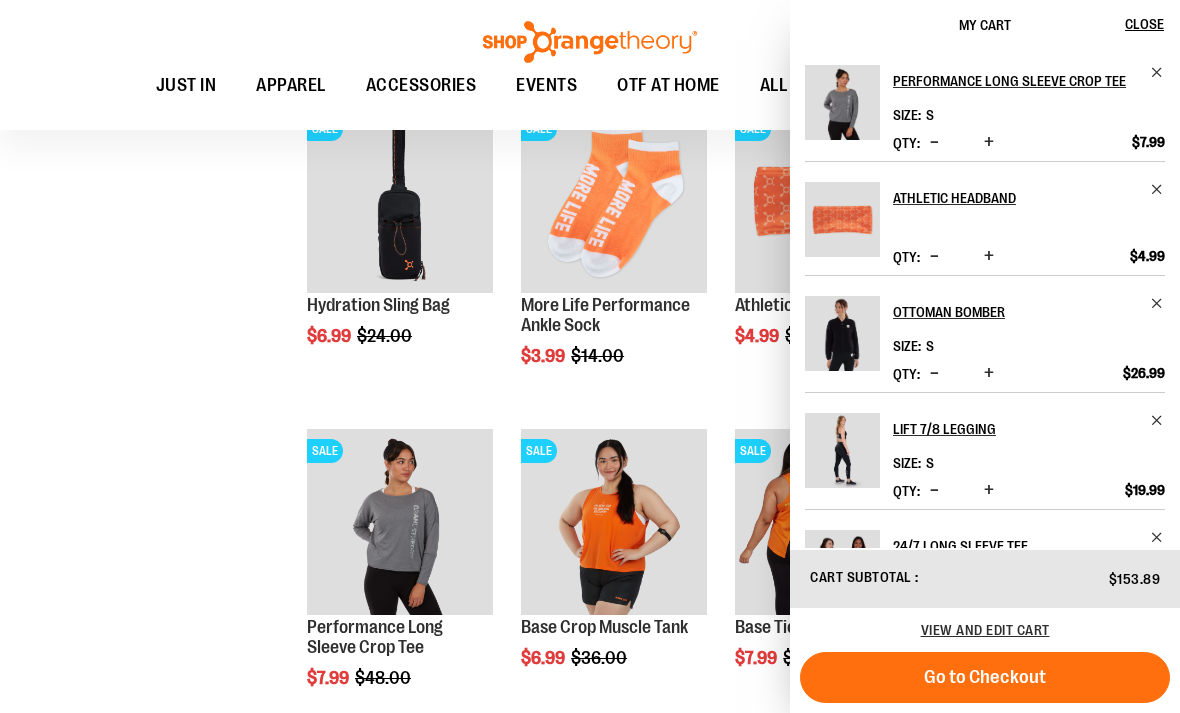 scroll, scrollTop: 651, scrollLeft: 0, axis: vertical 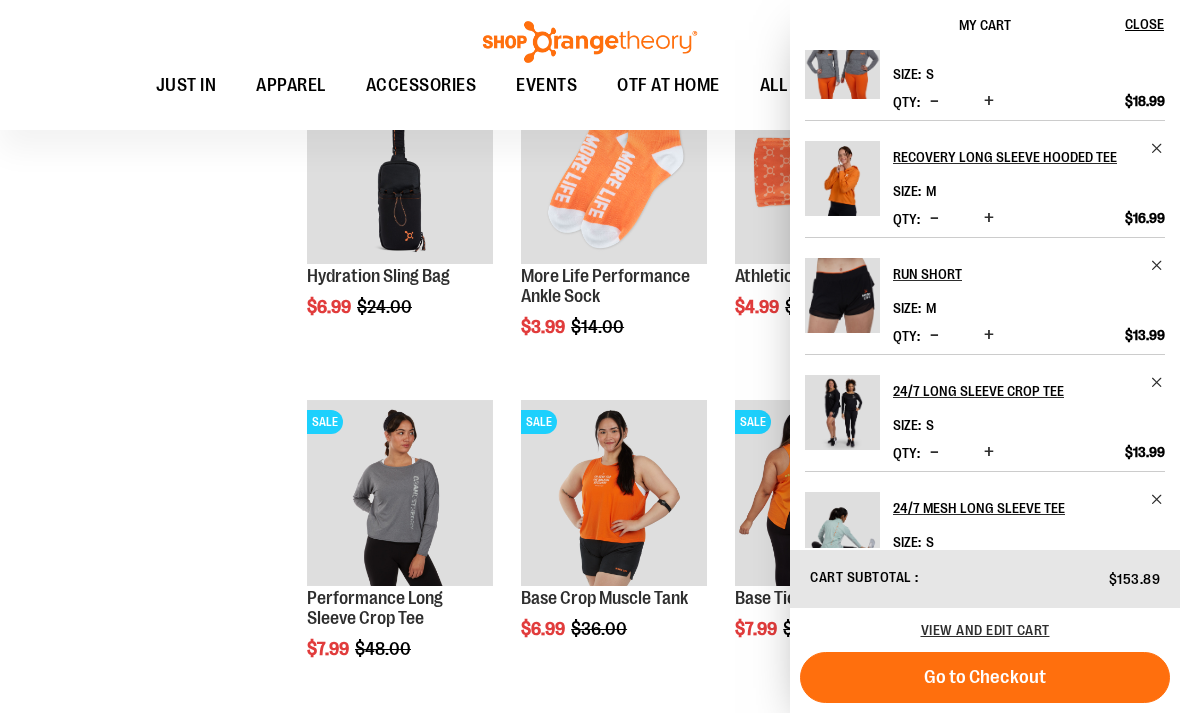 click at bounding box center [934, 569] 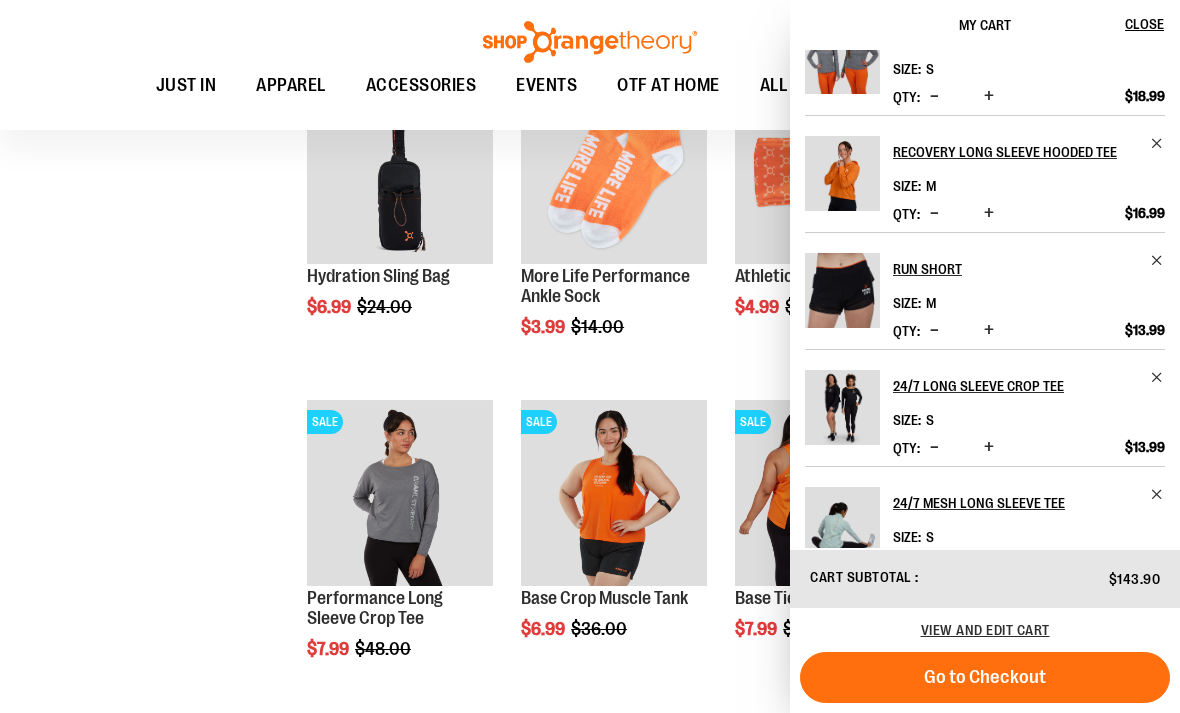 scroll, scrollTop: 506, scrollLeft: 0, axis: vertical 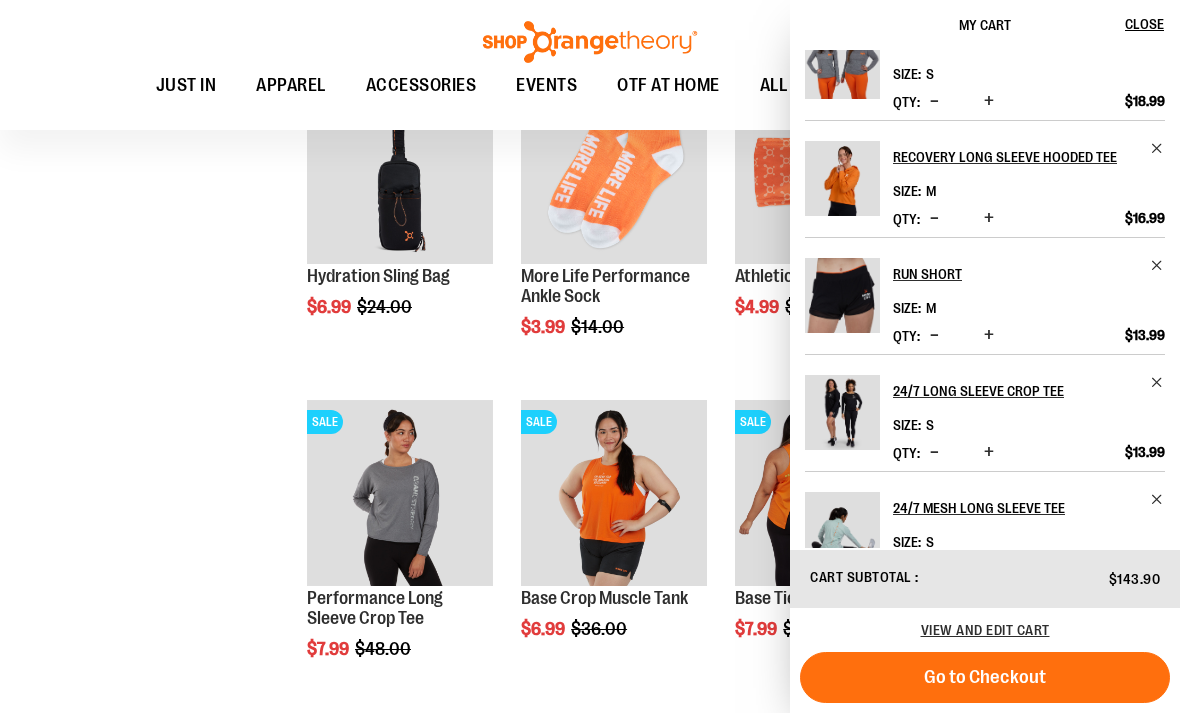 click at bounding box center (934, 569) 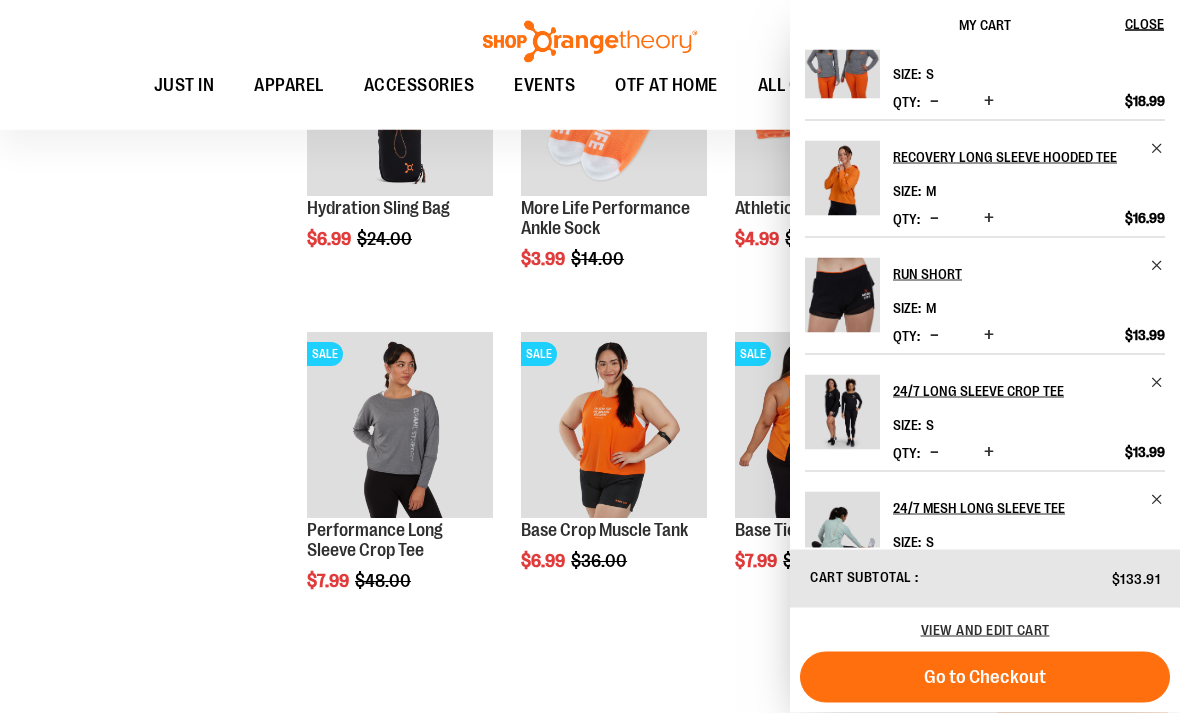 scroll, scrollTop: 721, scrollLeft: 0, axis: vertical 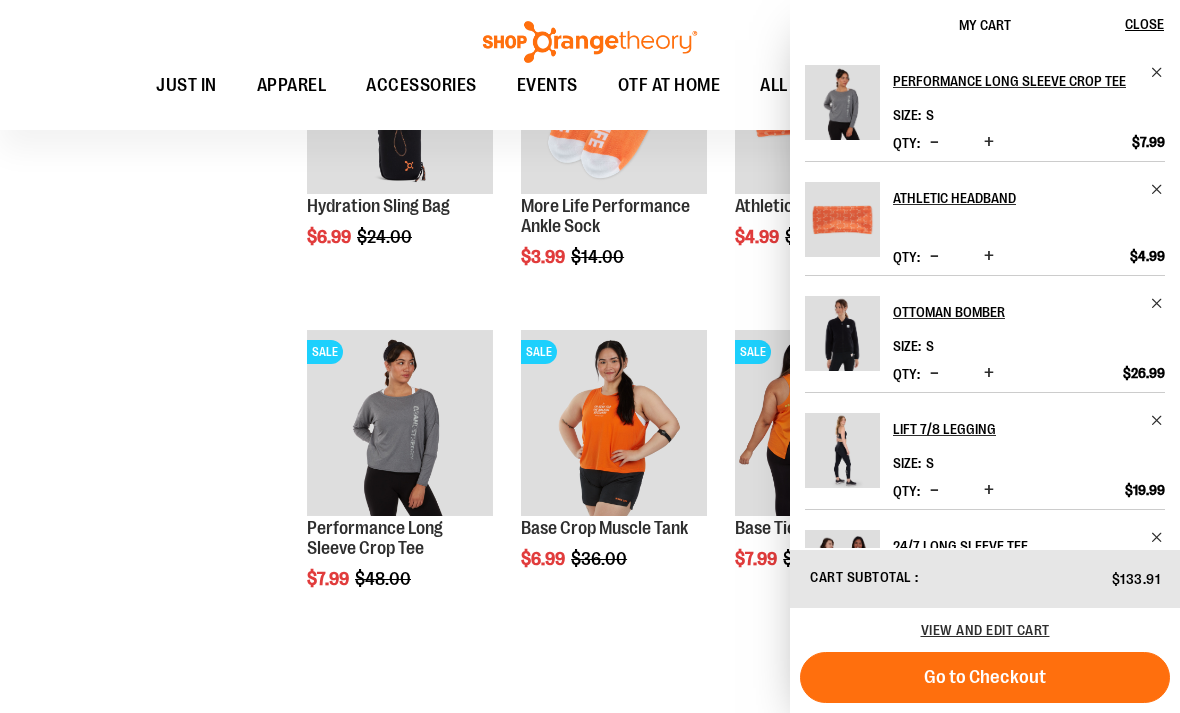 click on "**********" at bounding box center [590, 178] 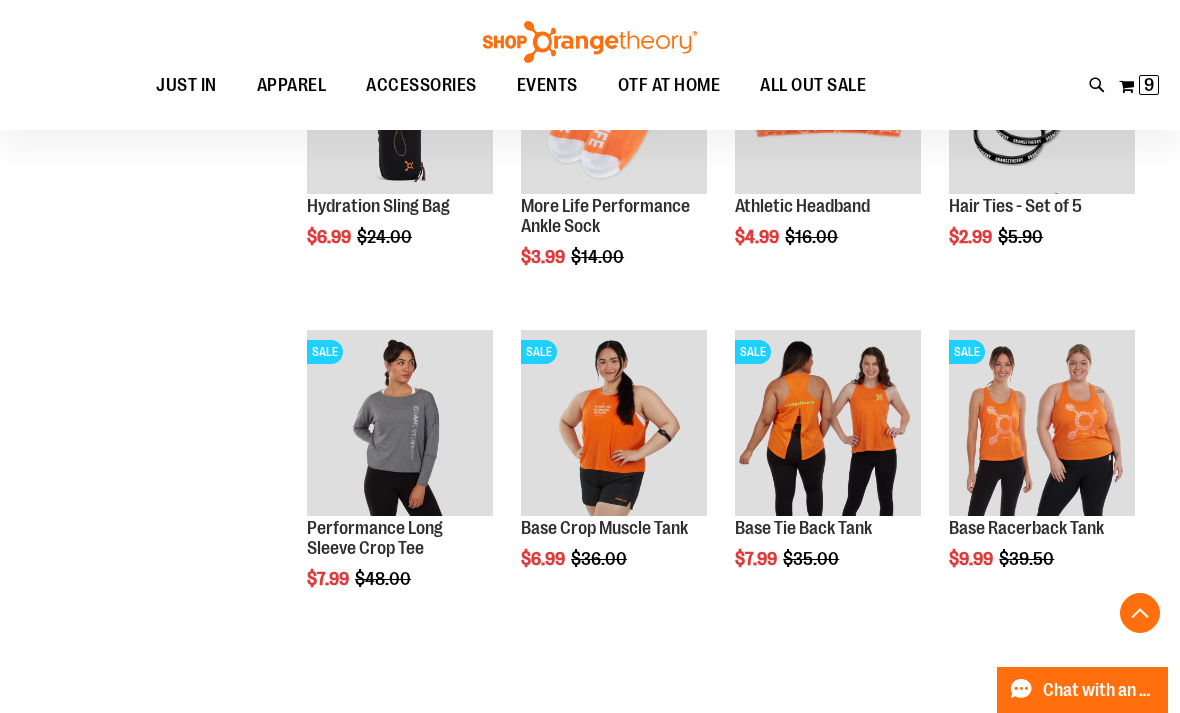 click on "Quickview" at bounding box center (782, 773) 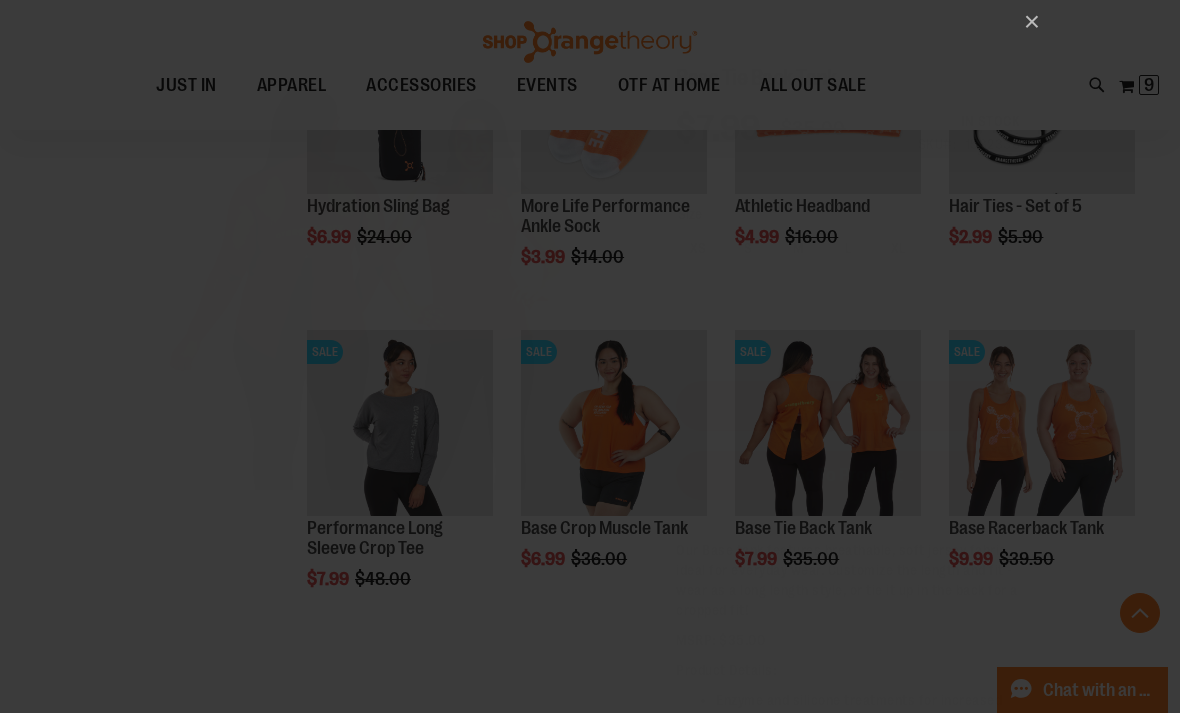 scroll, scrollTop: 0, scrollLeft: 0, axis: both 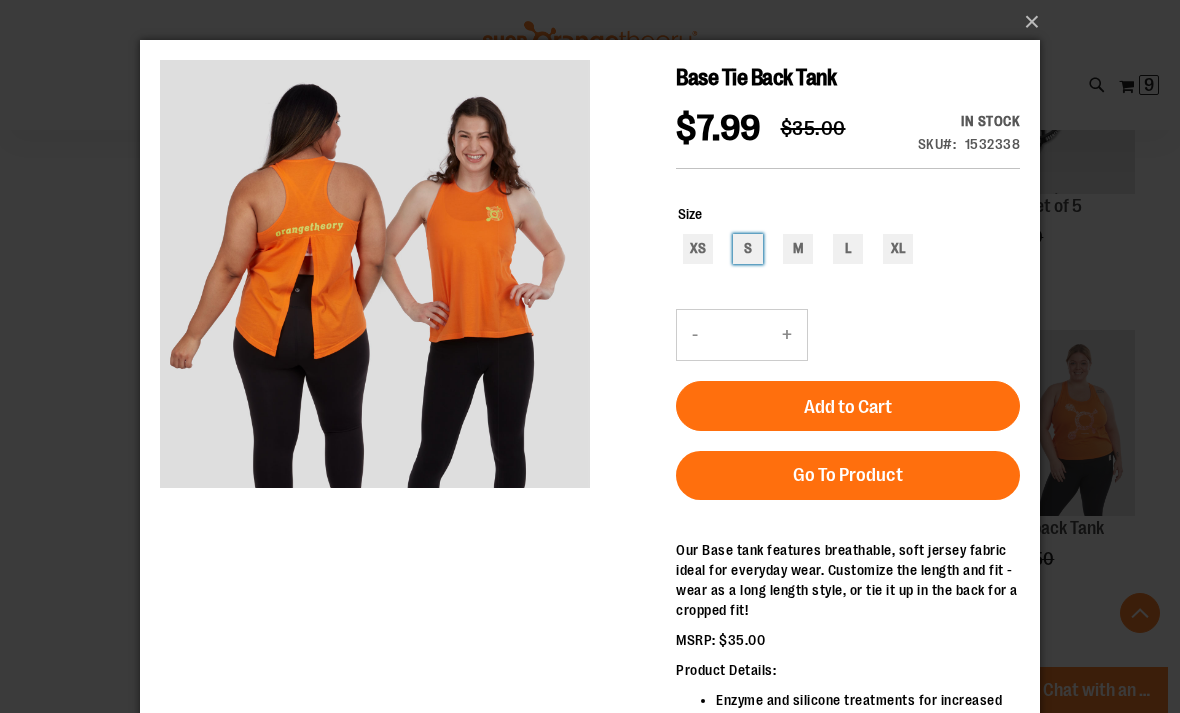 click on "S" at bounding box center [748, 249] 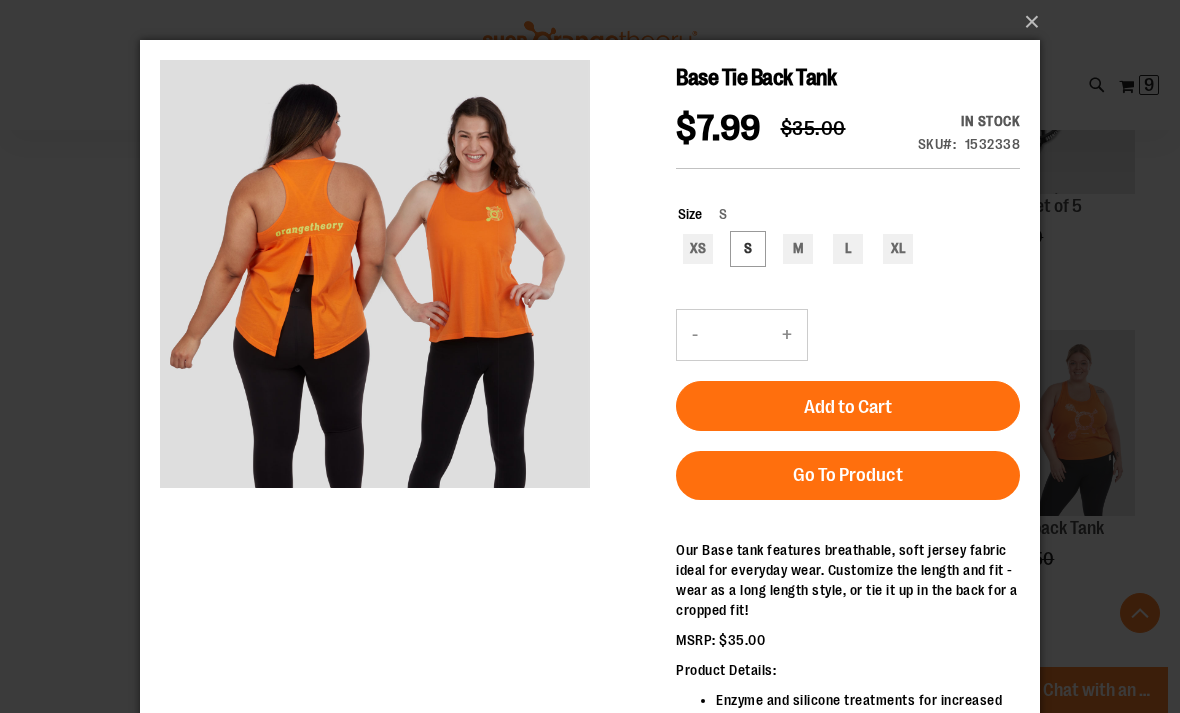 click on "Add to Cart" at bounding box center (848, 406) 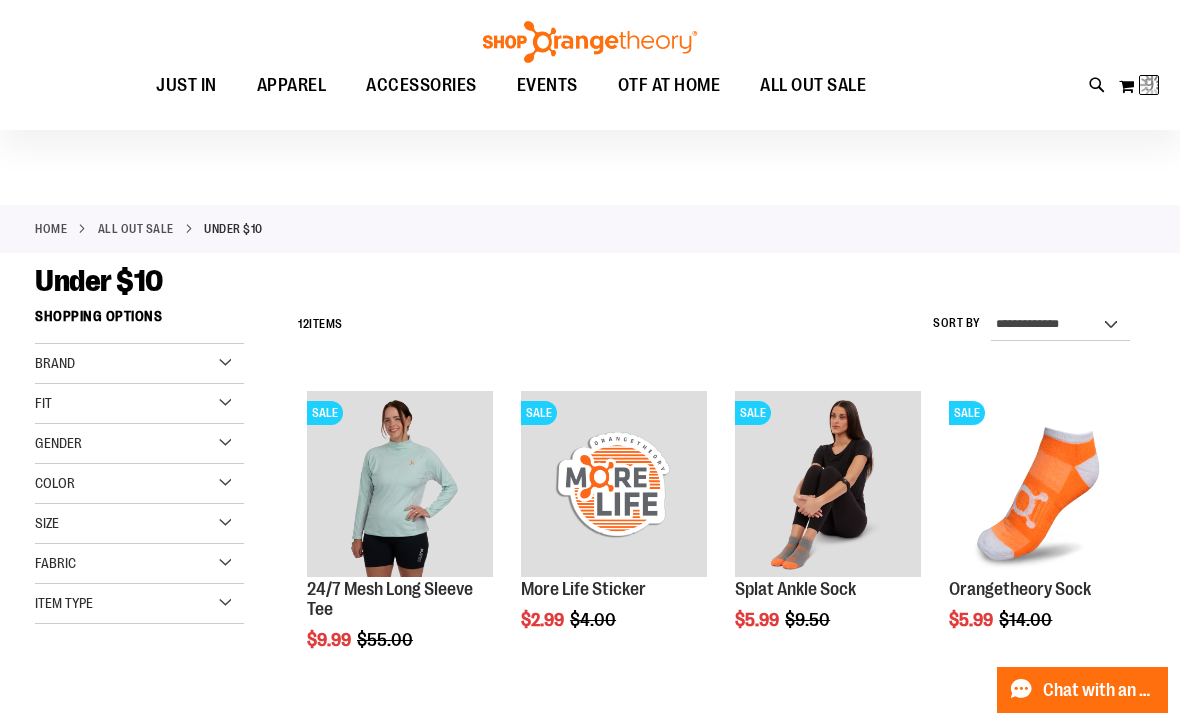 scroll, scrollTop: 0, scrollLeft: 0, axis: both 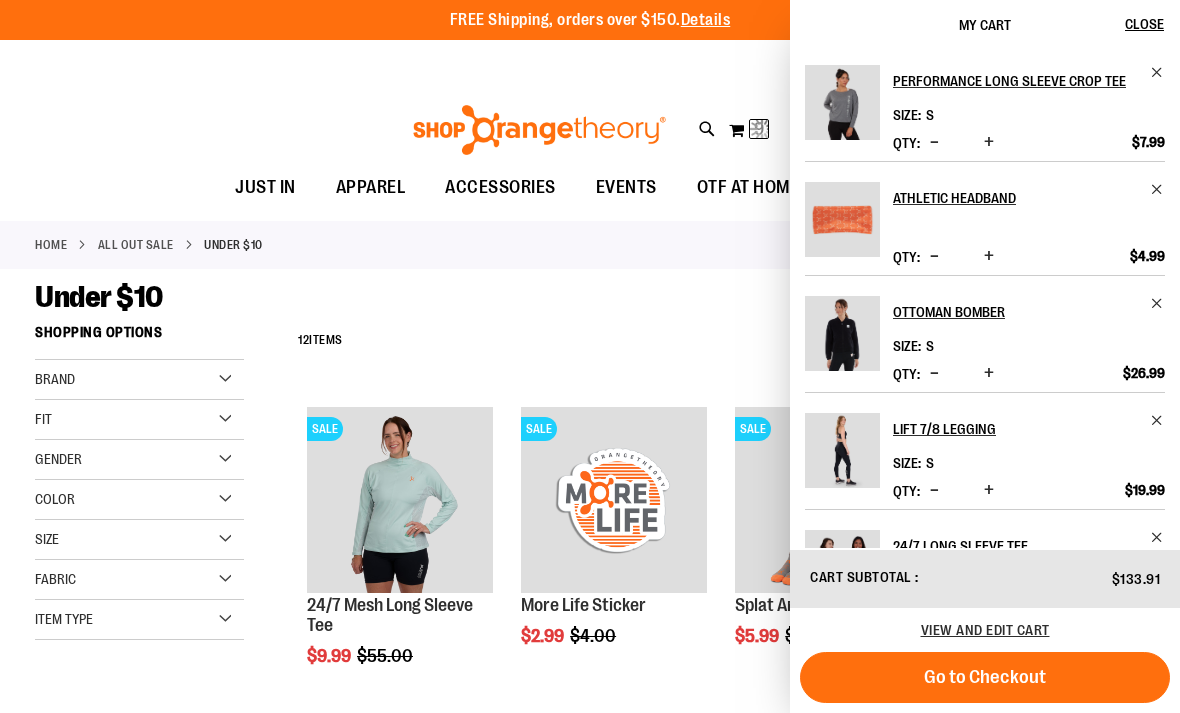 click on "**********" at bounding box center [716, 341] 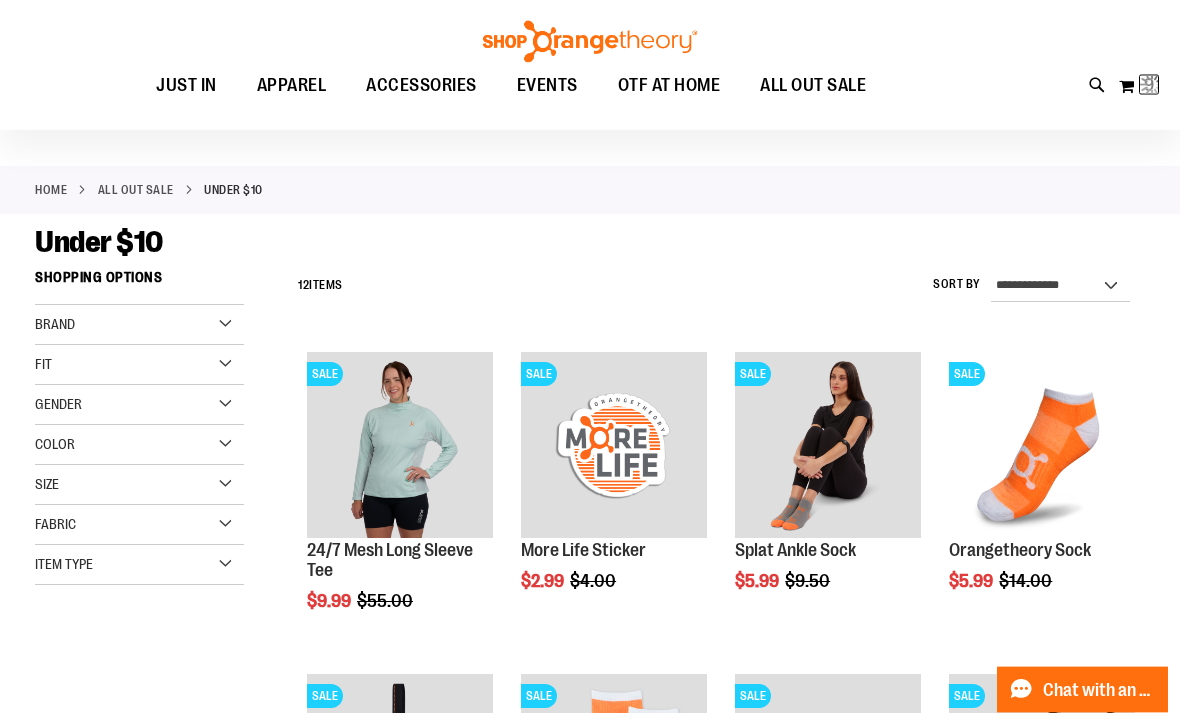scroll, scrollTop: 0, scrollLeft: 0, axis: both 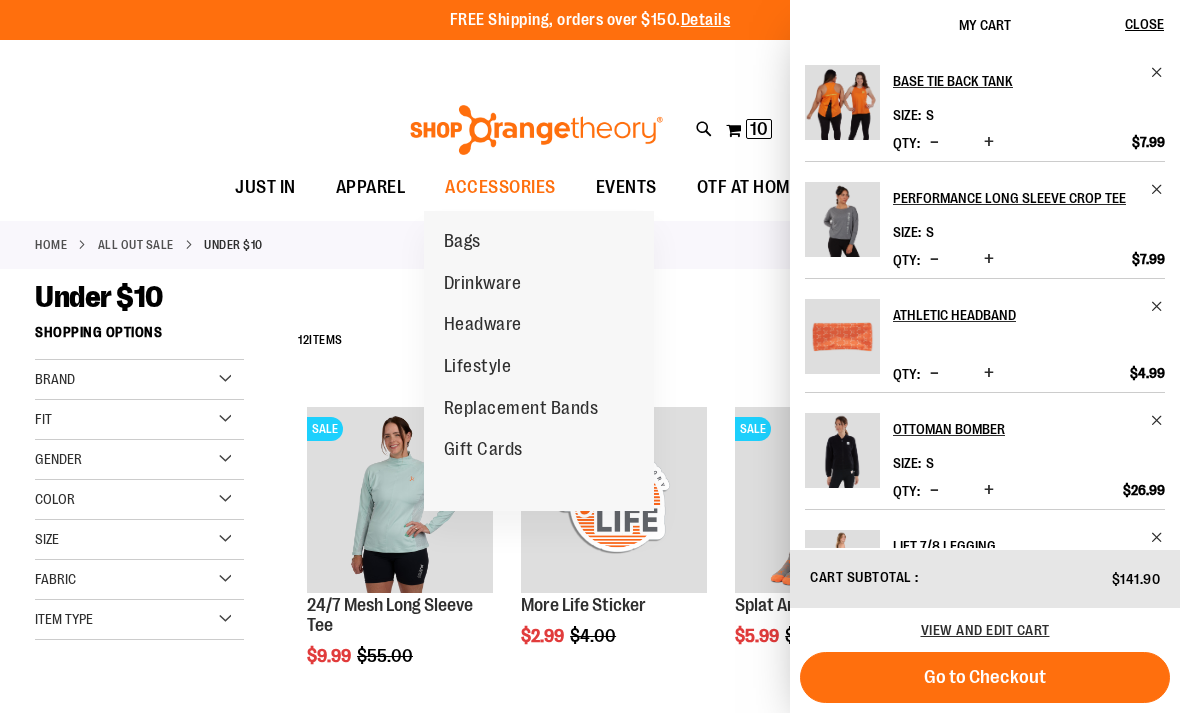click on "Drinkware" at bounding box center (483, 285) 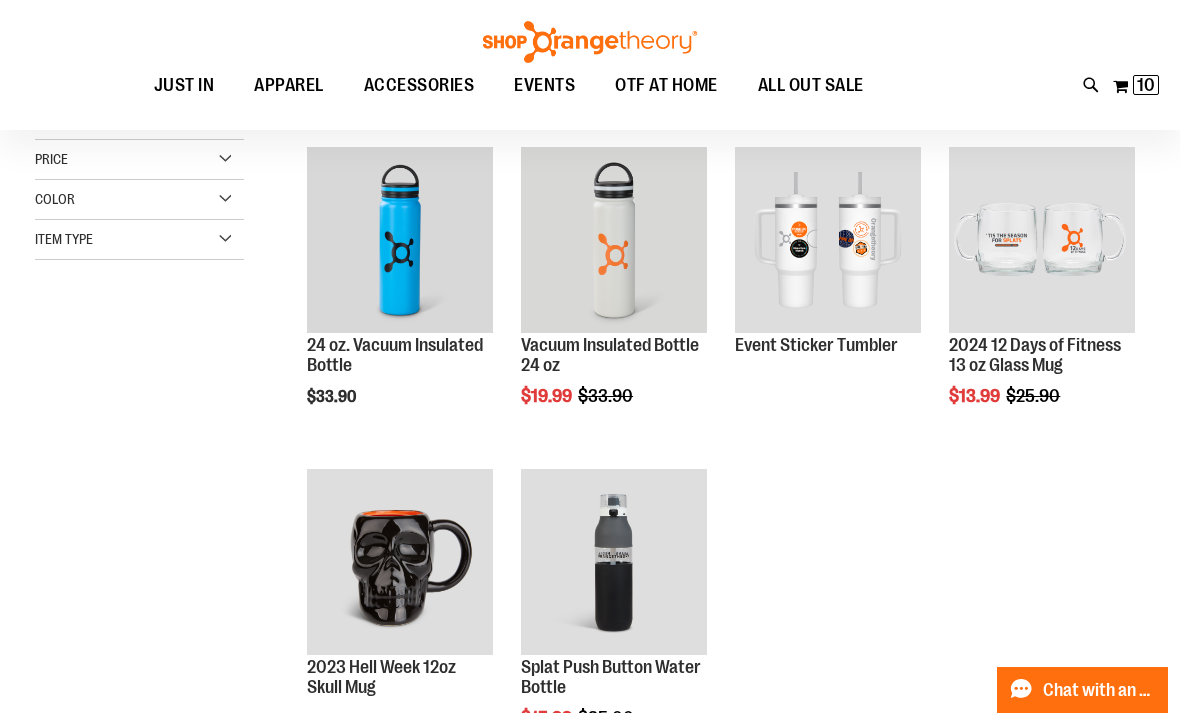scroll, scrollTop: 259, scrollLeft: 0, axis: vertical 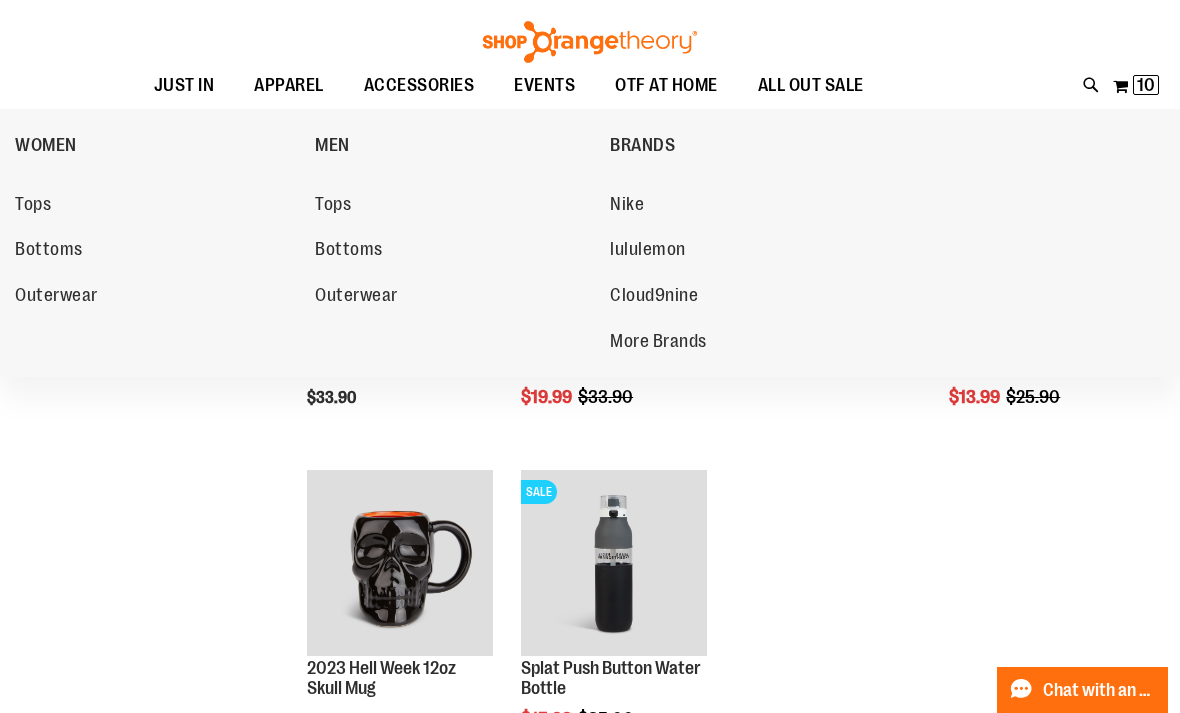click on "Bottoms" at bounding box center [49, 251] 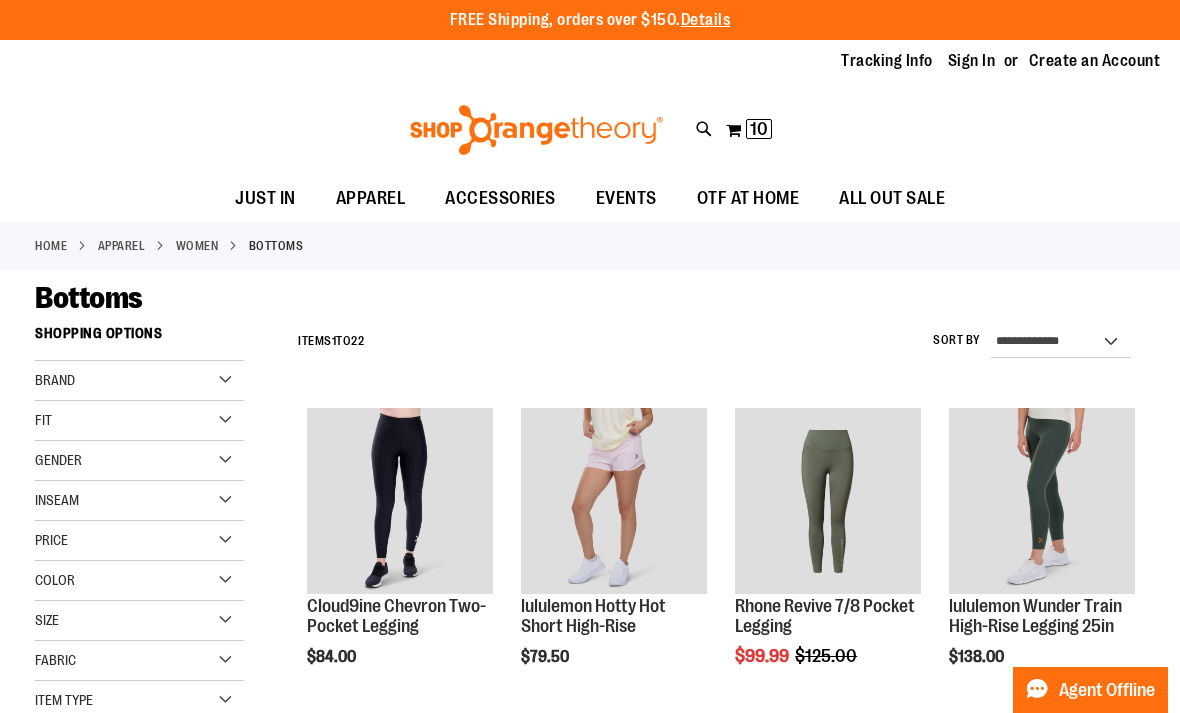 scroll, scrollTop: 0, scrollLeft: 0, axis: both 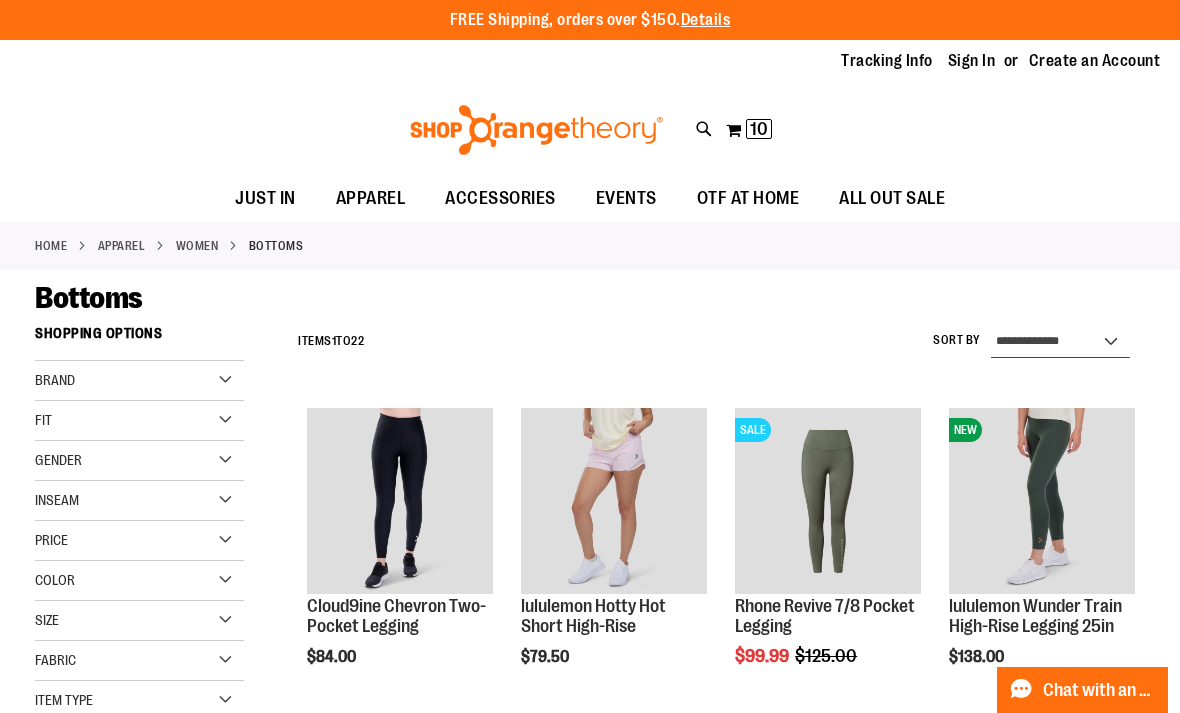 click on "**********" at bounding box center [1060, 342] 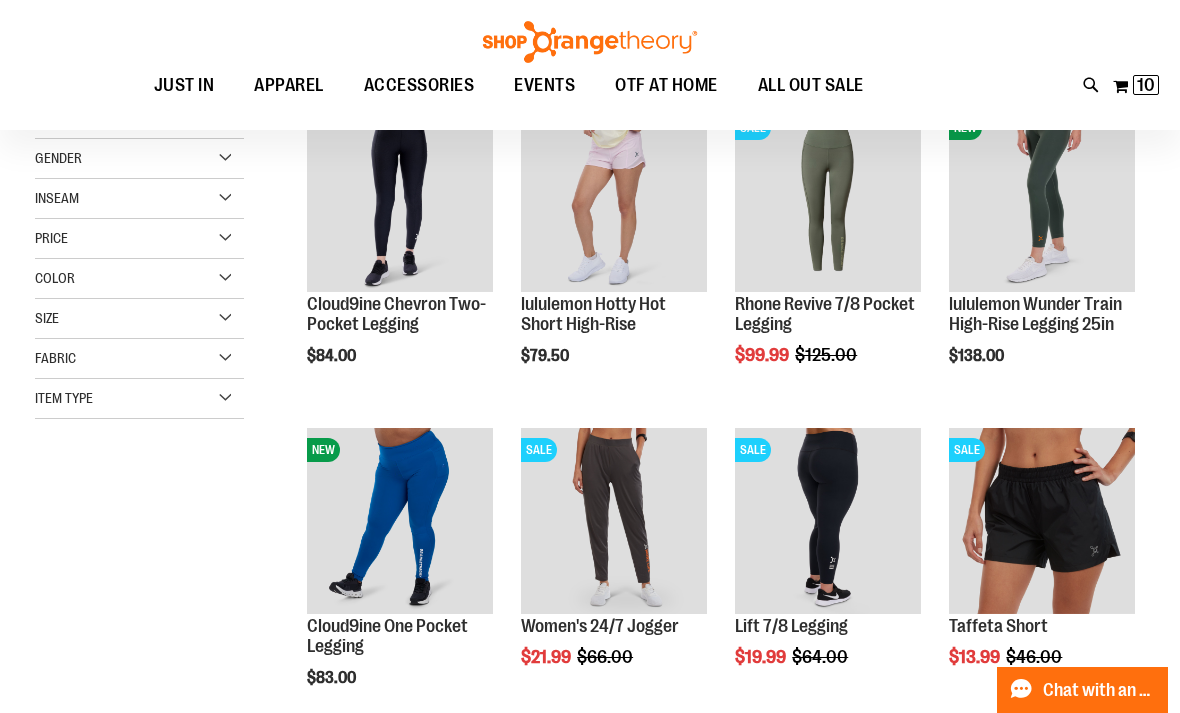 scroll, scrollTop: 315, scrollLeft: 0, axis: vertical 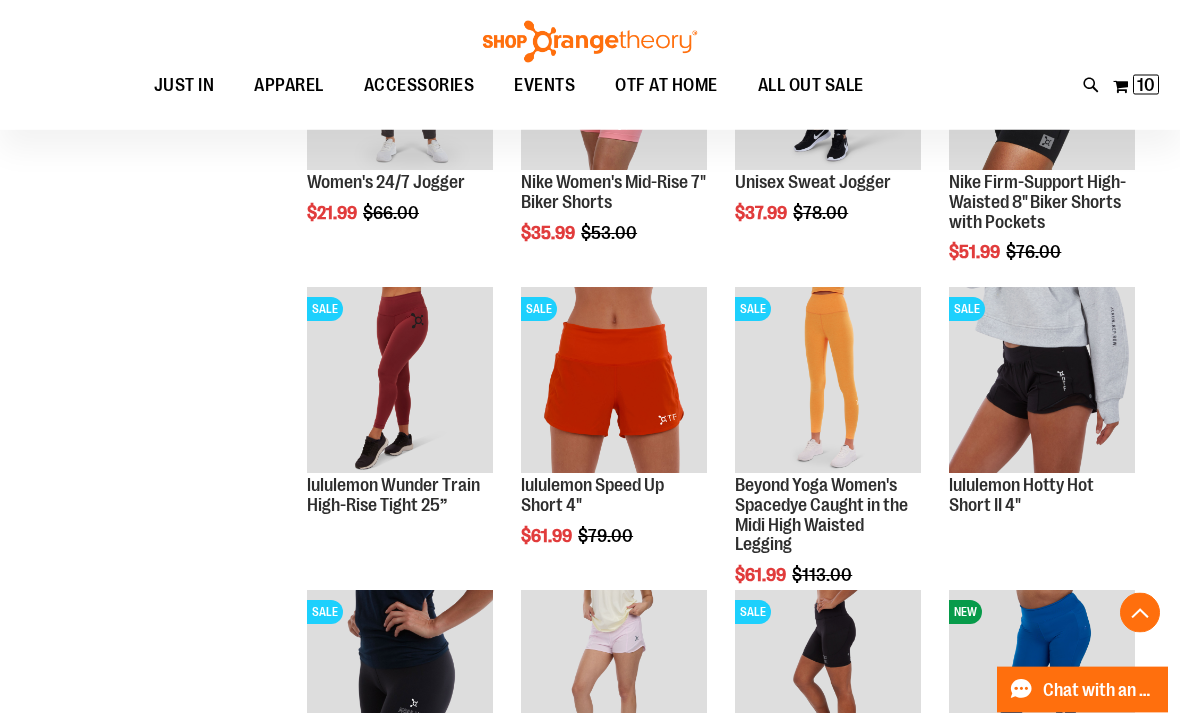 click on "Quickview" at bounding box center (354, 701) 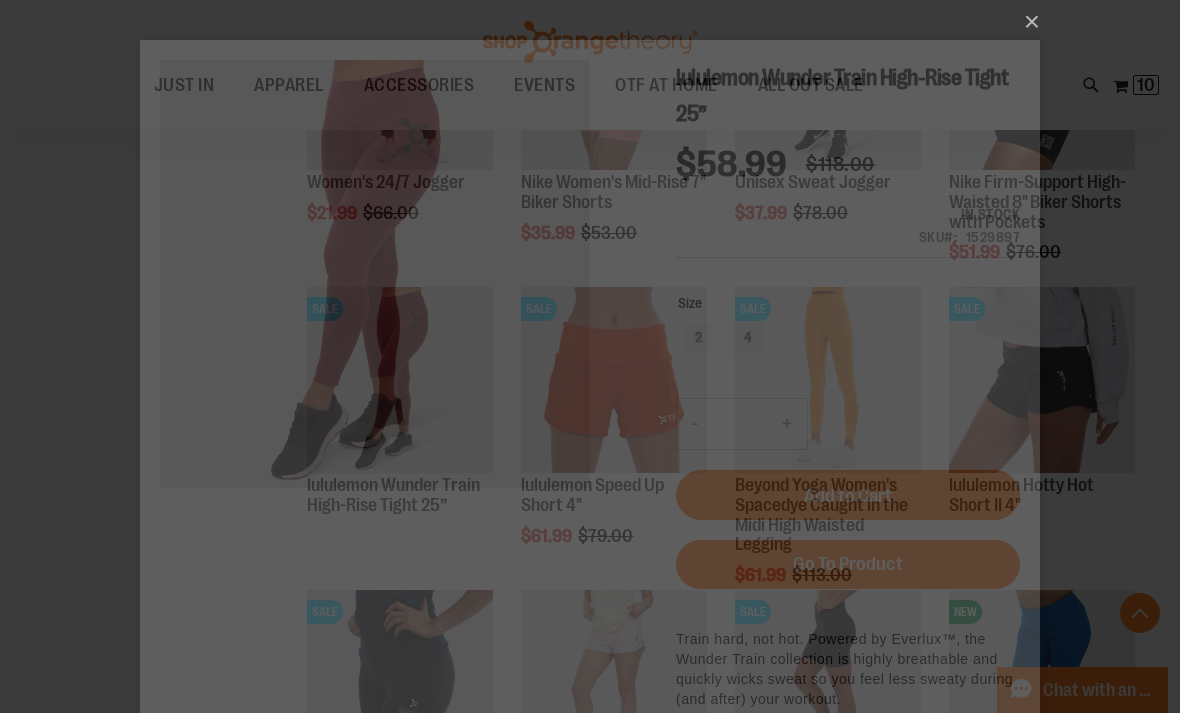 scroll, scrollTop: 0, scrollLeft: 0, axis: both 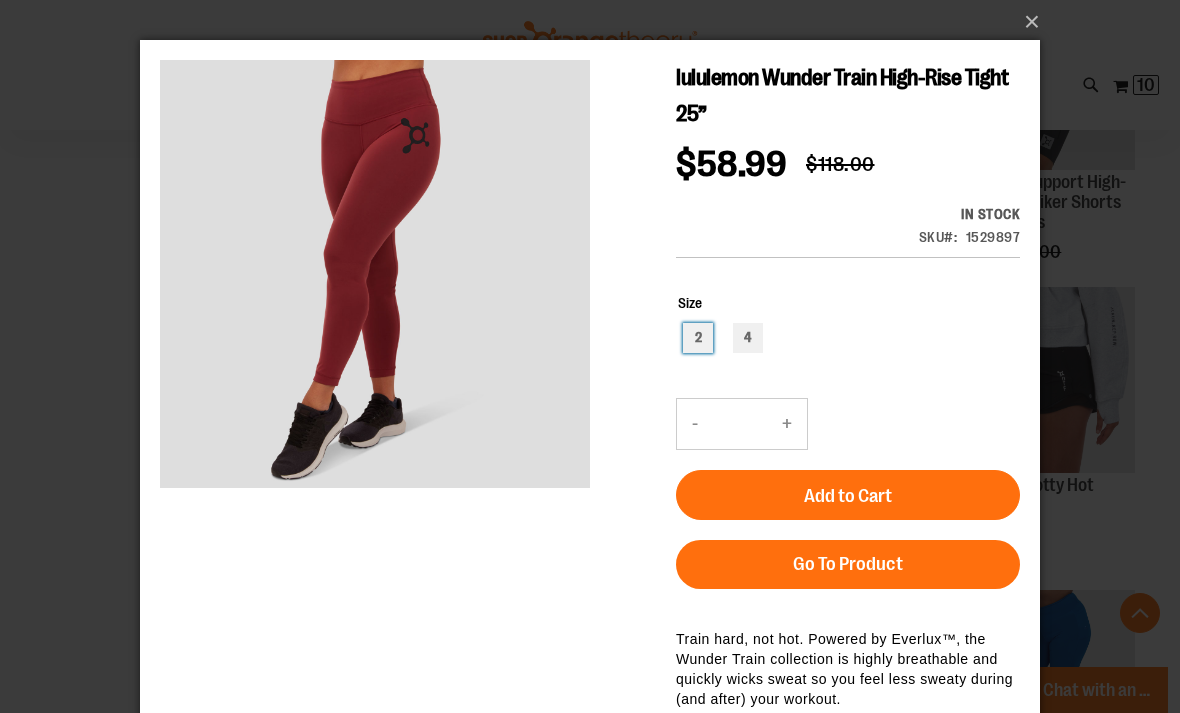click on "2" at bounding box center (698, 338) 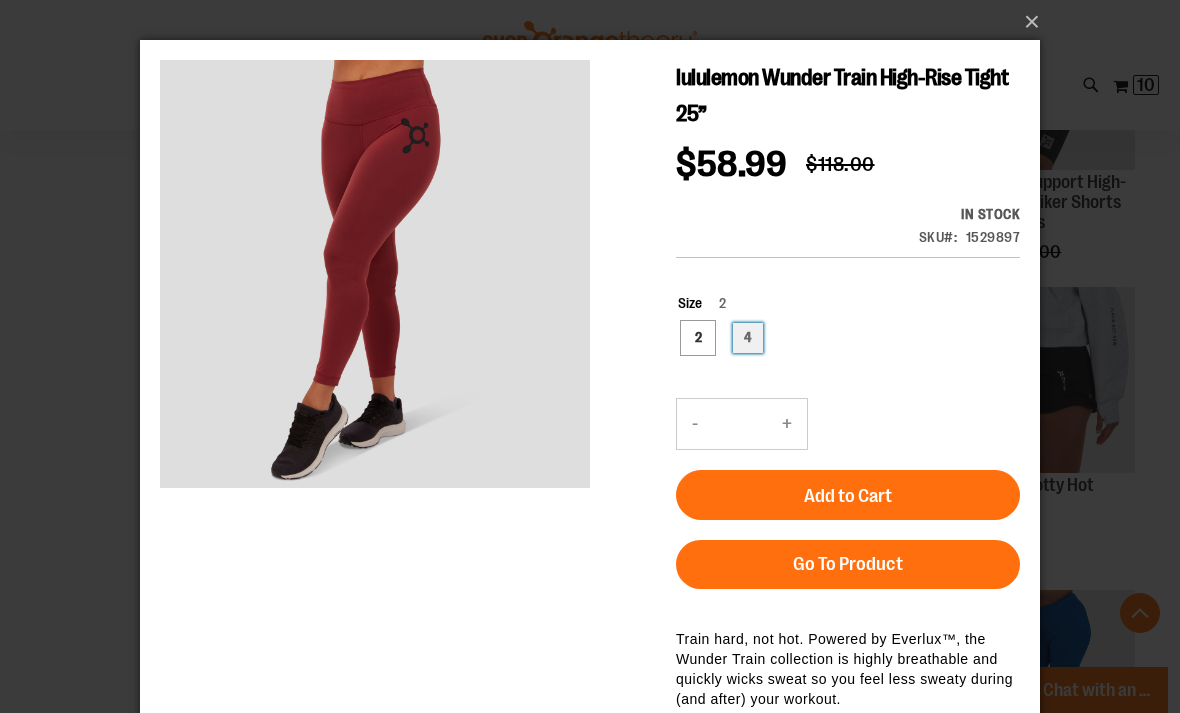 click on "4" at bounding box center [748, 338] 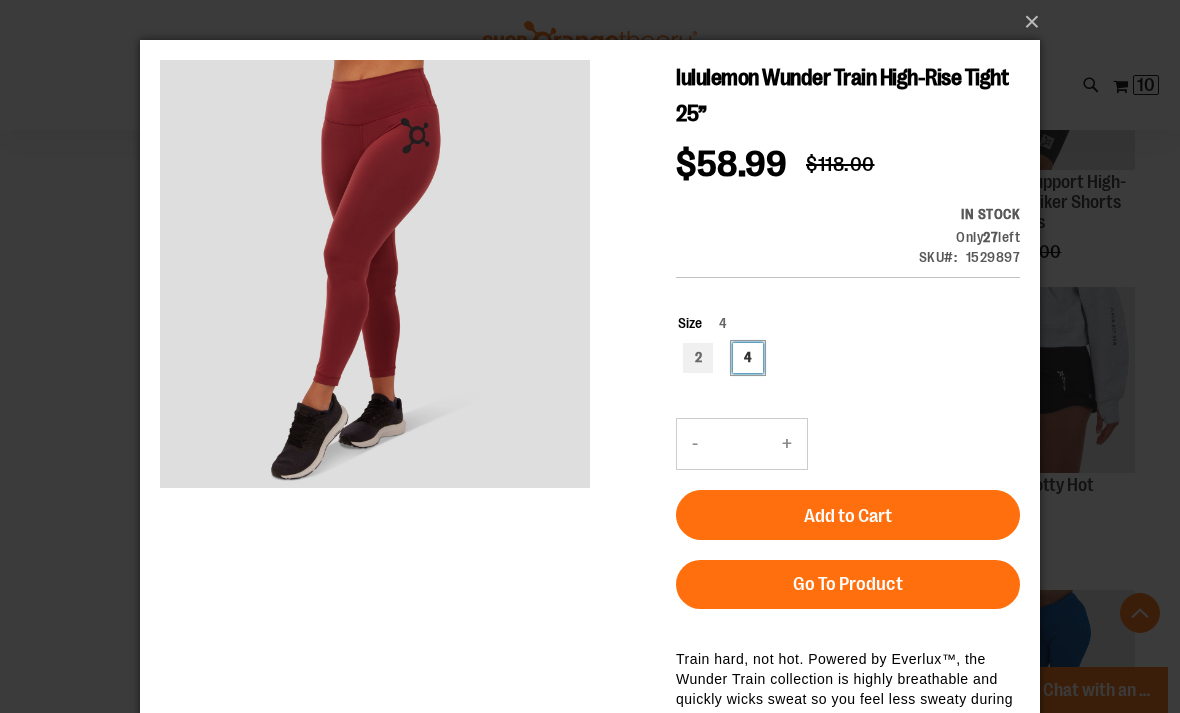 scroll, scrollTop: 0, scrollLeft: 0, axis: both 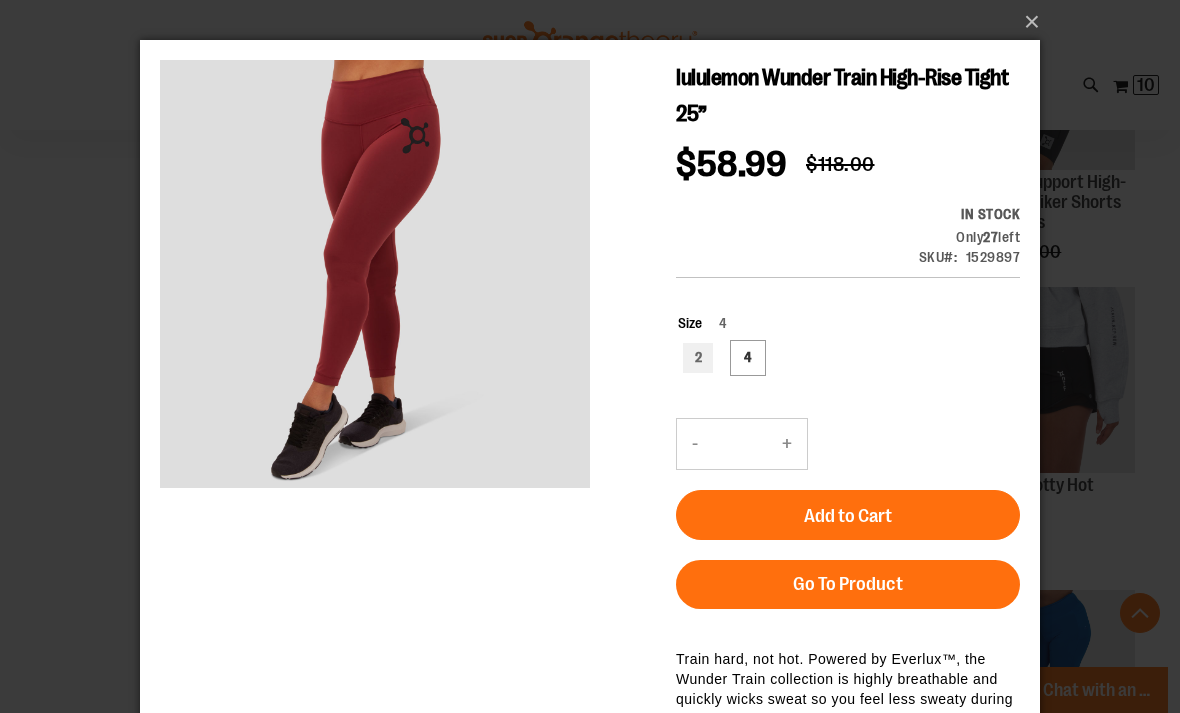 click on "×" at bounding box center [596, 22] 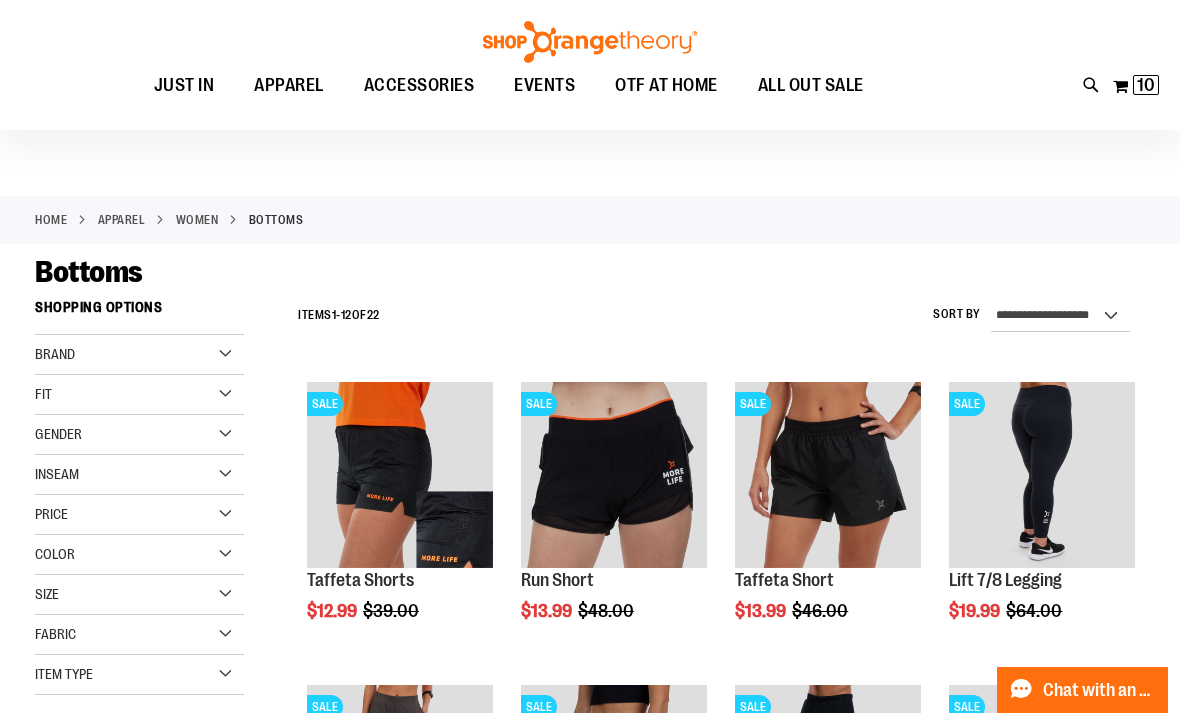 scroll, scrollTop: 0, scrollLeft: 0, axis: both 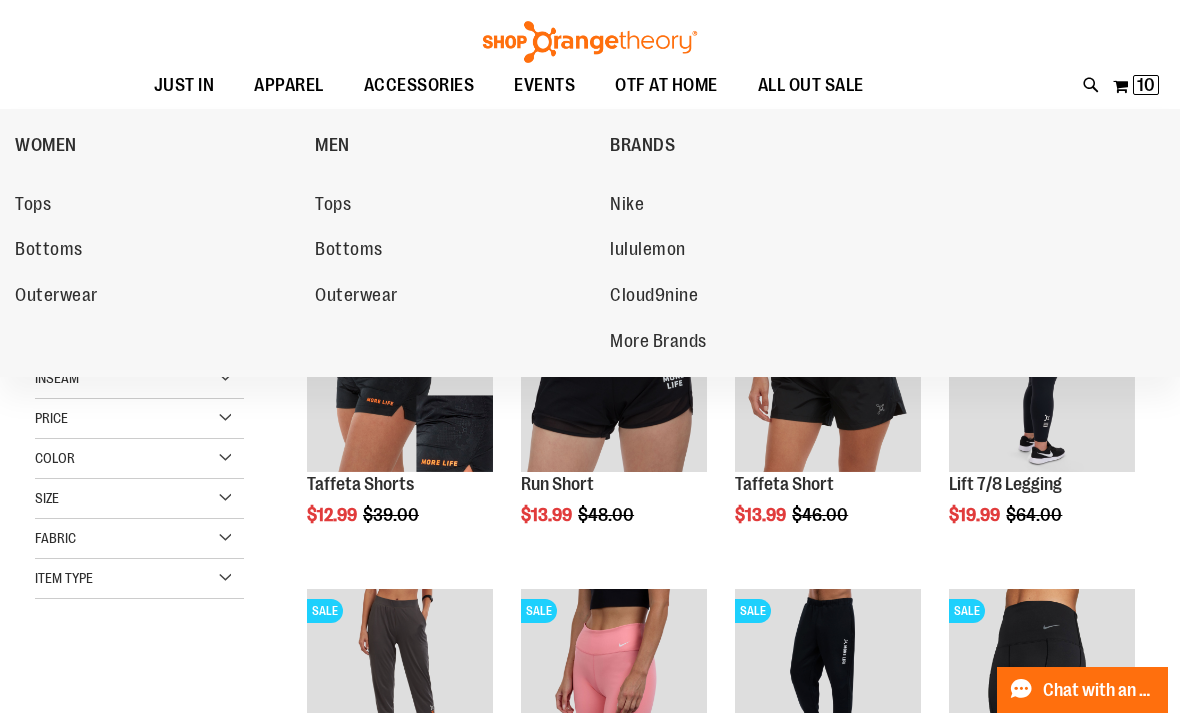 click on "EVENTS" at bounding box center (544, 85) 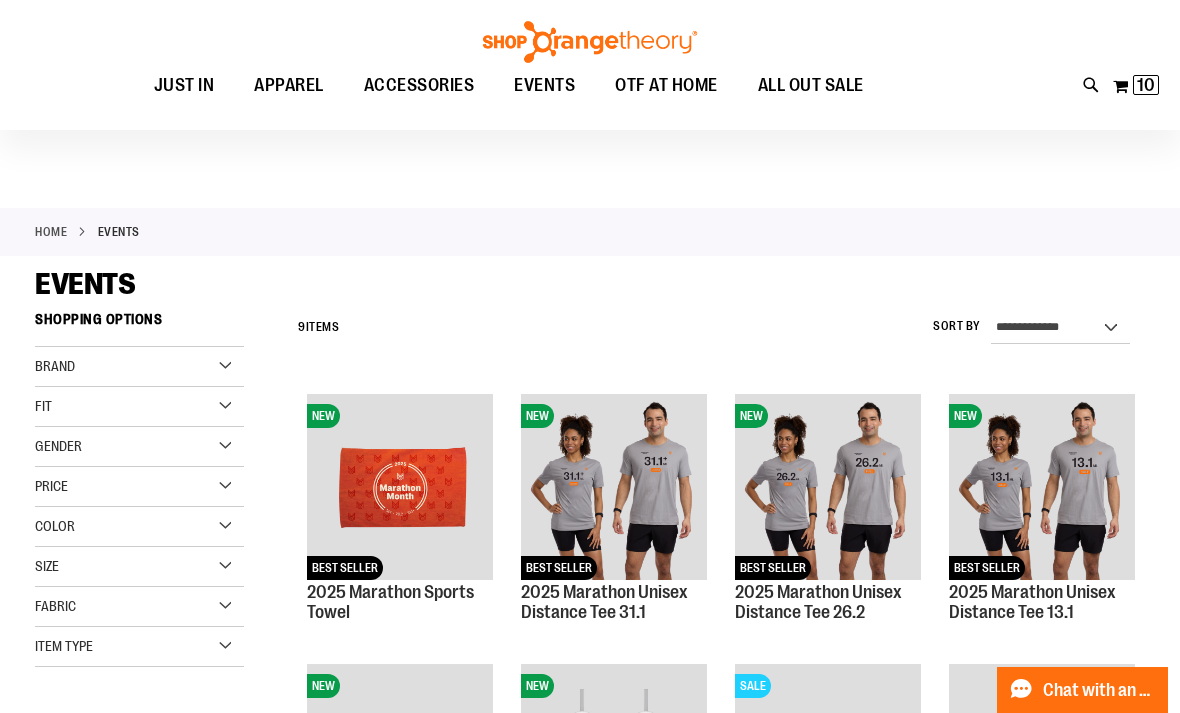 scroll, scrollTop: 9, scrollLeft: 0, axis: vertical 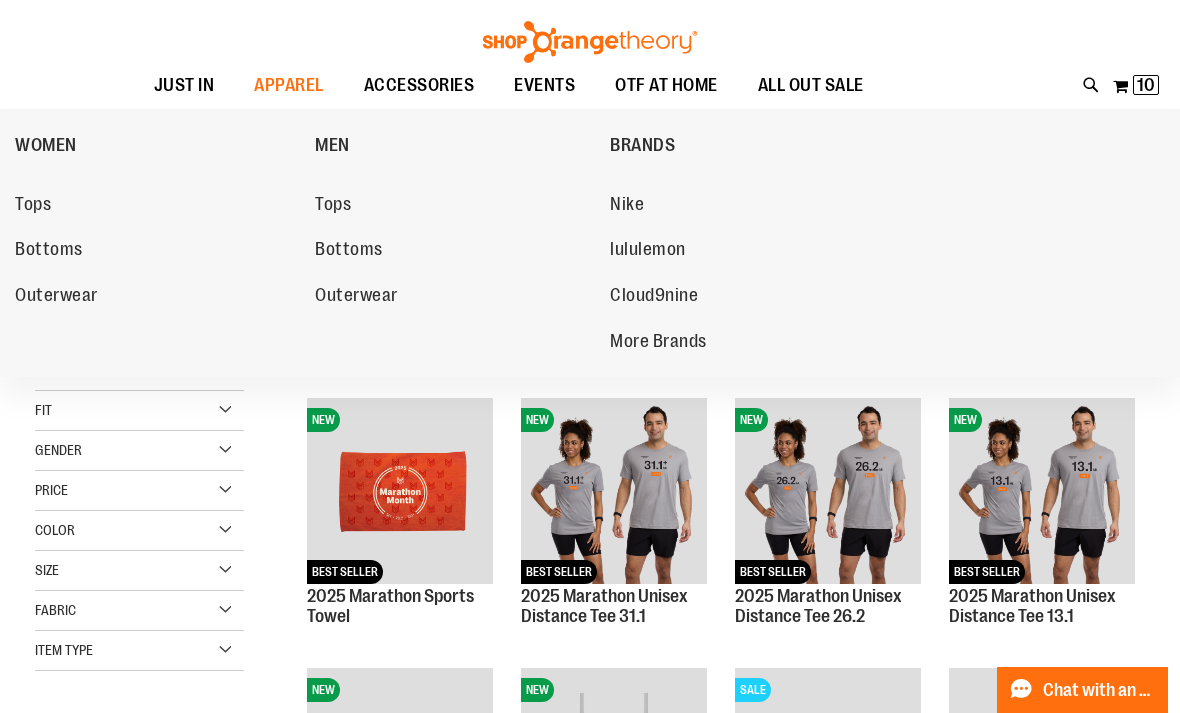 click on "Outerwear" at bounding box center [56, 297] 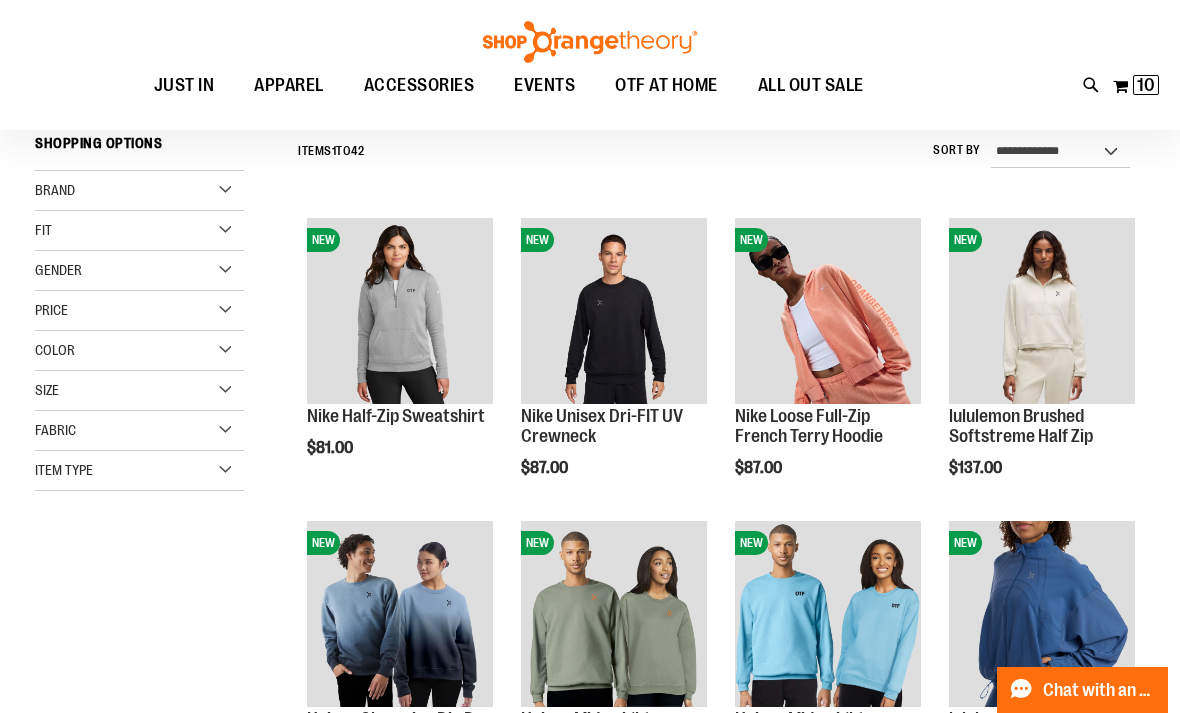 scroll, scrollTop: 192, scrollLeft: 0, axis: vertical 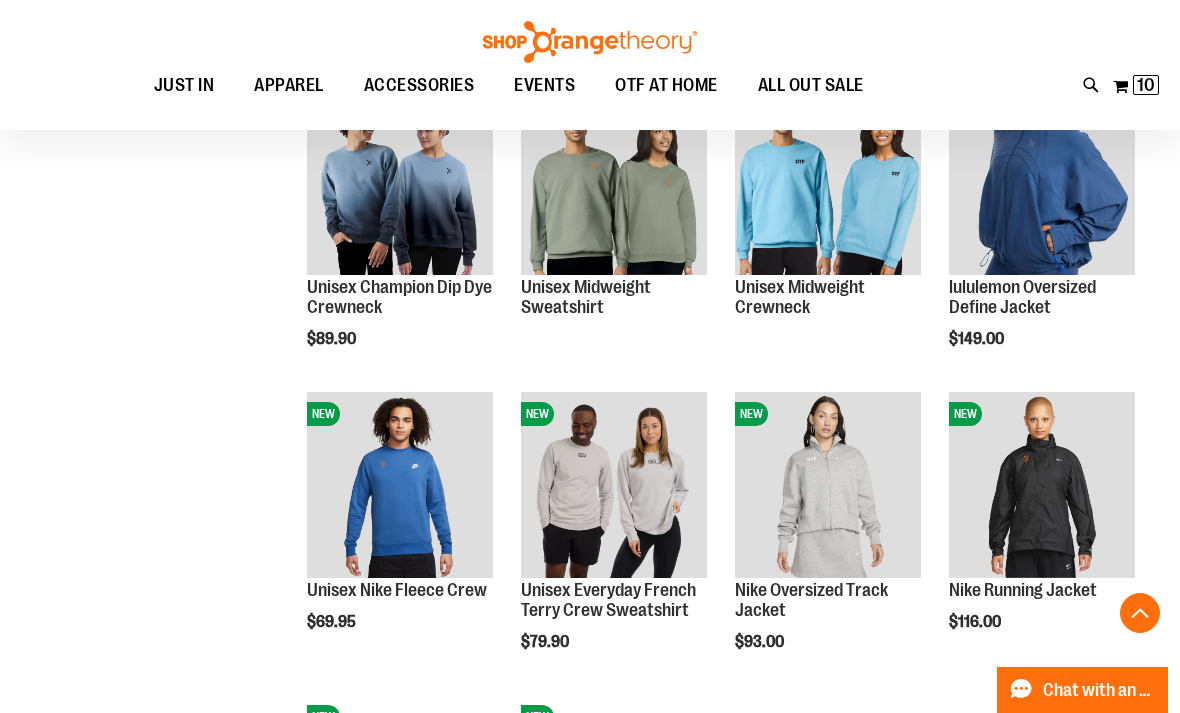 click on "10" at bounding box center (1146, 85) 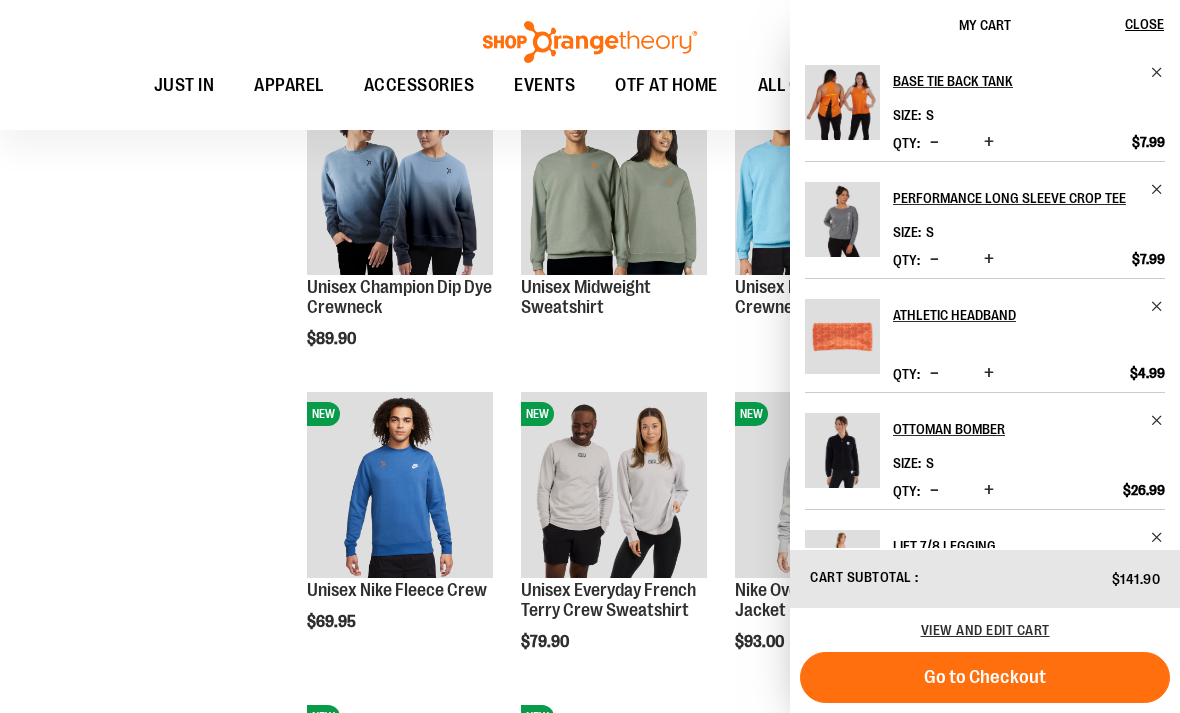 click on "**********" at bounding box center [590, 704] 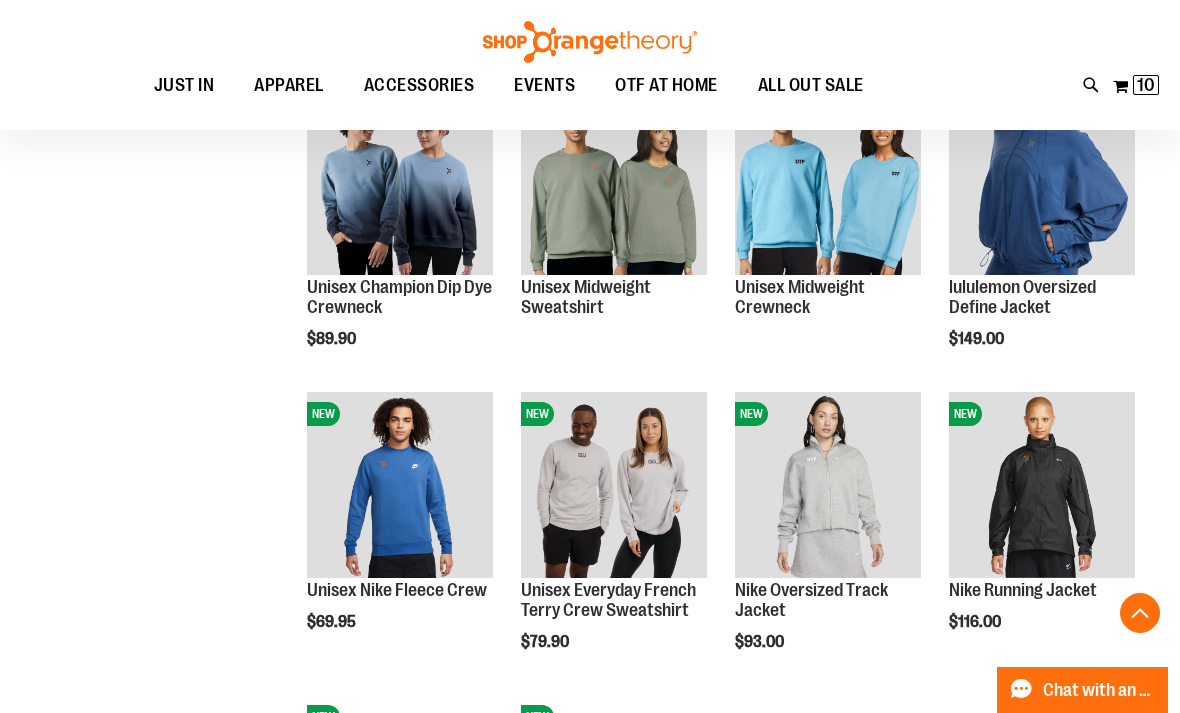 click on "OTF AT HOME" at bounding box center (666, 85) 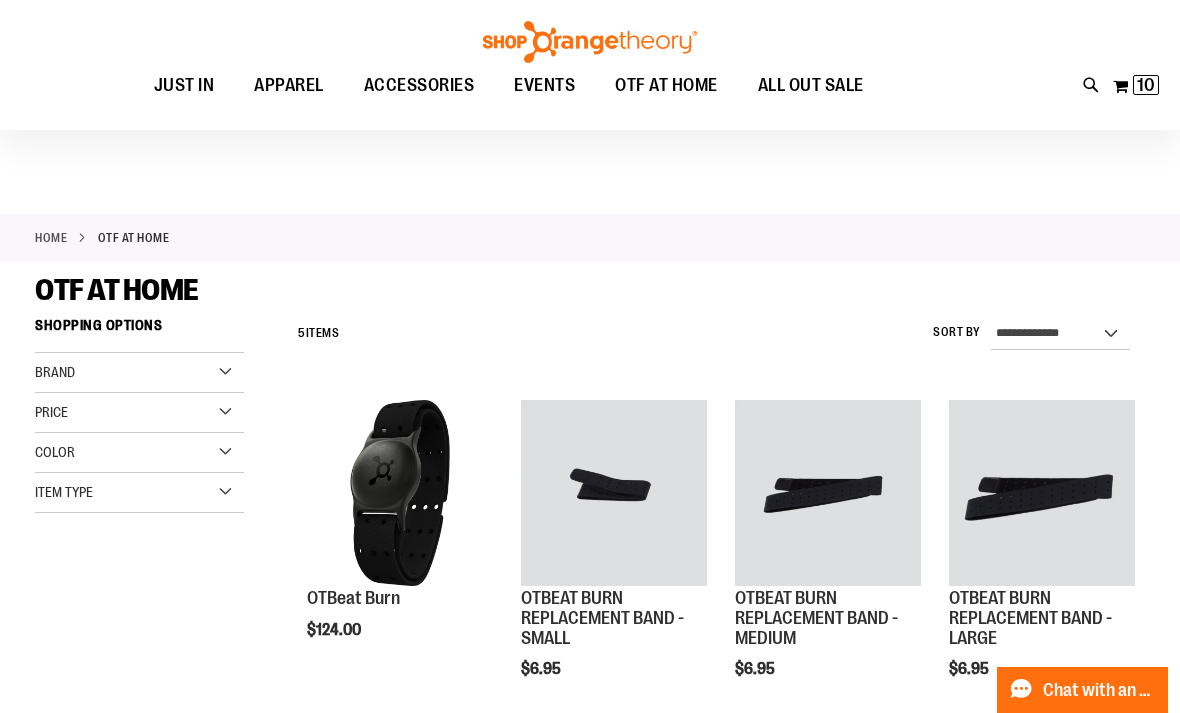 scroll, scrollTop: 0, scrollLeft: 0, axis: both 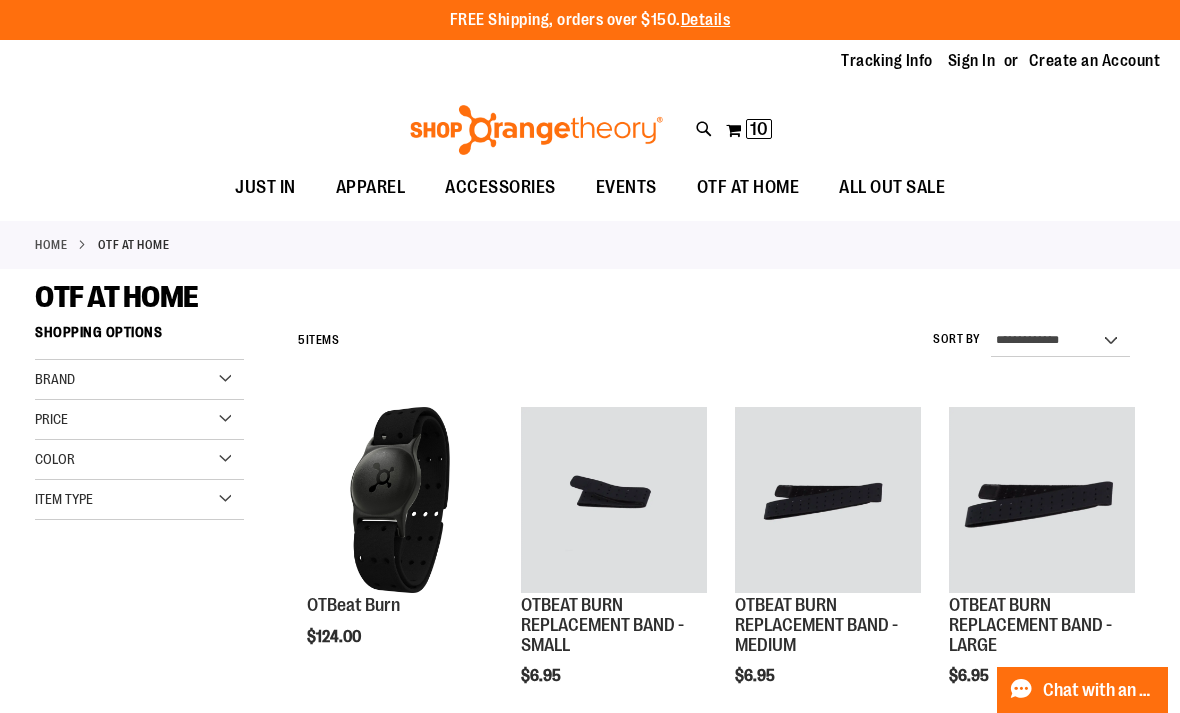 click on "EVENTS" at bounding box center (626, 187) 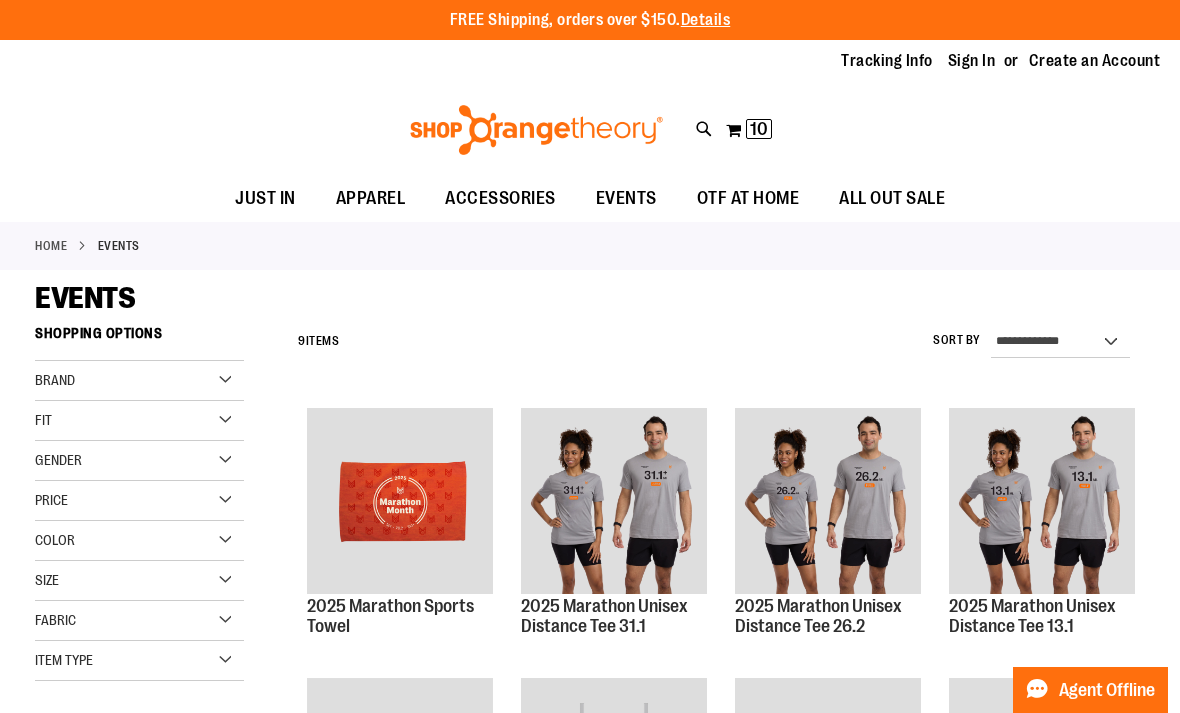 scroll, scrollTop: 0, scrollLeft: 0, axis: both 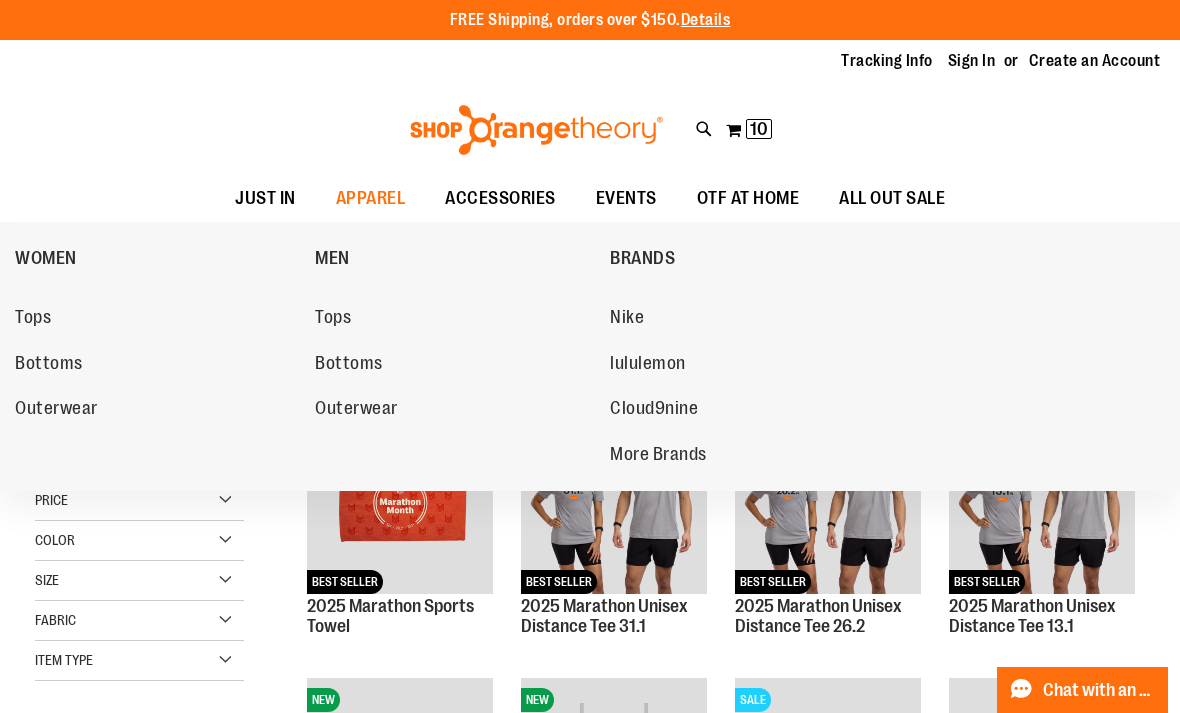 click on "lululemon" at bounding box center [648, 365] 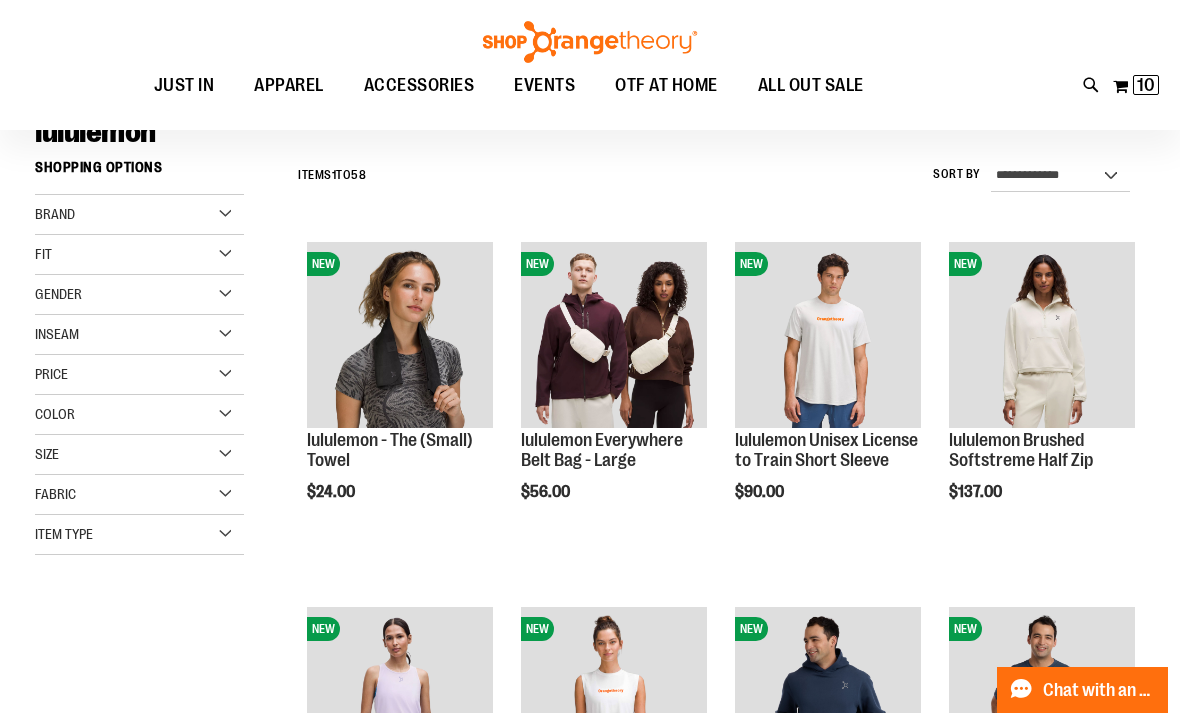 scroll, scrollTop: 140, scrollLeft: 0, axis: vertical 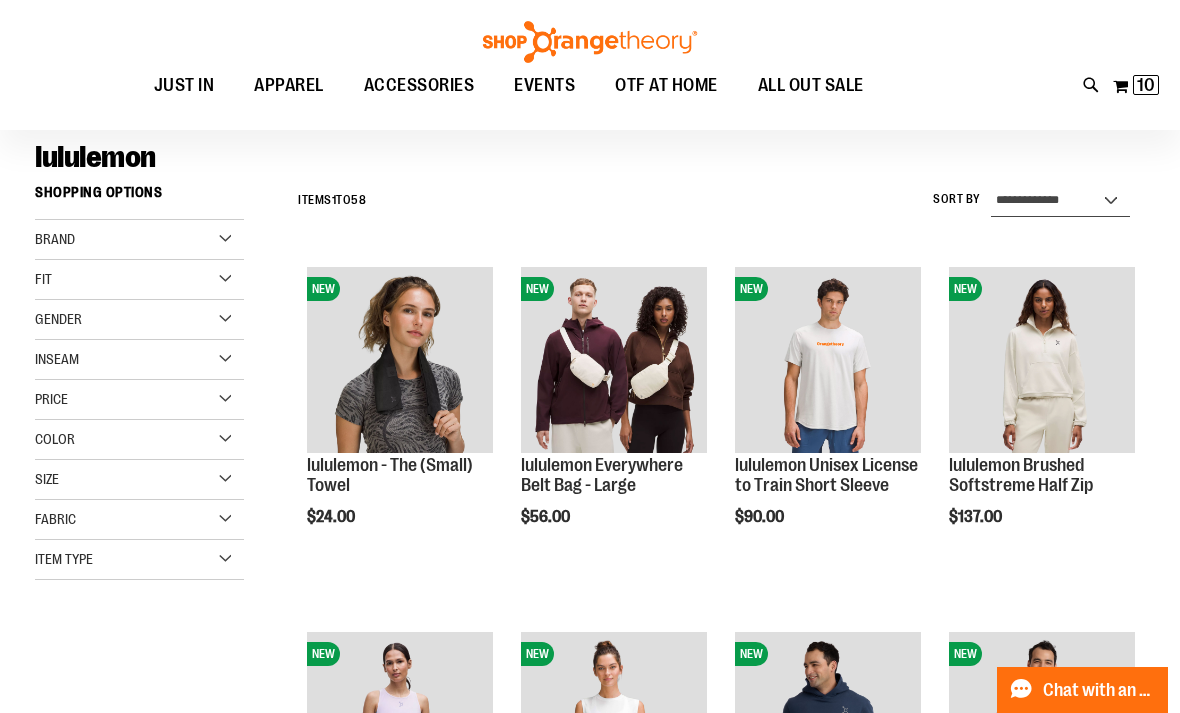 click on "**********" at bounding box center (1060, 201) 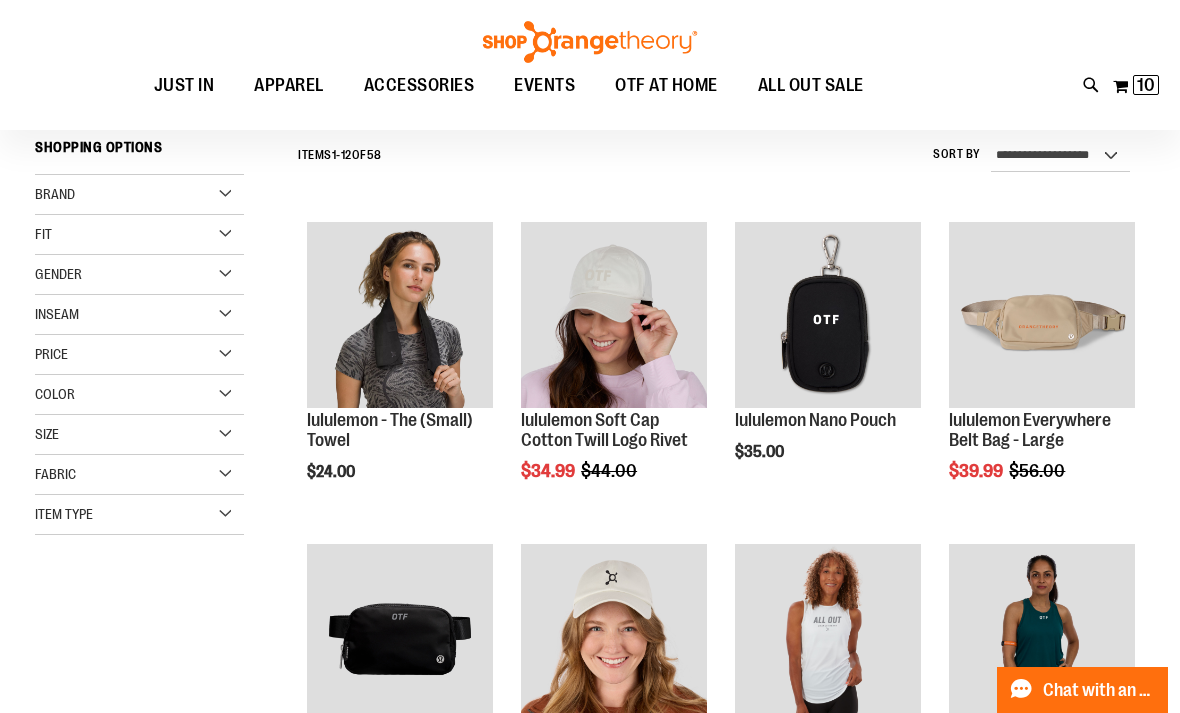 scroll, scrollTop: 186, scrollLeft: 0, axis: vertical 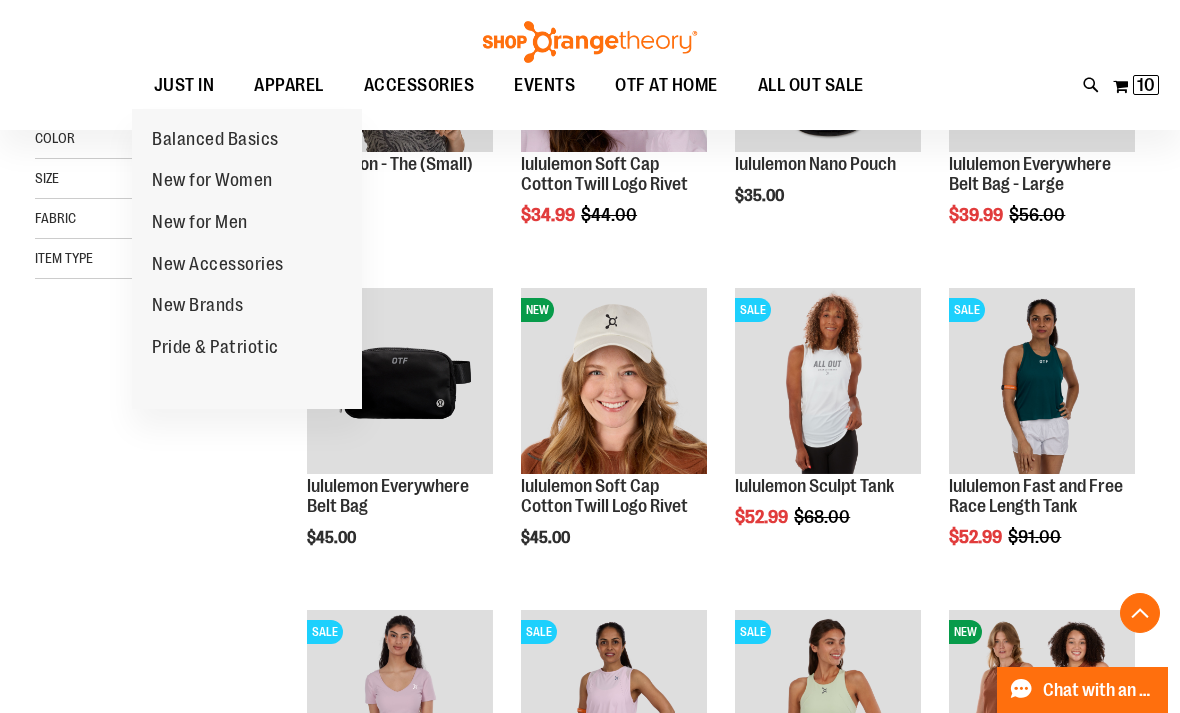click on "Balanced Basics" at bounding box center [215, 141] 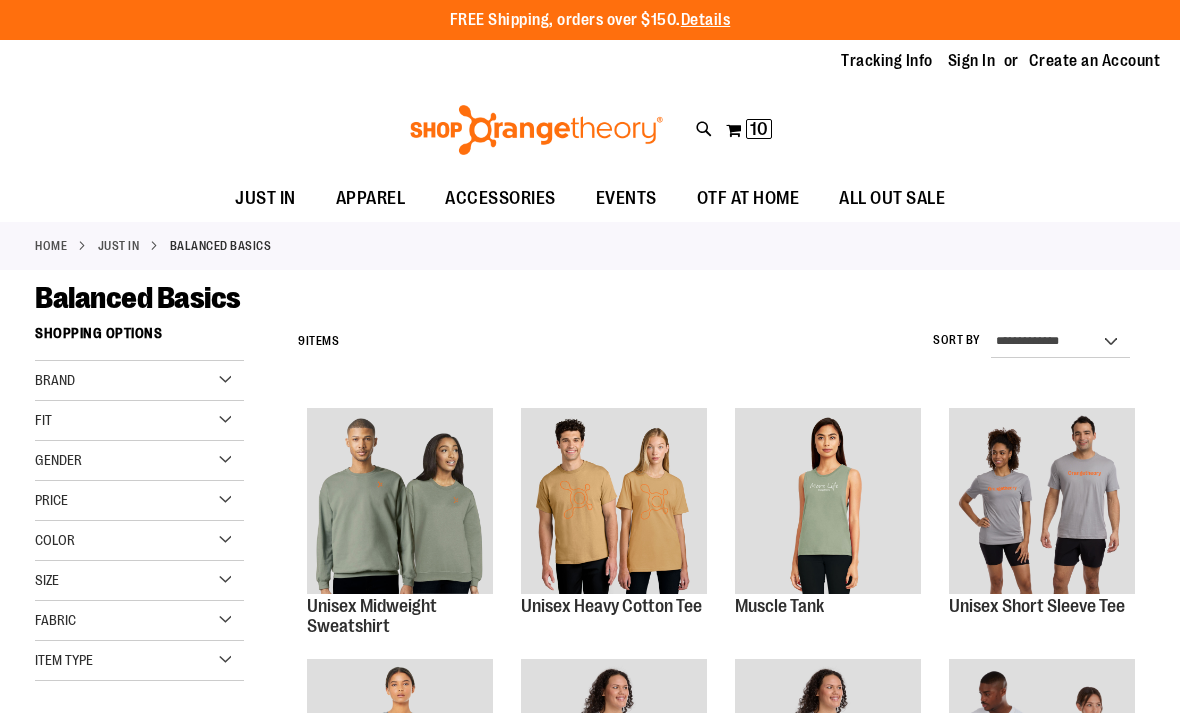 scroll, scrollTop: 0, scrollLeft: 0, axis: both 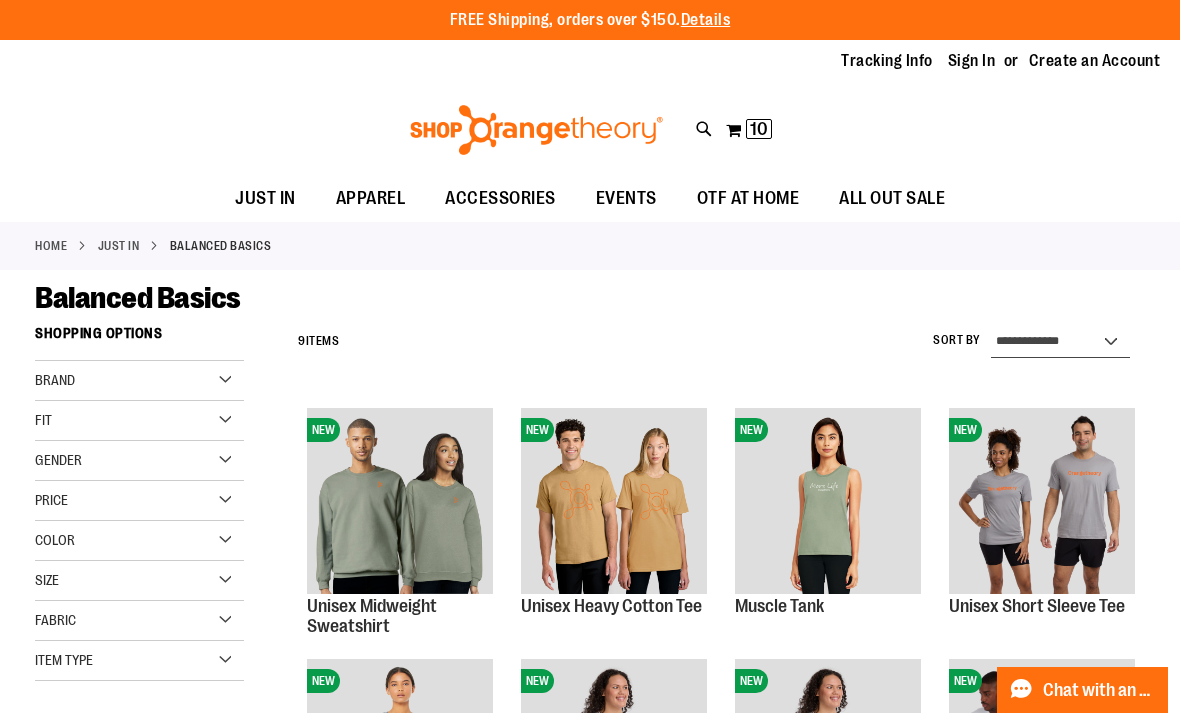 click on "**********" at bounding box center (1060, 342) 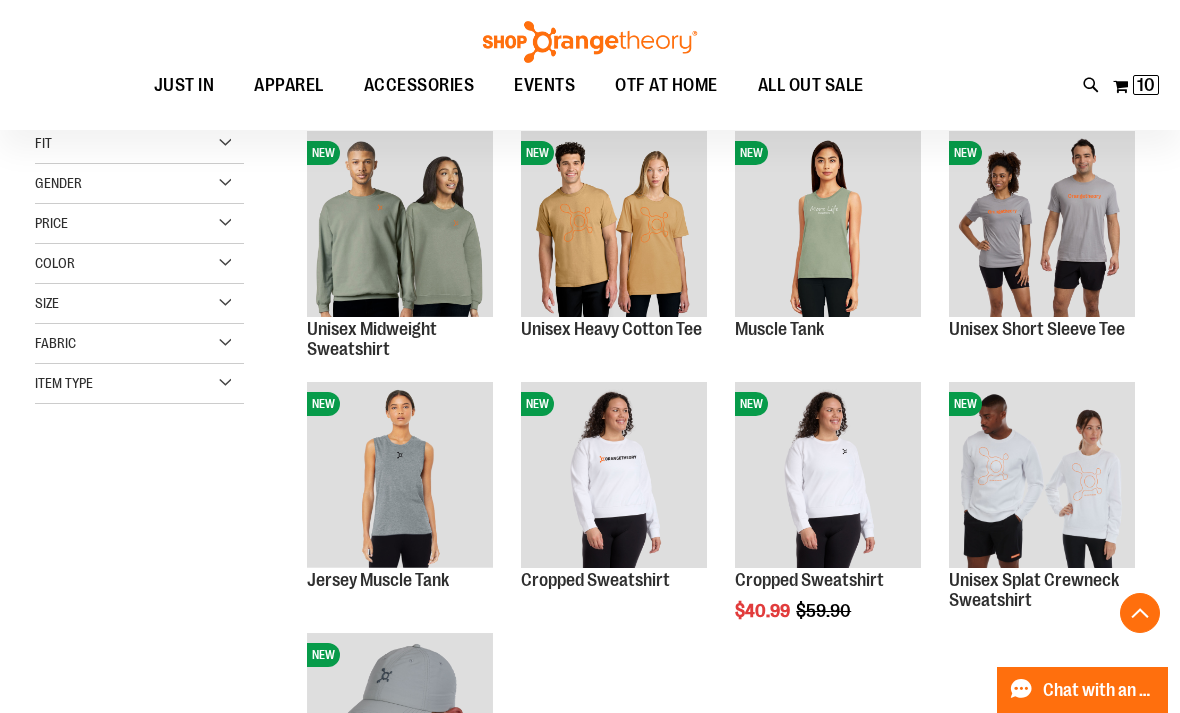 scroll, scrollTop: 315, scrollLeft: 0, axis: vertical 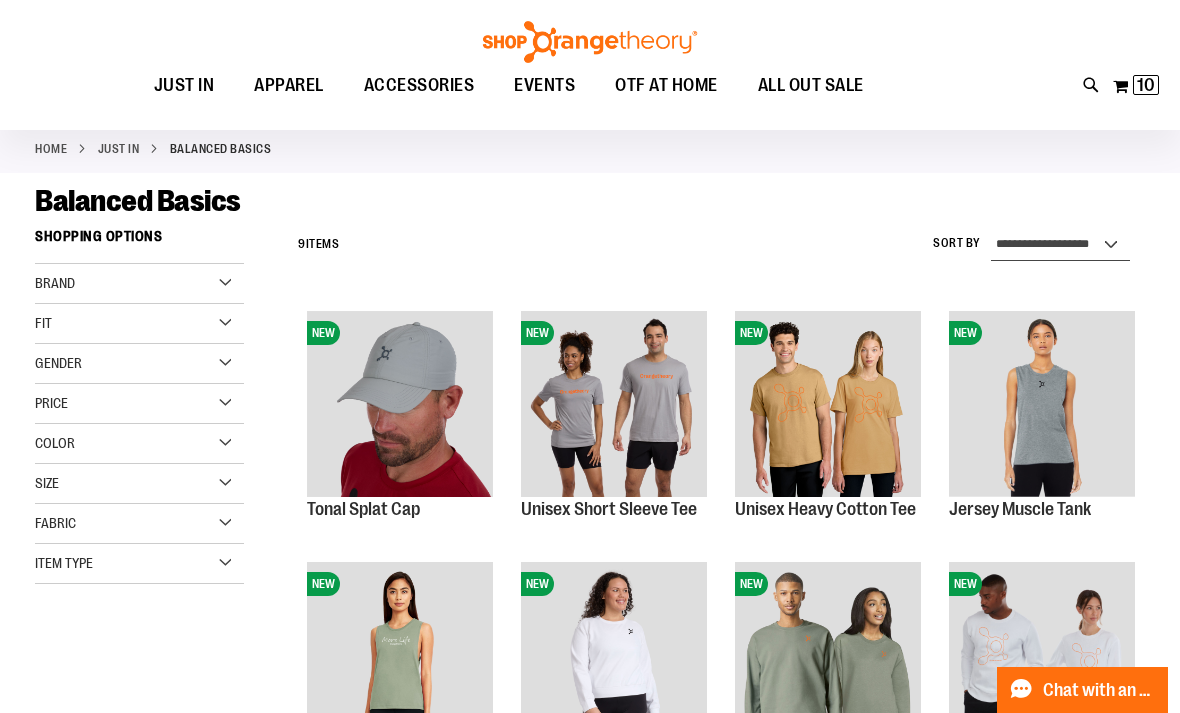 click on "**********" at bounding box center (1060, 245) 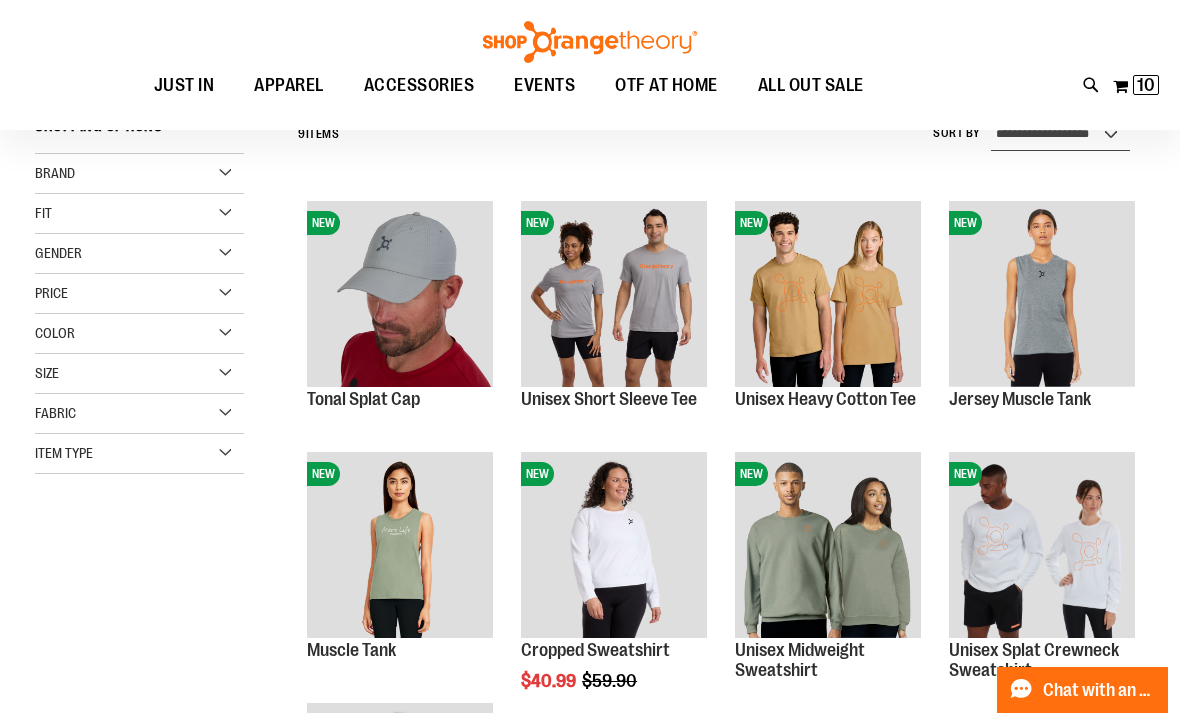 scroll, scrollTop: 209, scrollLeft: 0, axis: vertical 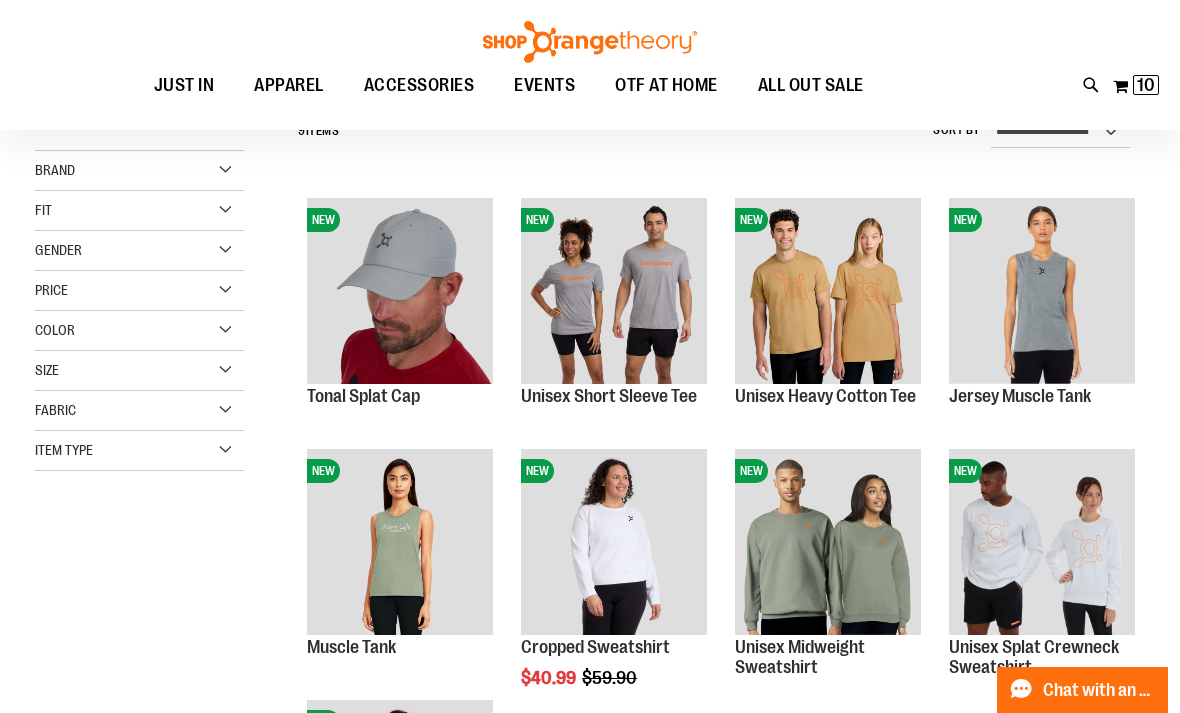 click on "Quickview" at bounding box center (568, 591) 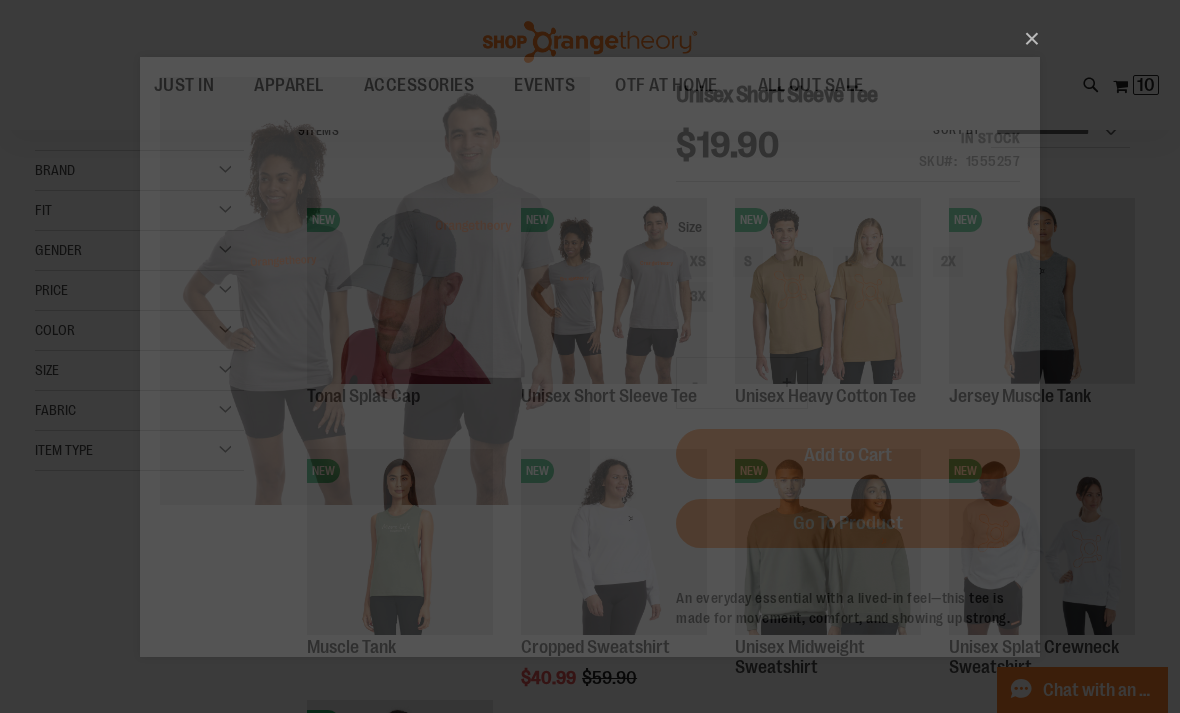 scroll, scrollTop: 0, scrollLeft: 0, axis: both 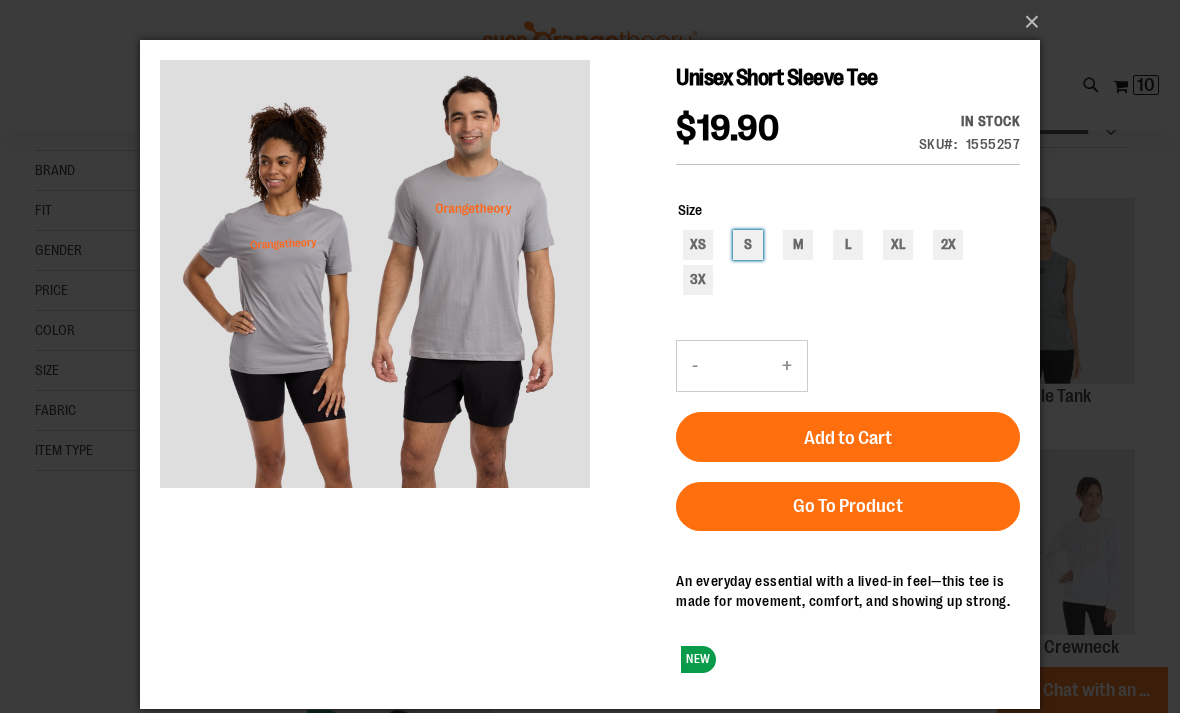 click on "S" at bounding box center (748, 245) 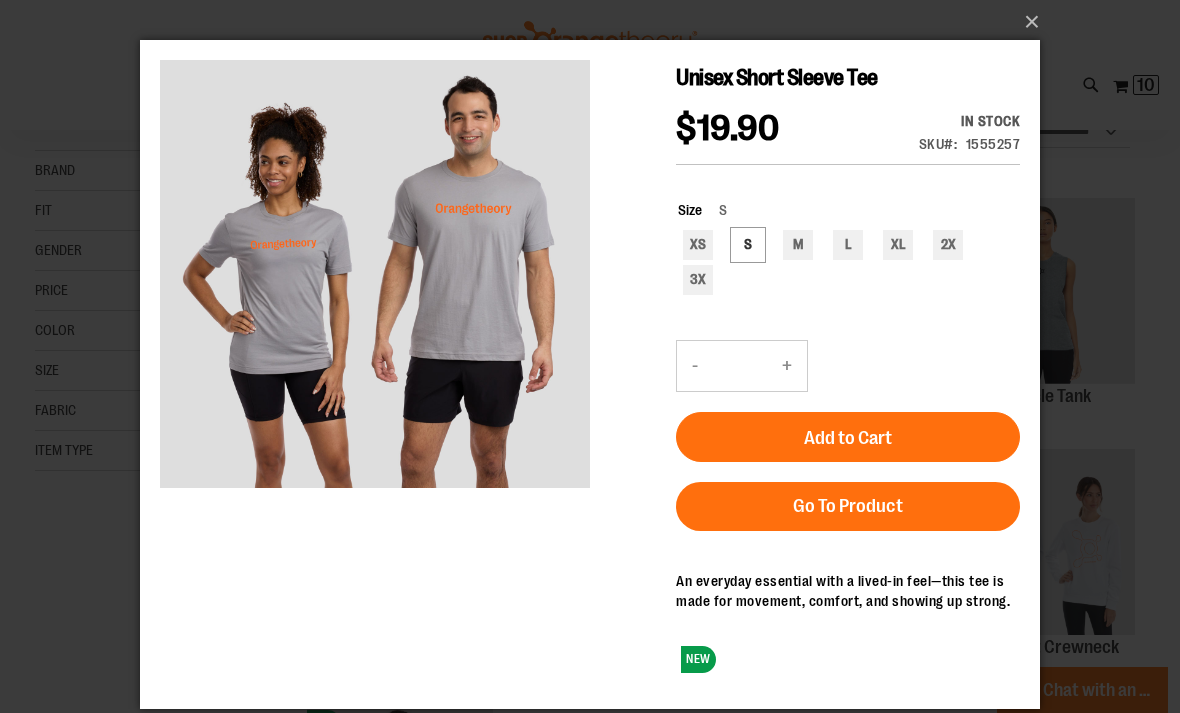 click on "Add to Cart" at bounding box center (848, 438) 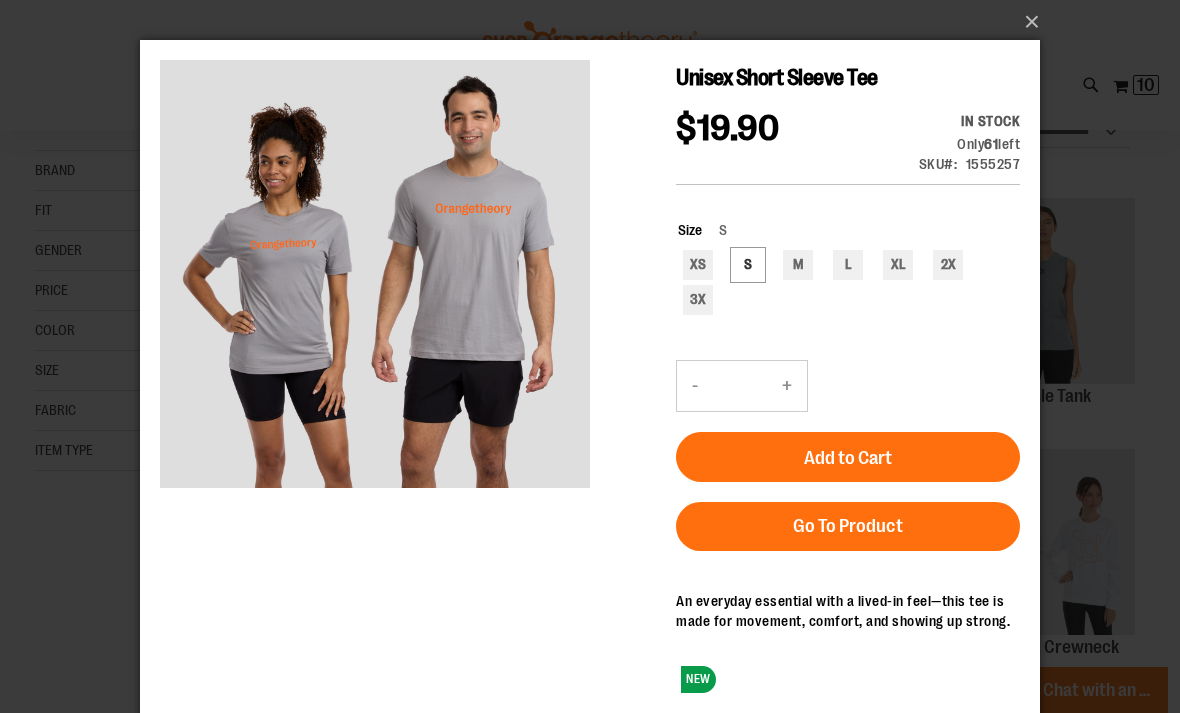 click on "×" at bounding box center [590, 356] 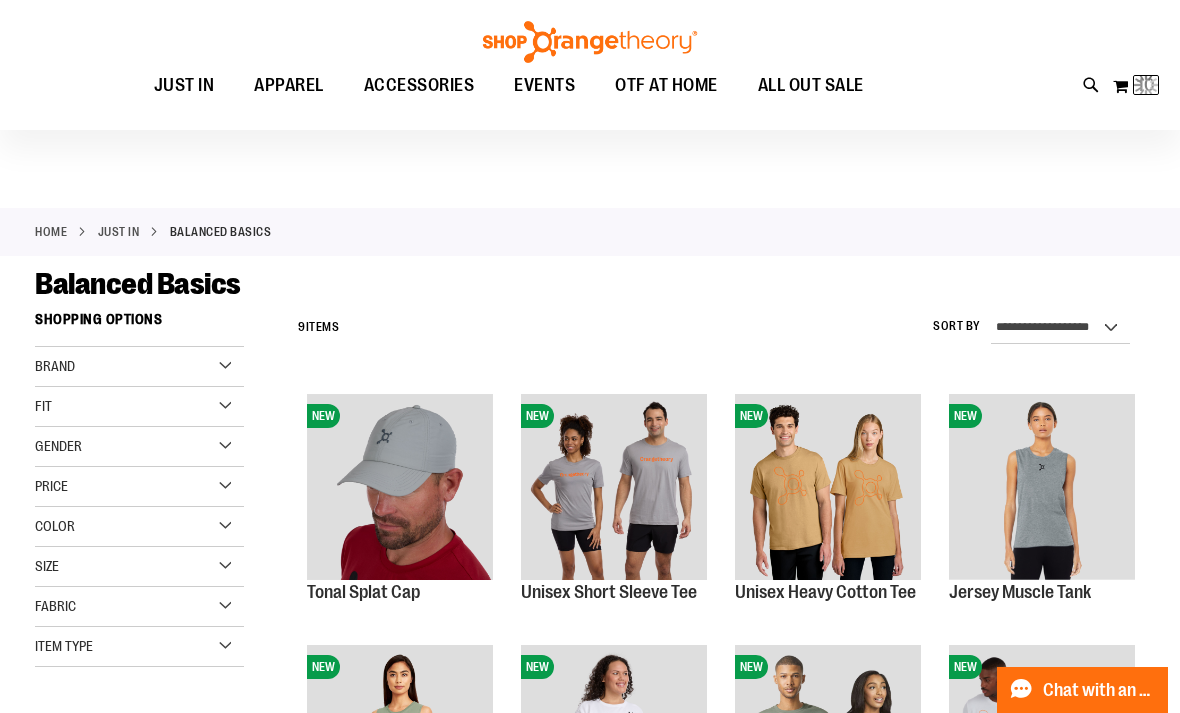 scroll, scrollTop: 0, scrollLeft: 0, axis: both 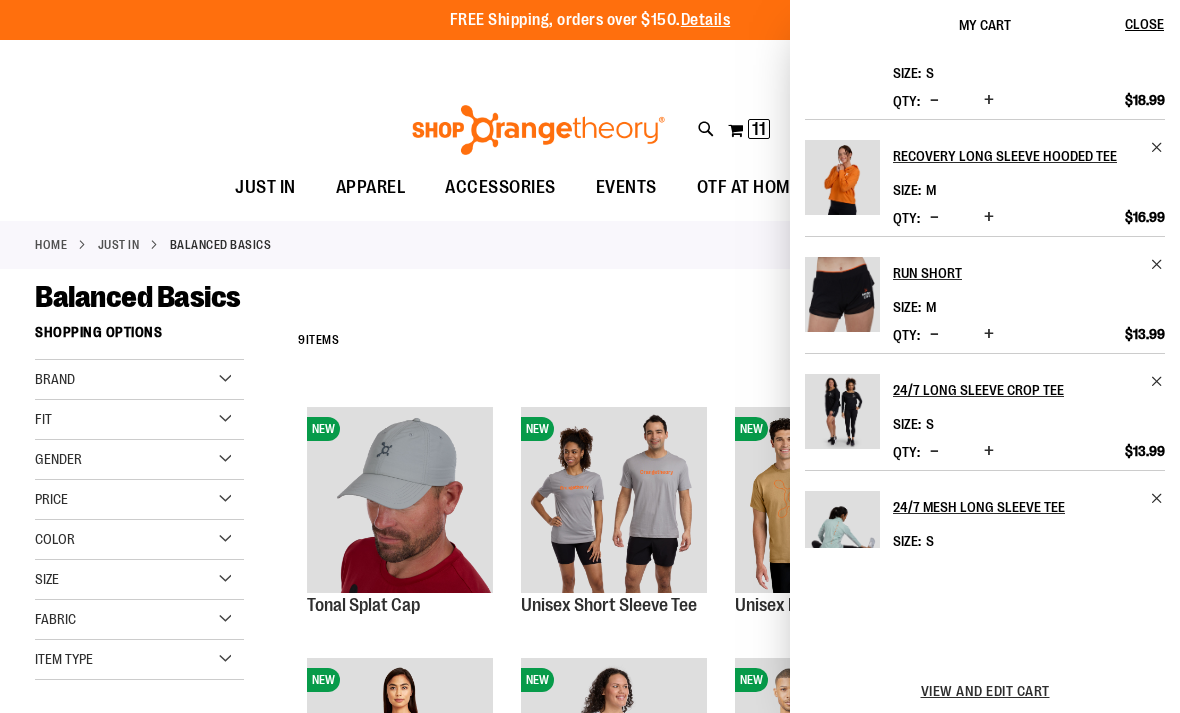 click on "View and edit cart" at bounding box center [985, 691] 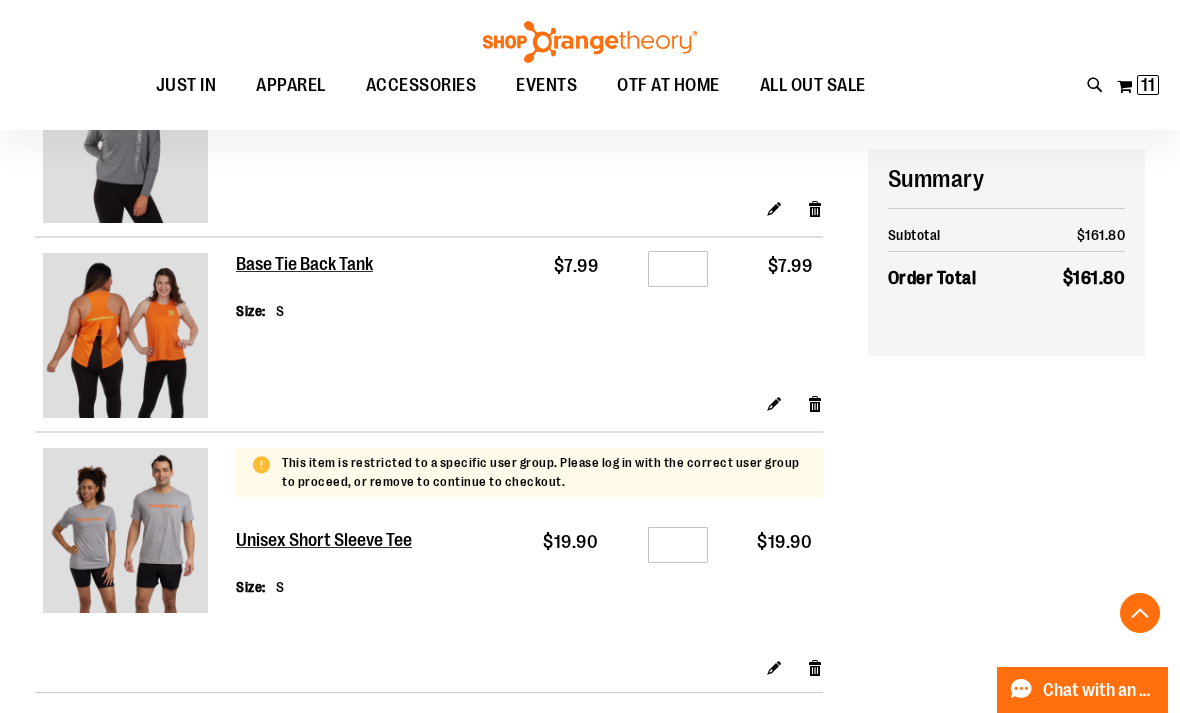 scroll, scrollTop: 1940, scrollLeft: 0, axis: vertical 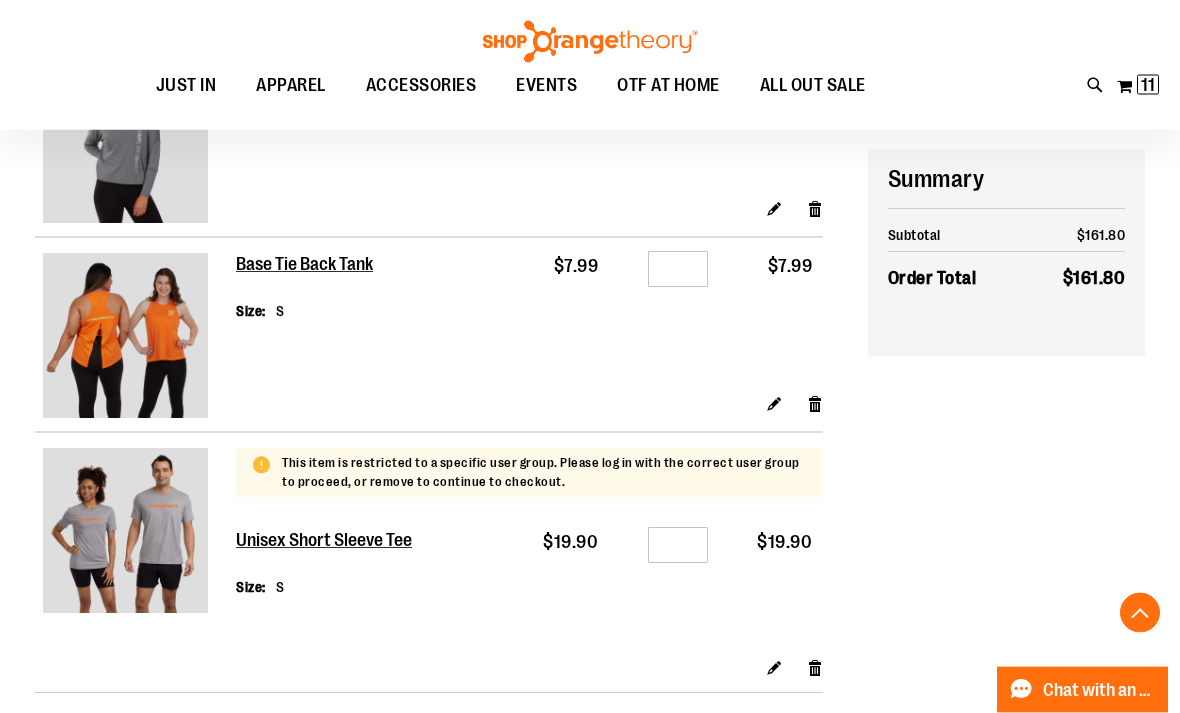 click on "Remove item" at bounding box center (815, 668) 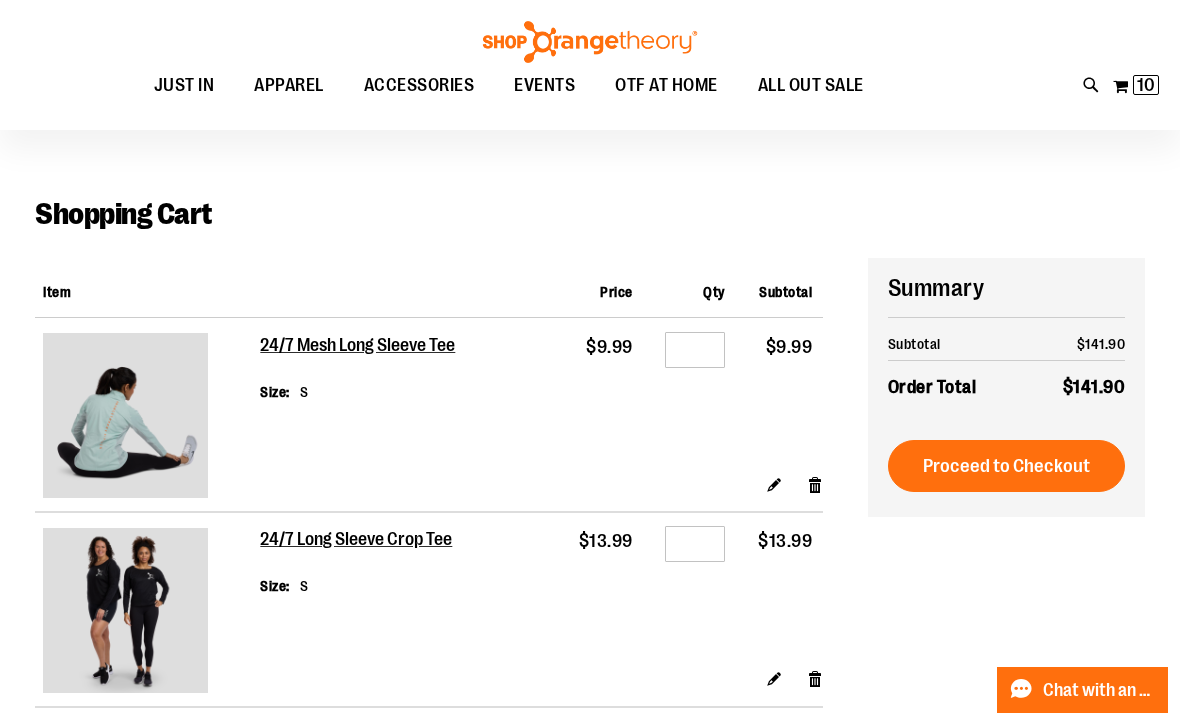 scroll, scrollTop: 45, scrollLeft: 0, axis: vertical 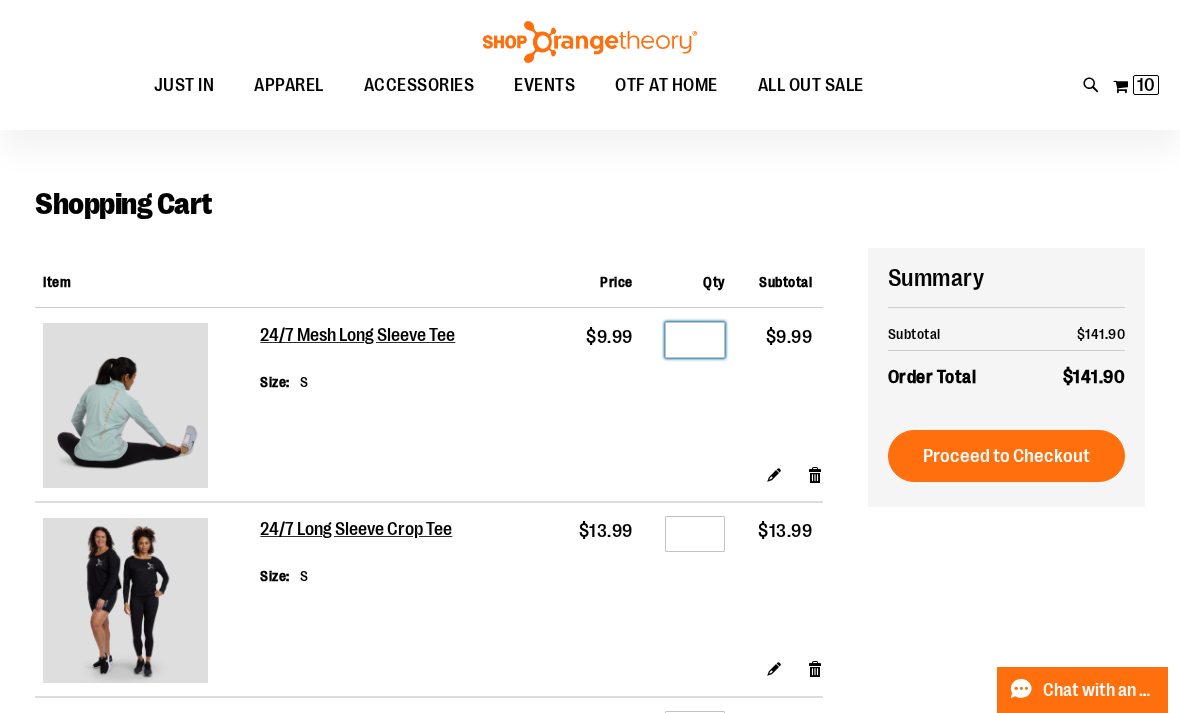 click on "*" at bounding box center [695, 340] 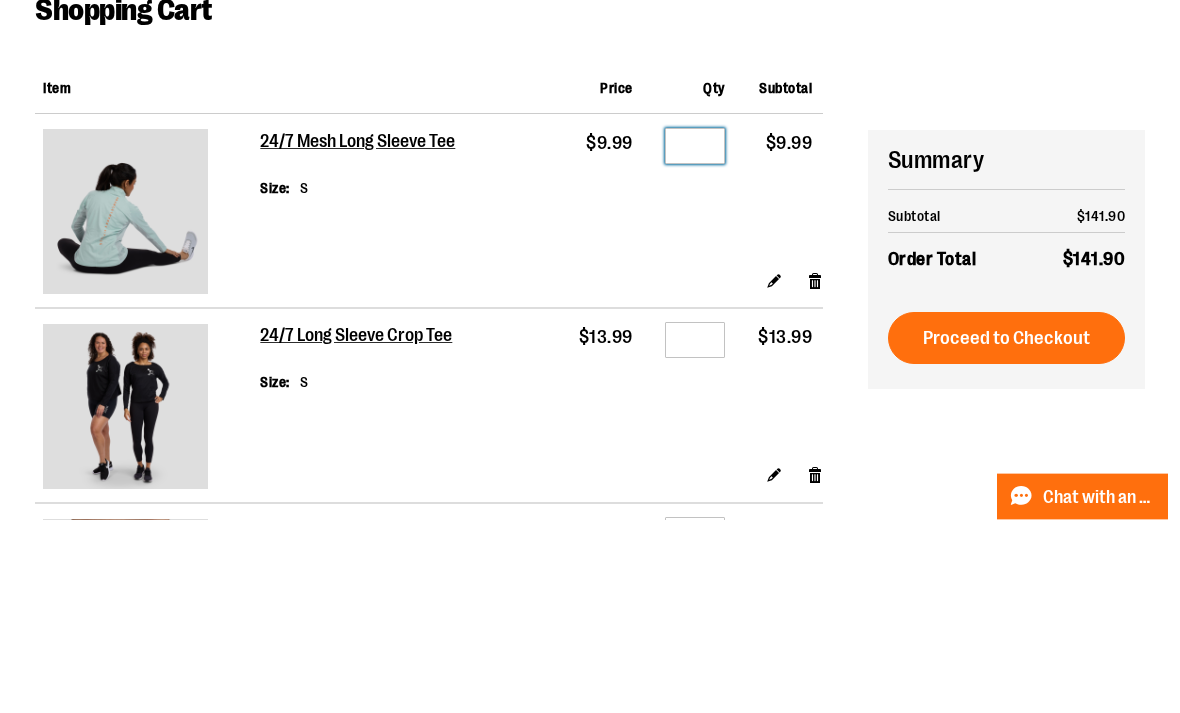 type on "*" 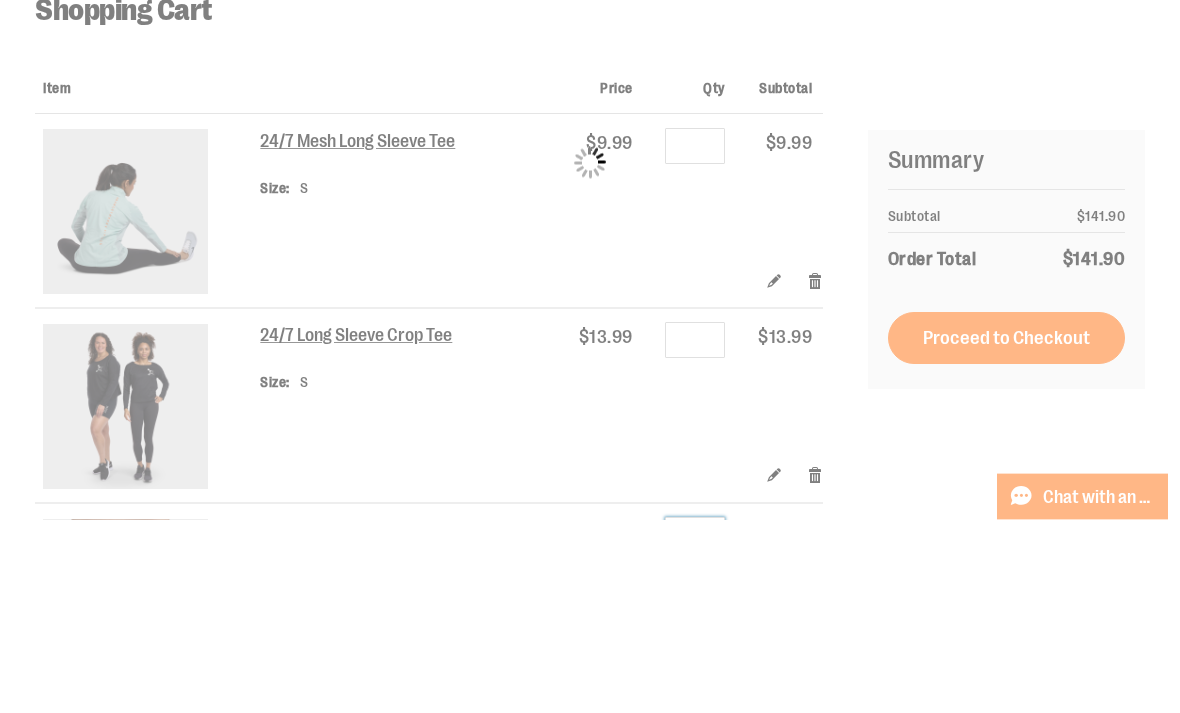 scroll, scrollTop: 207, scrollLeft: 0, axis: vertical 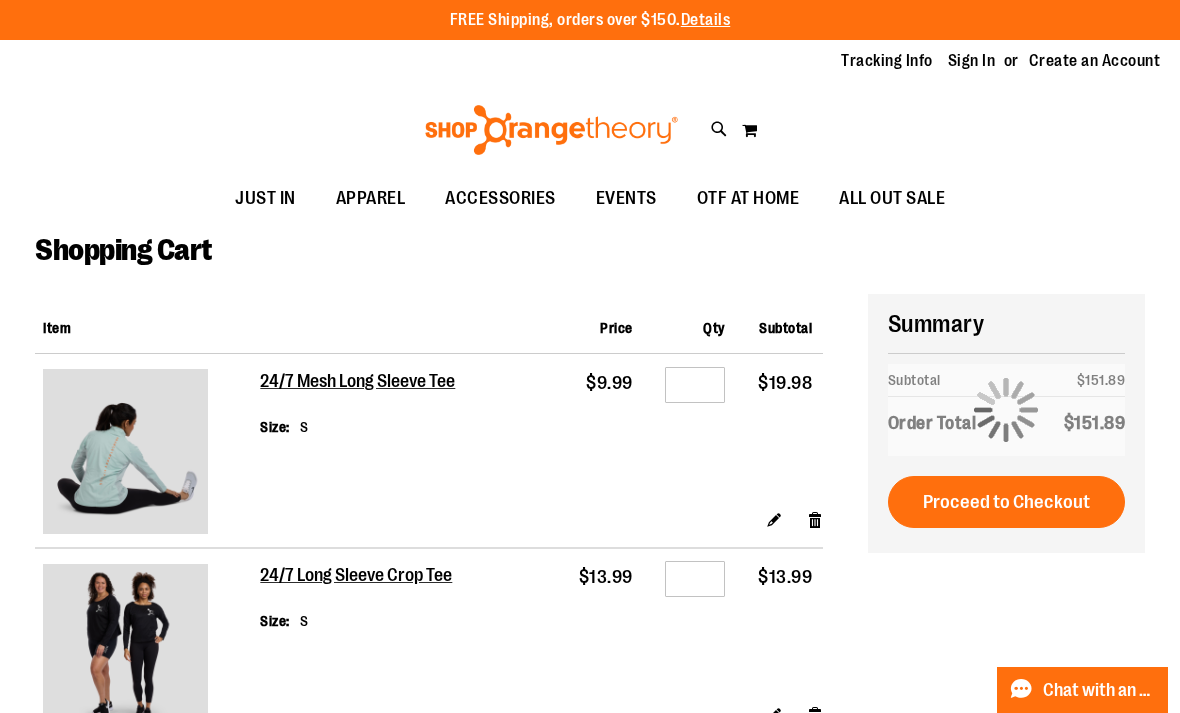 click on "Proceed to Checkout" at bounding box center (1006, 502) 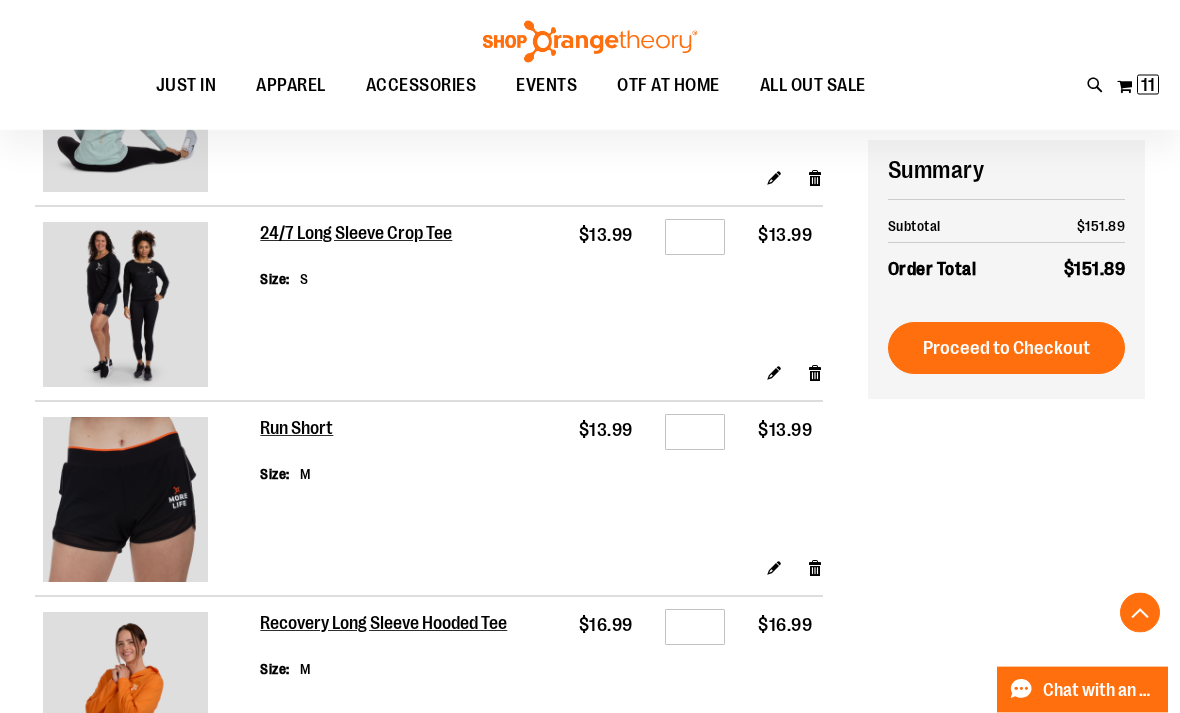 scroll, scrollTop: 407, scrollLeft: 0, axis: vertical 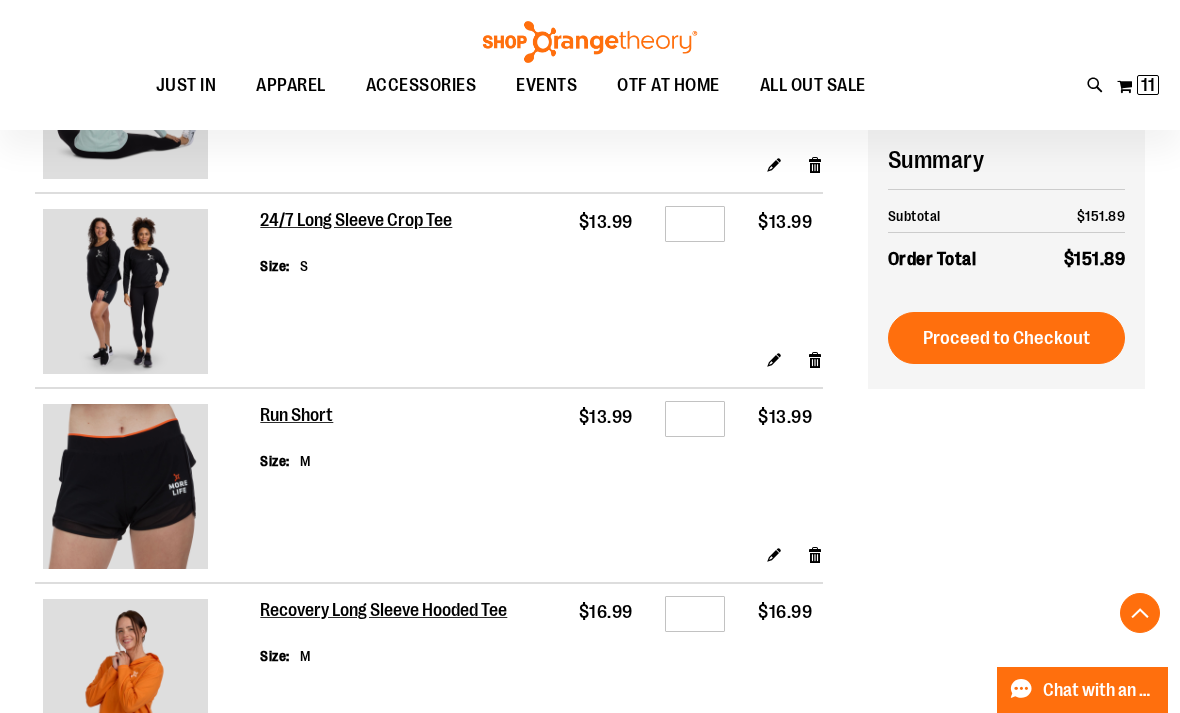 click on "Proceed to Checkout" at bounding box center (1006, 338) 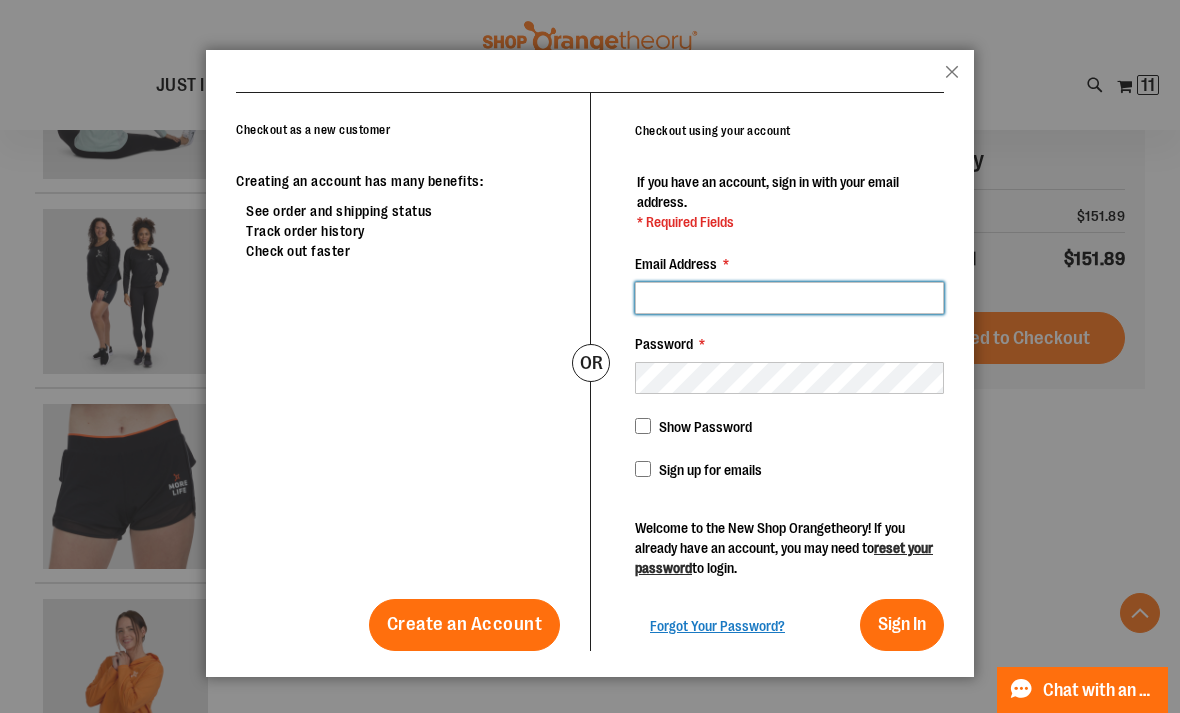 click on "Email Address *" at bounding box center [789, 298] 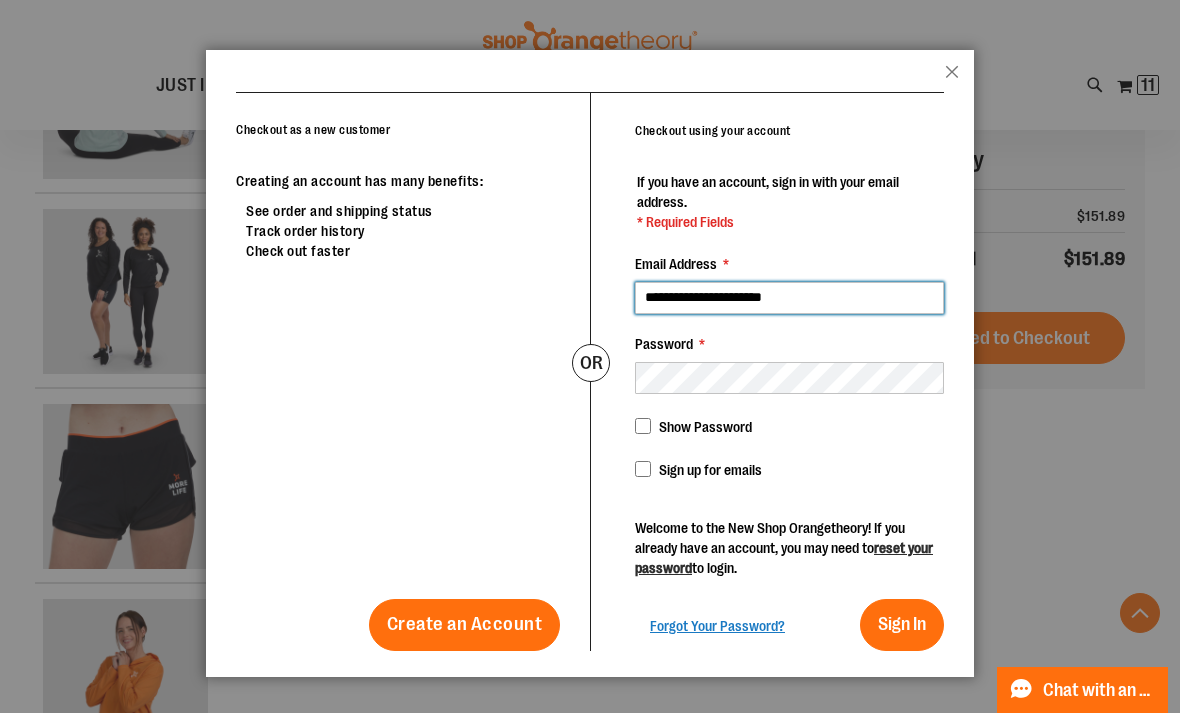 type on "**********" 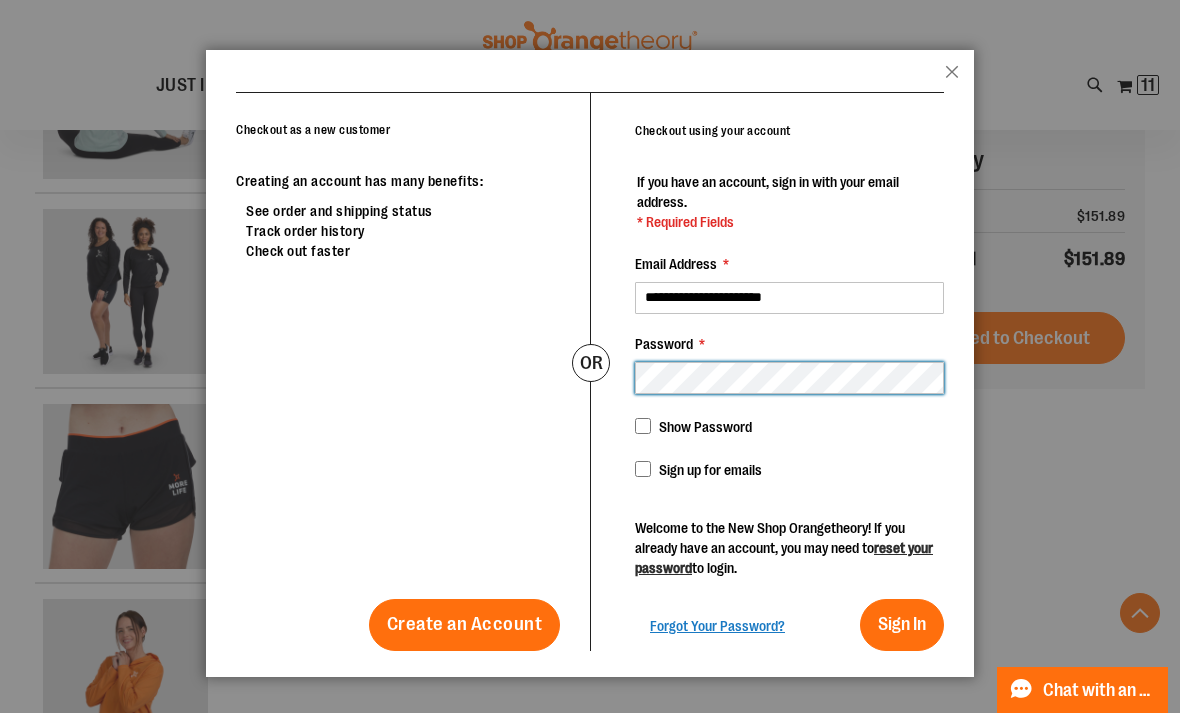 click on "Sign In" at bounding box center (902, 625) 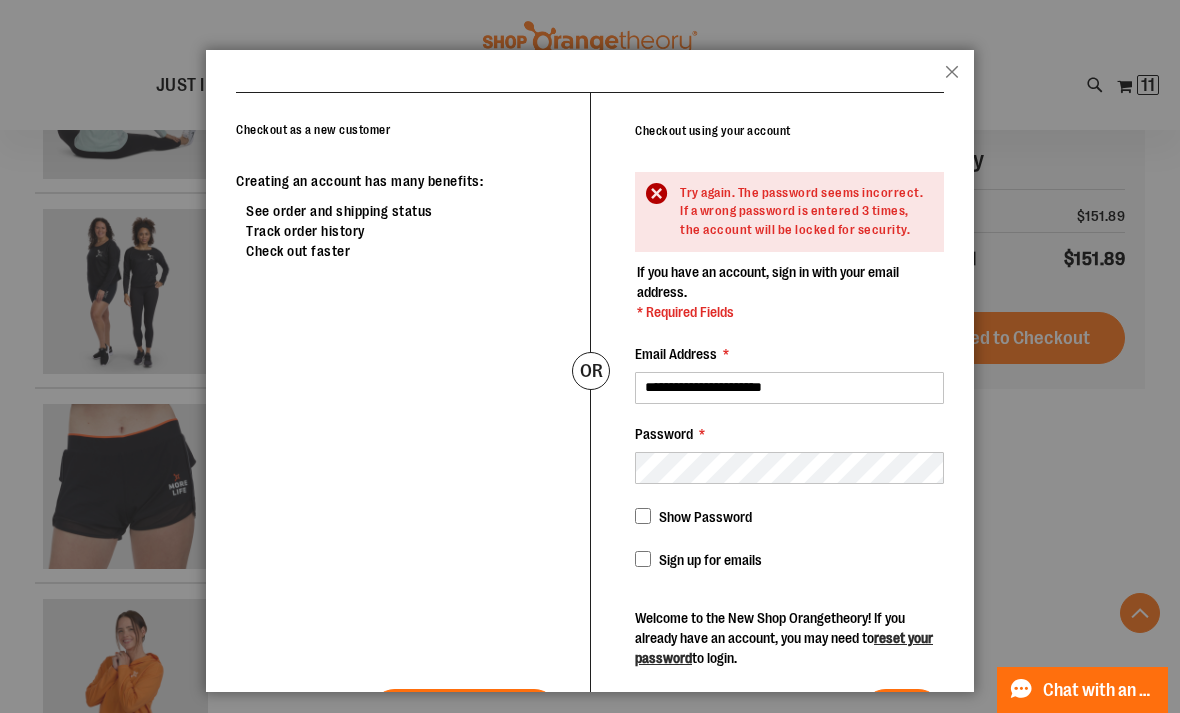 click on "Create an Account" at bounding box center (465, 714) 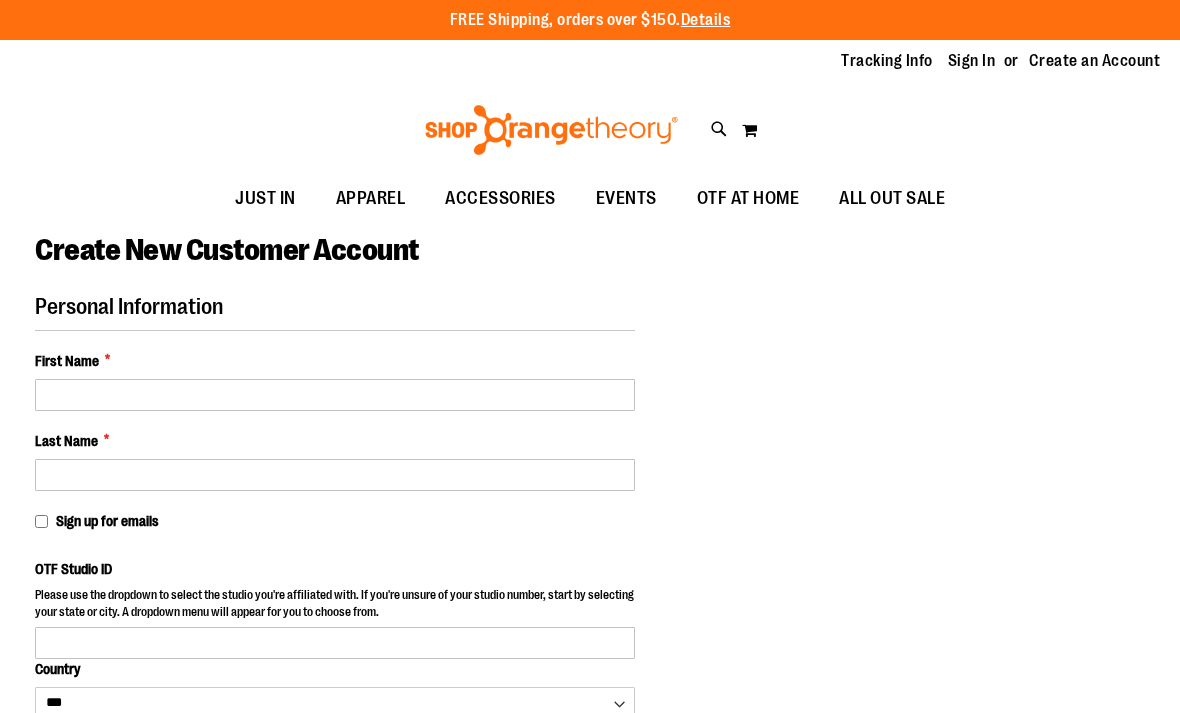 select on "***" 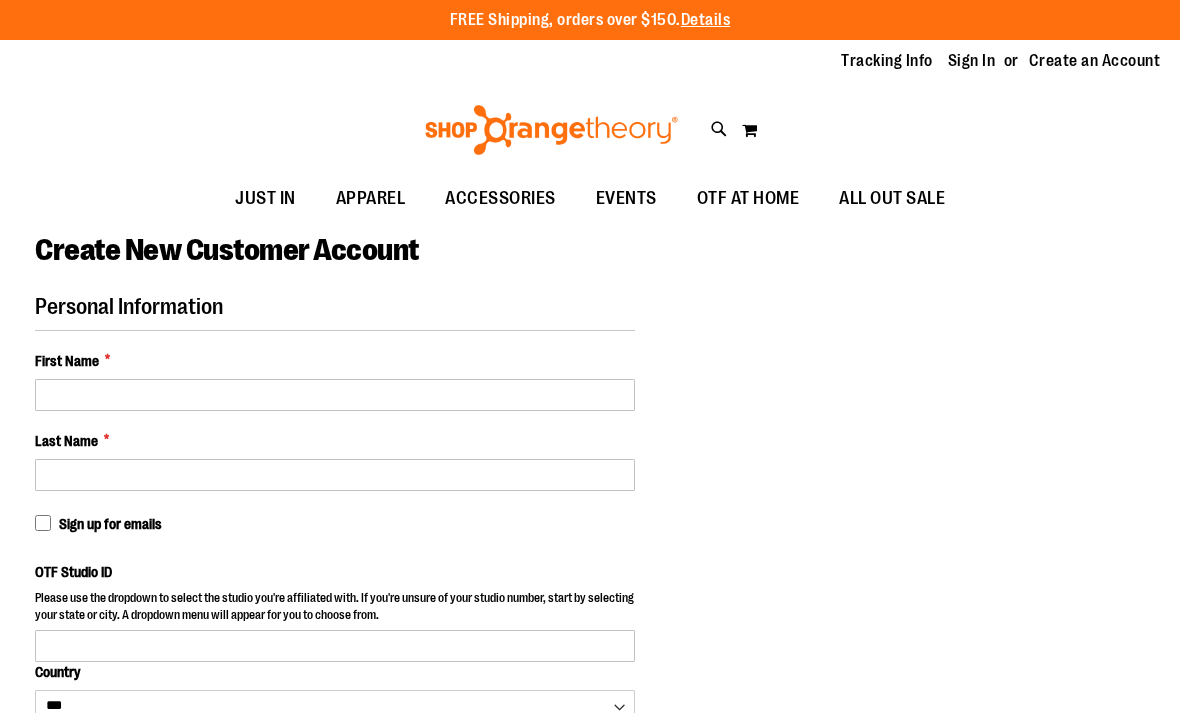 scroll, scrollTop: 0, scrollLeft: 0, axis: both 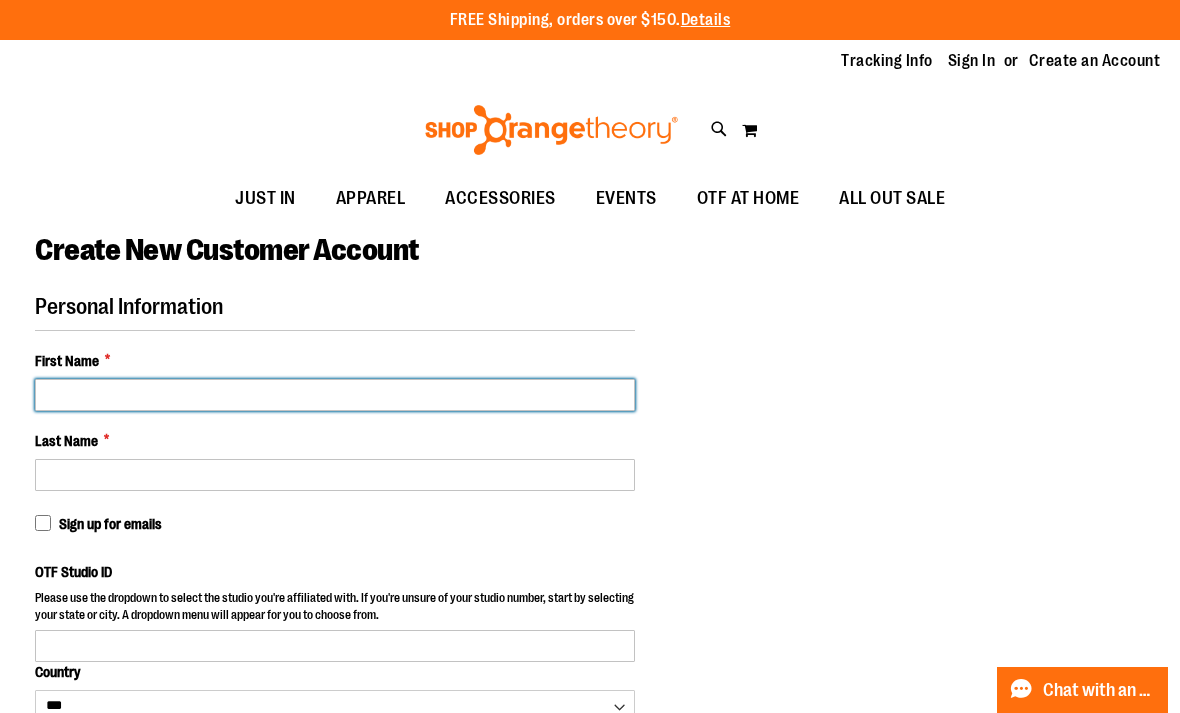 click on "First Name *" at bounding box center (335, 395) 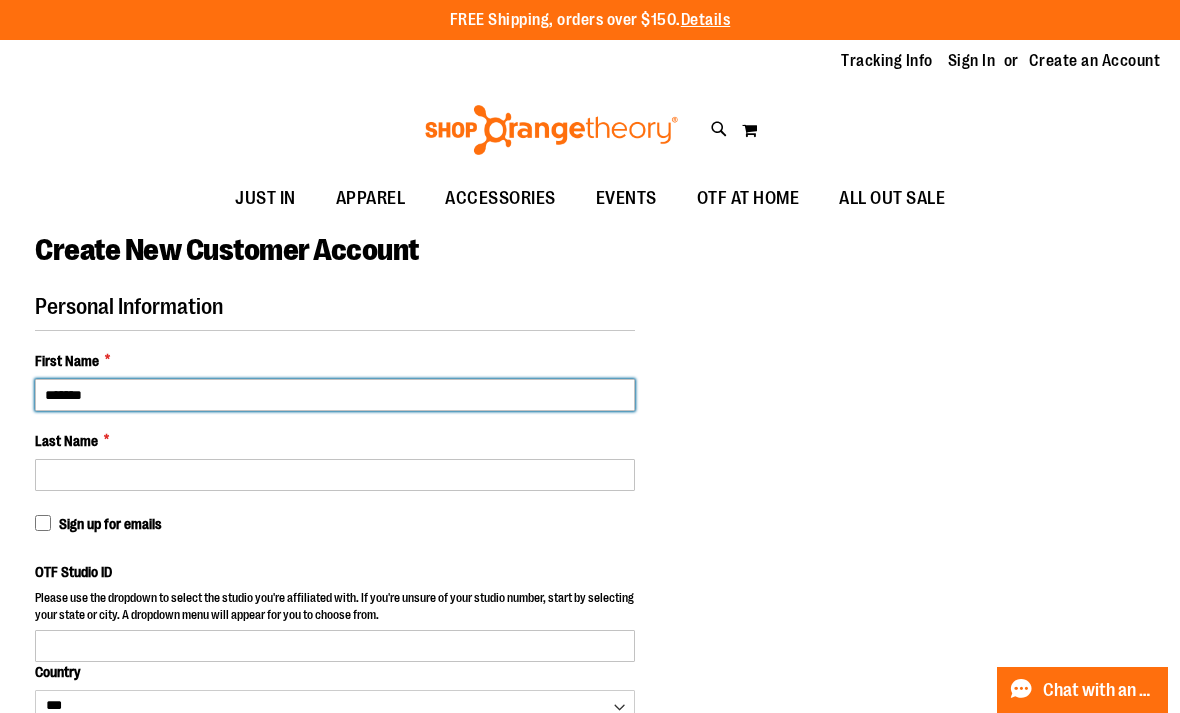 type on "*******" 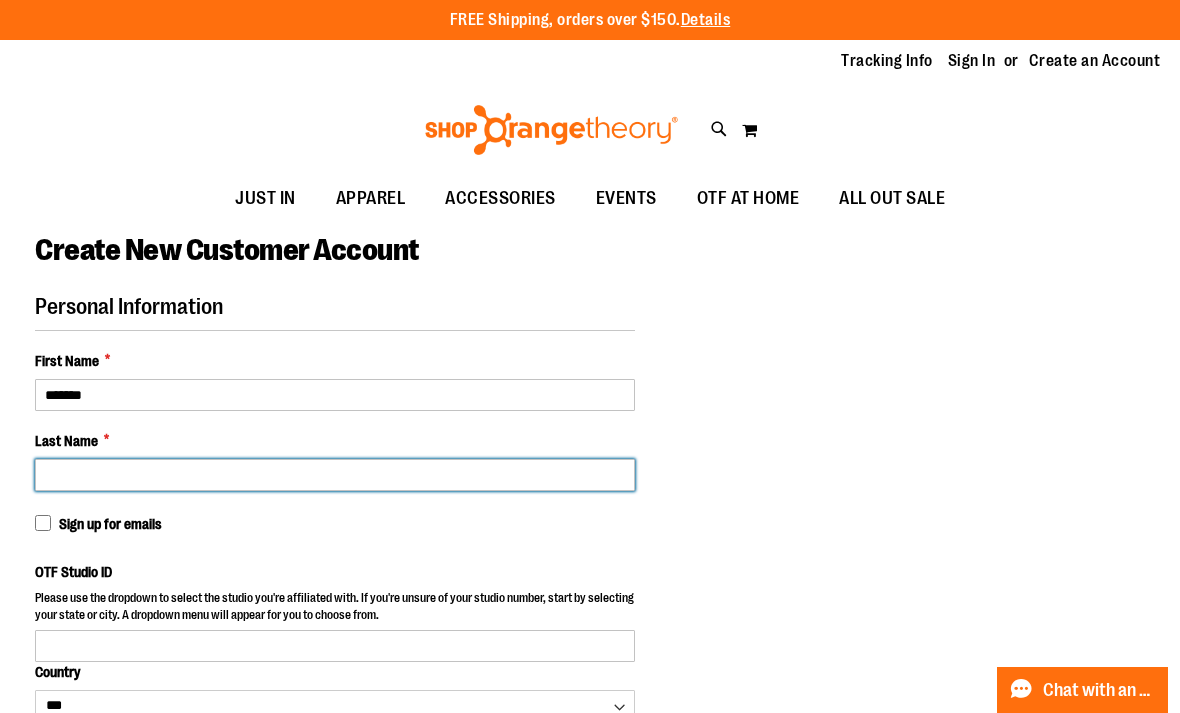 click on "Last Name *" at bounding box center [335, 475] 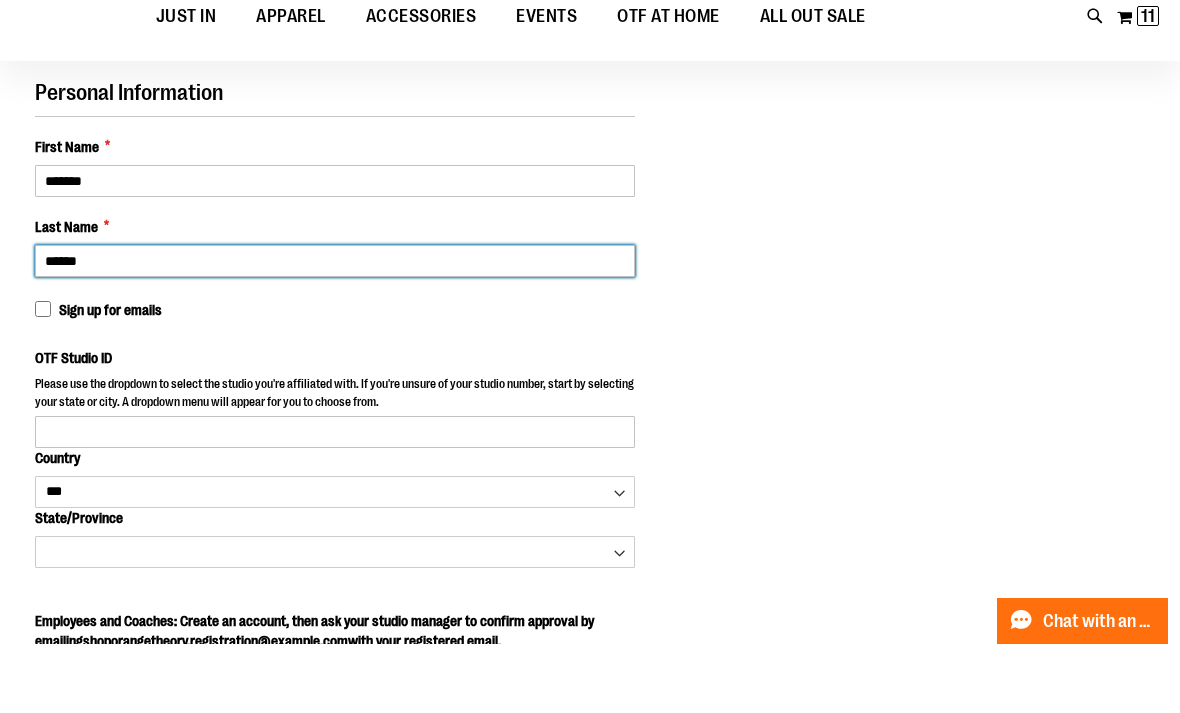 scroll, scrollTop: 145, scrollLeft: 0, axis: vertical 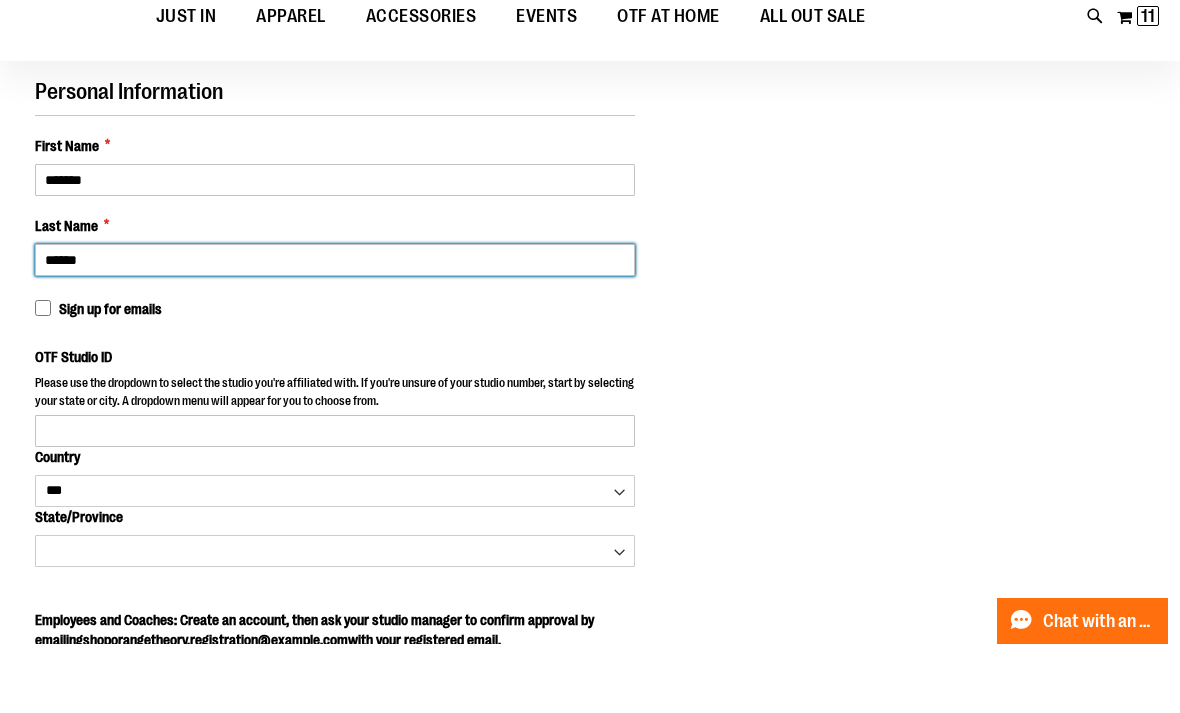 type on "******" 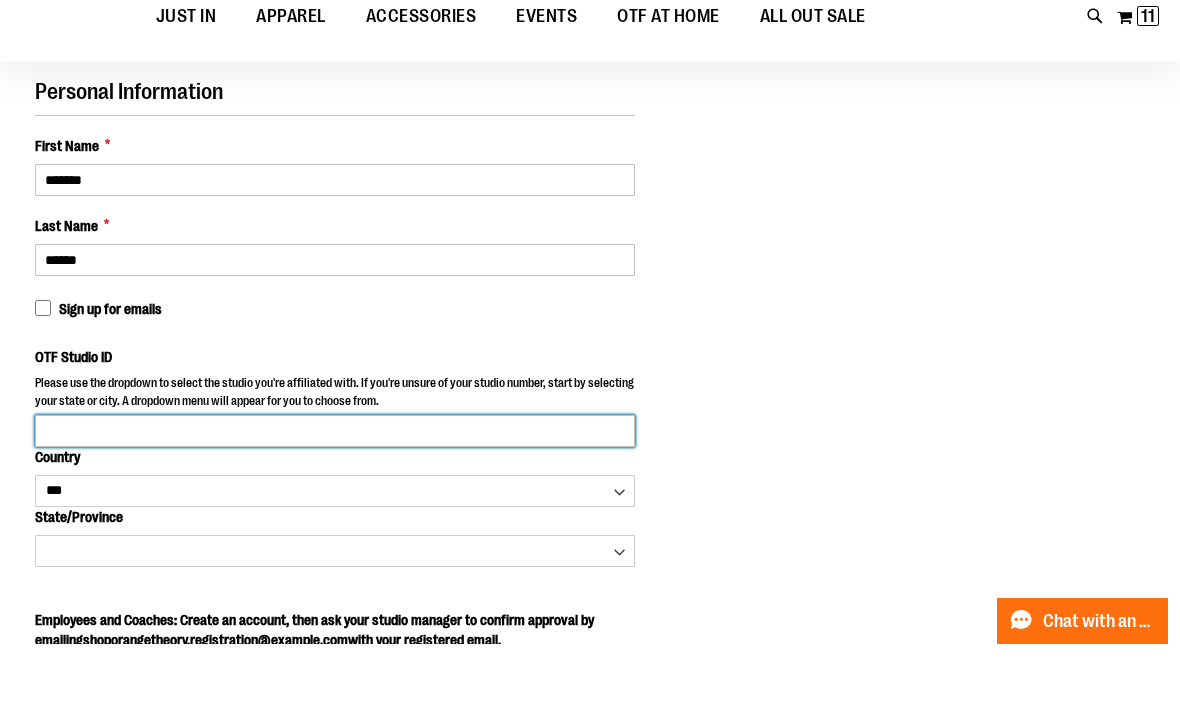 click on "OTF Studio ID" at bounding box center [335, 500] 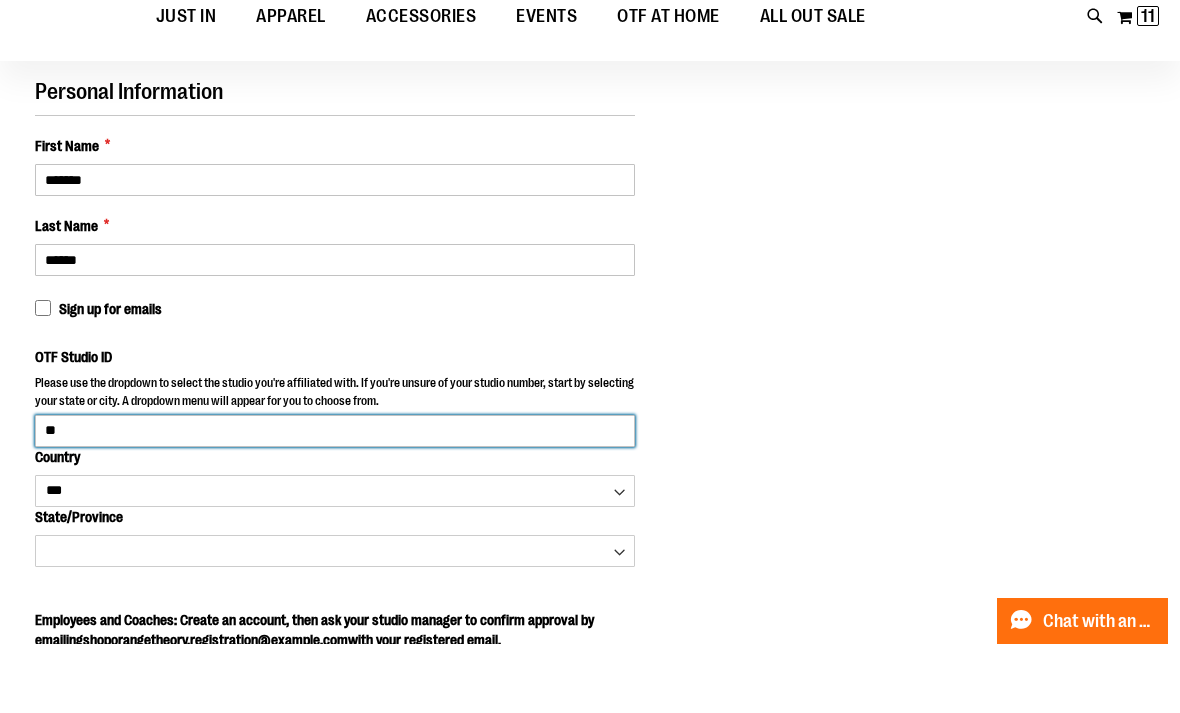 type on "*" 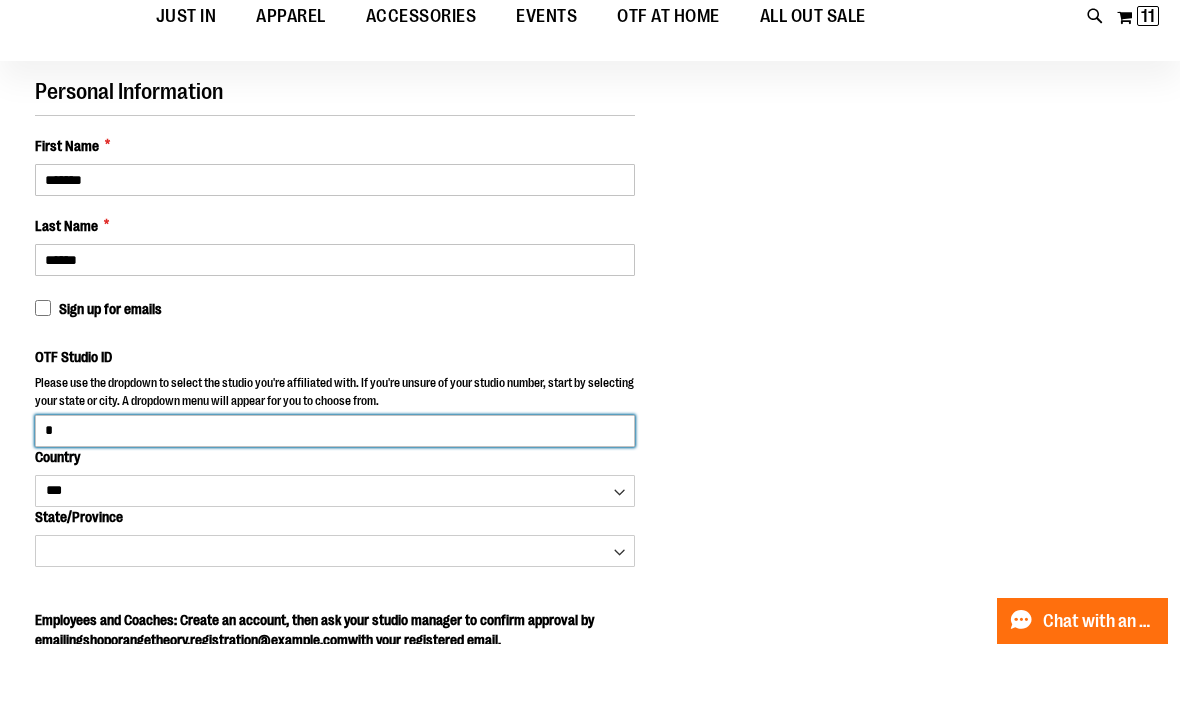 type 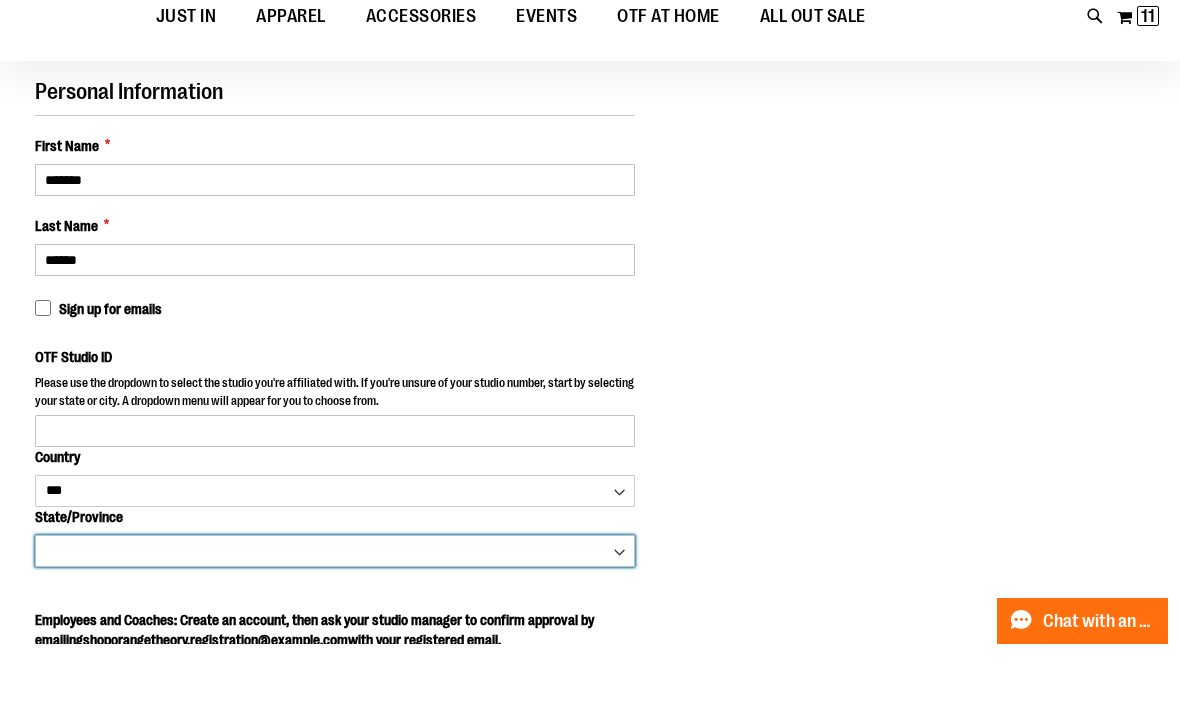 click on "**********" at bounding box center [335, 620] 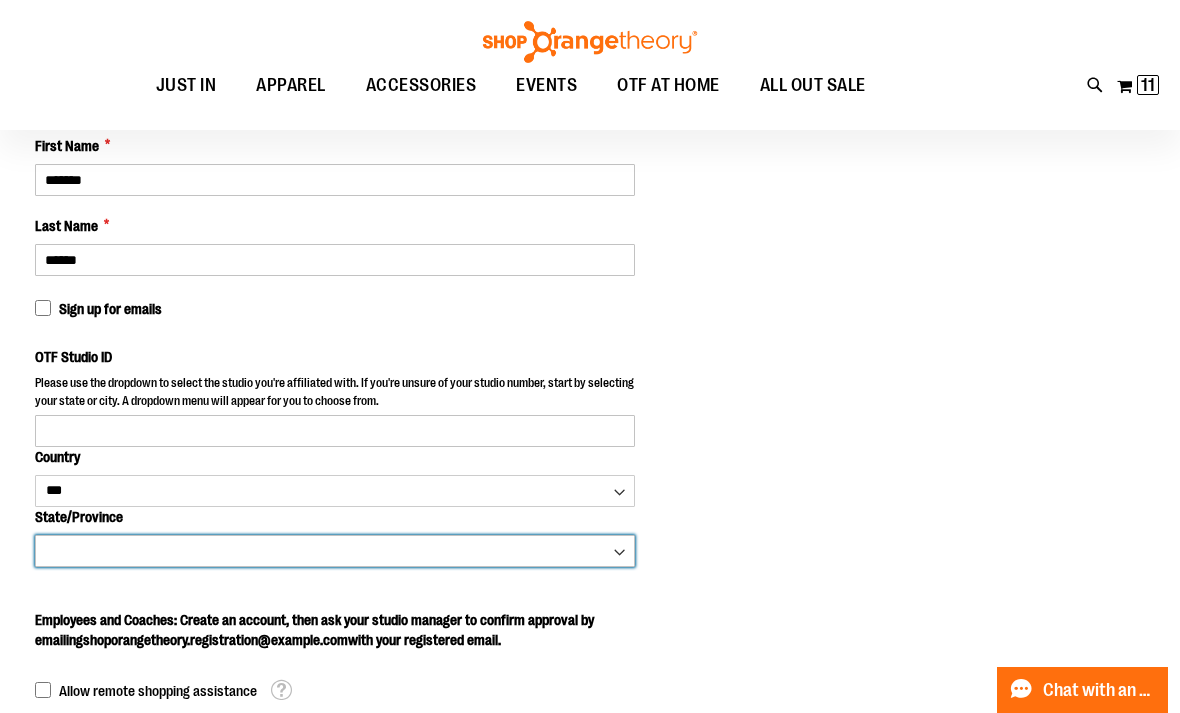 select on "*********" 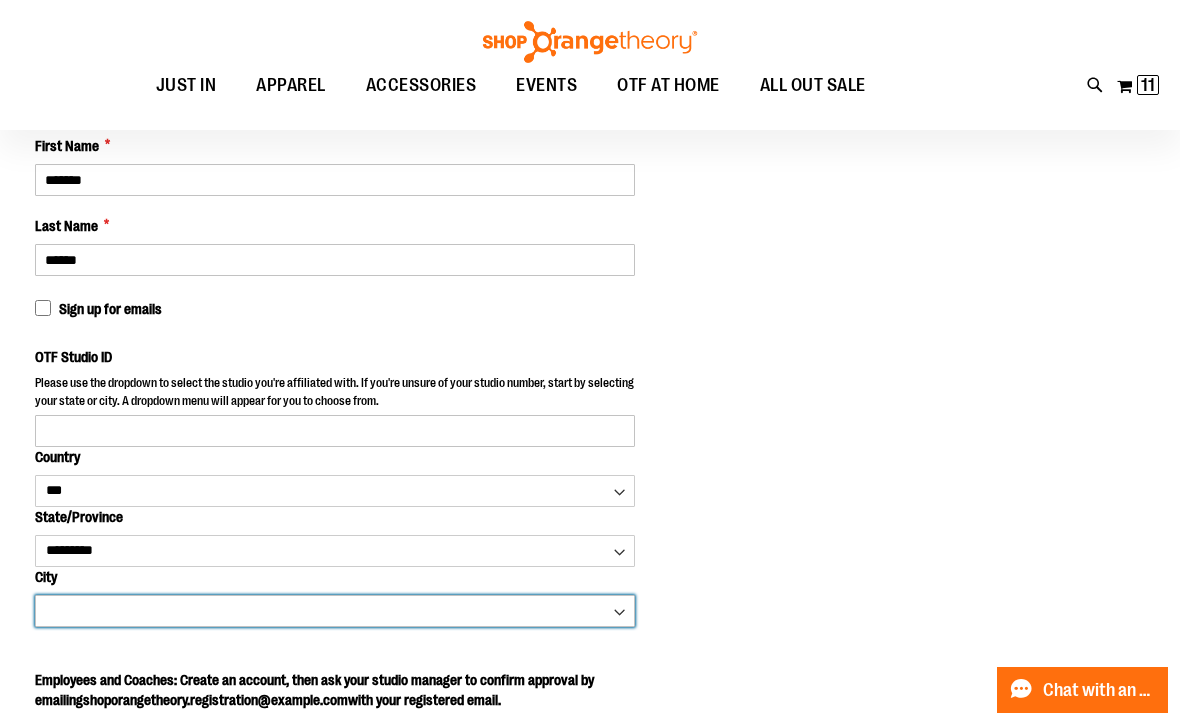 click on "**********" at bounding box center [335, 611] 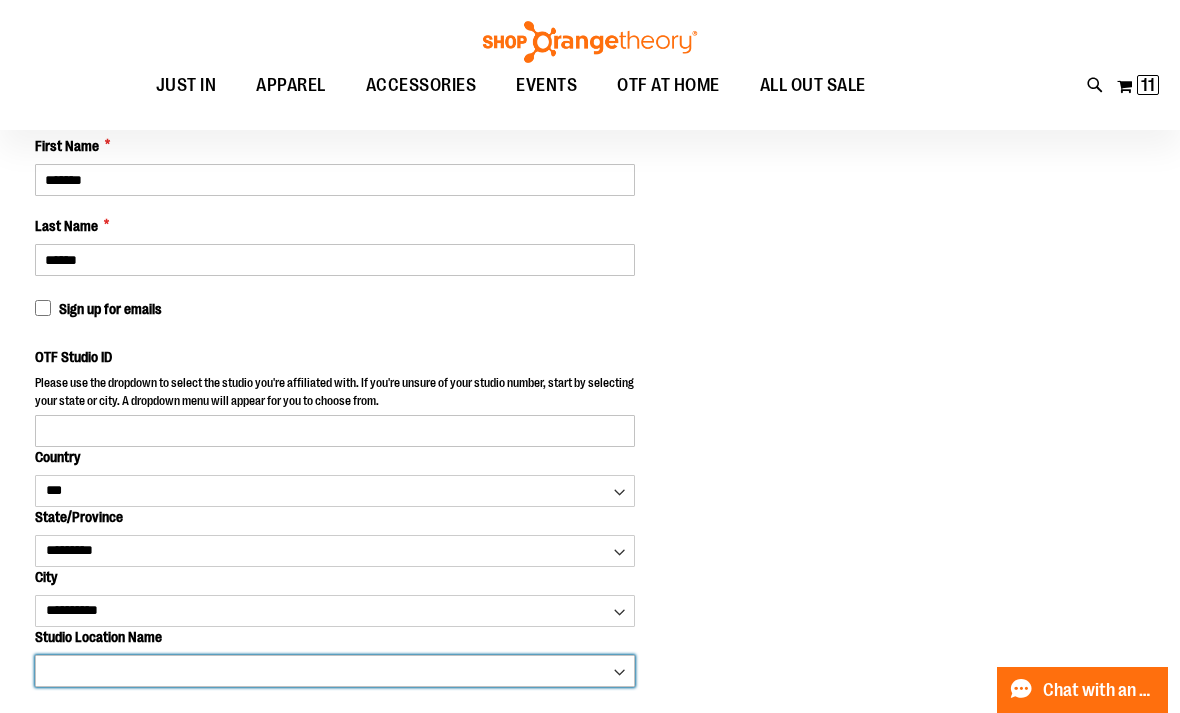 click on "**********" at bounding box center [335, 671] 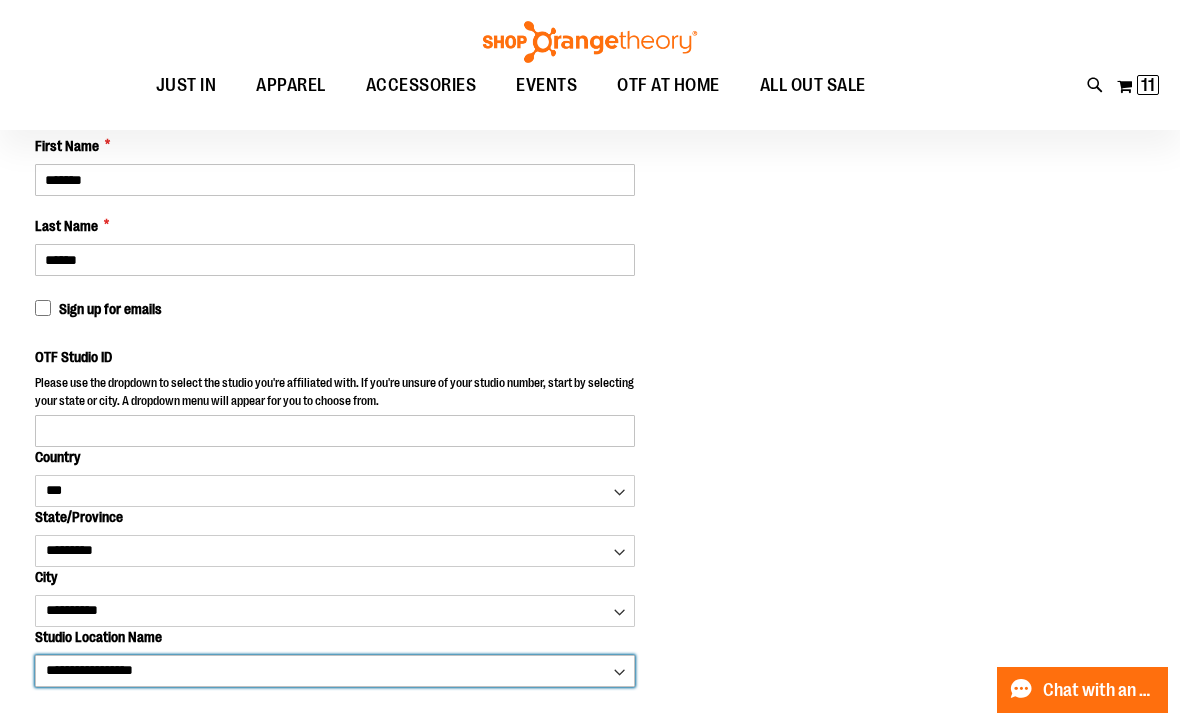 type on "****" 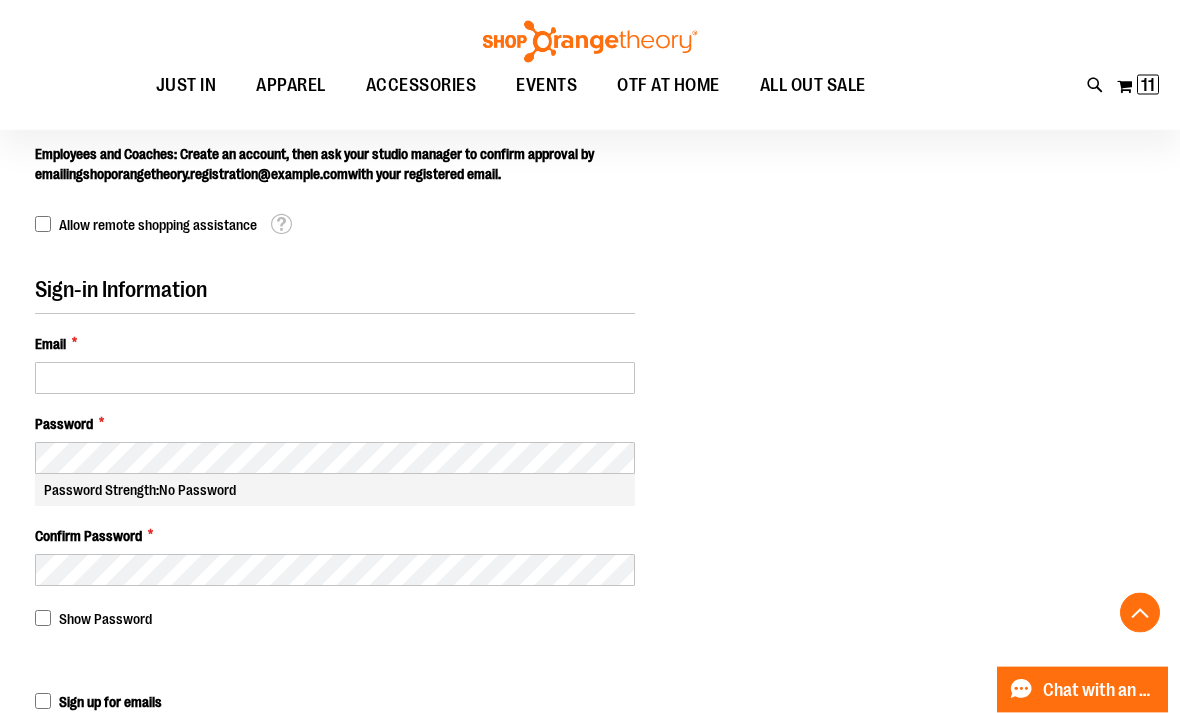 scroll, scrollTop: 802, scrollLeft: 0, axis: vertical 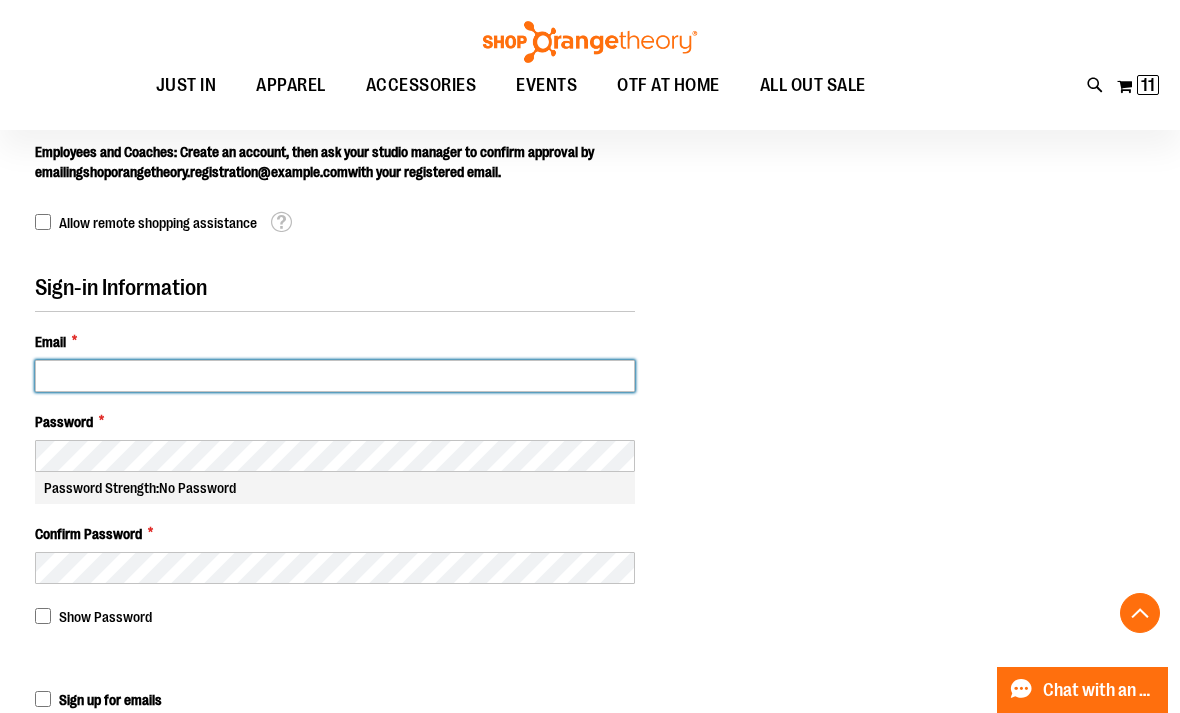 click on "Email
*" at bounding box center (335, 376) 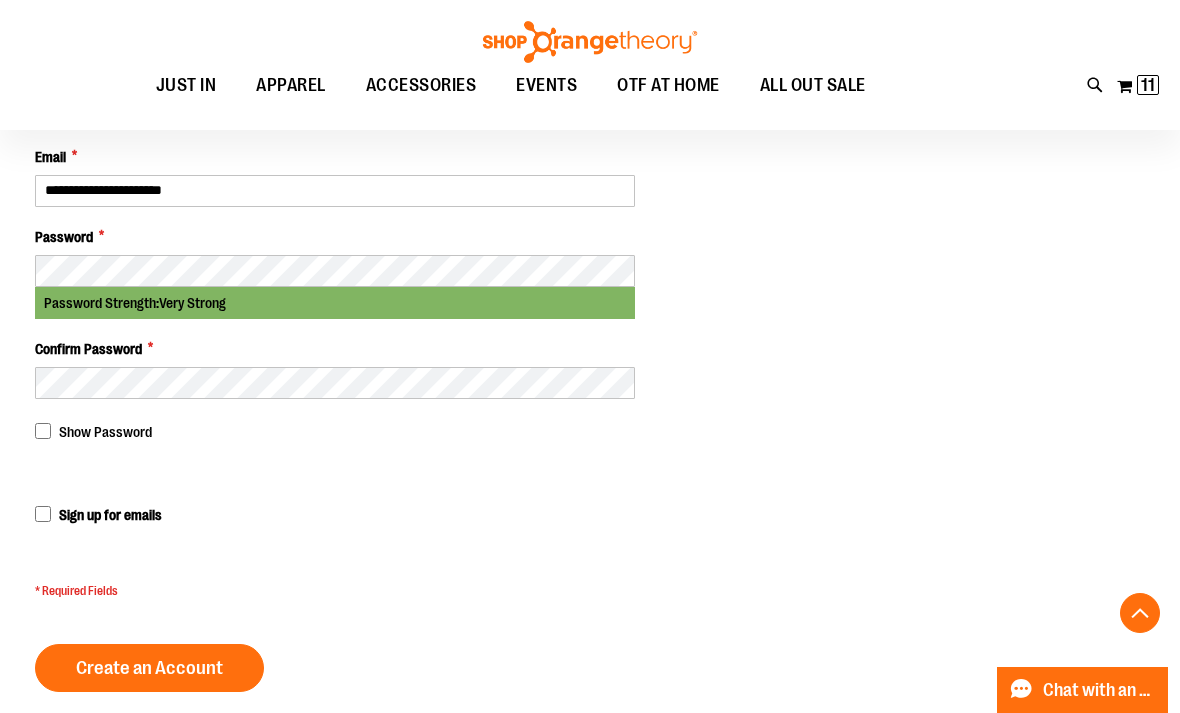 scroll, scrollTop: 999, scrollLeft: 0, axis: vertical 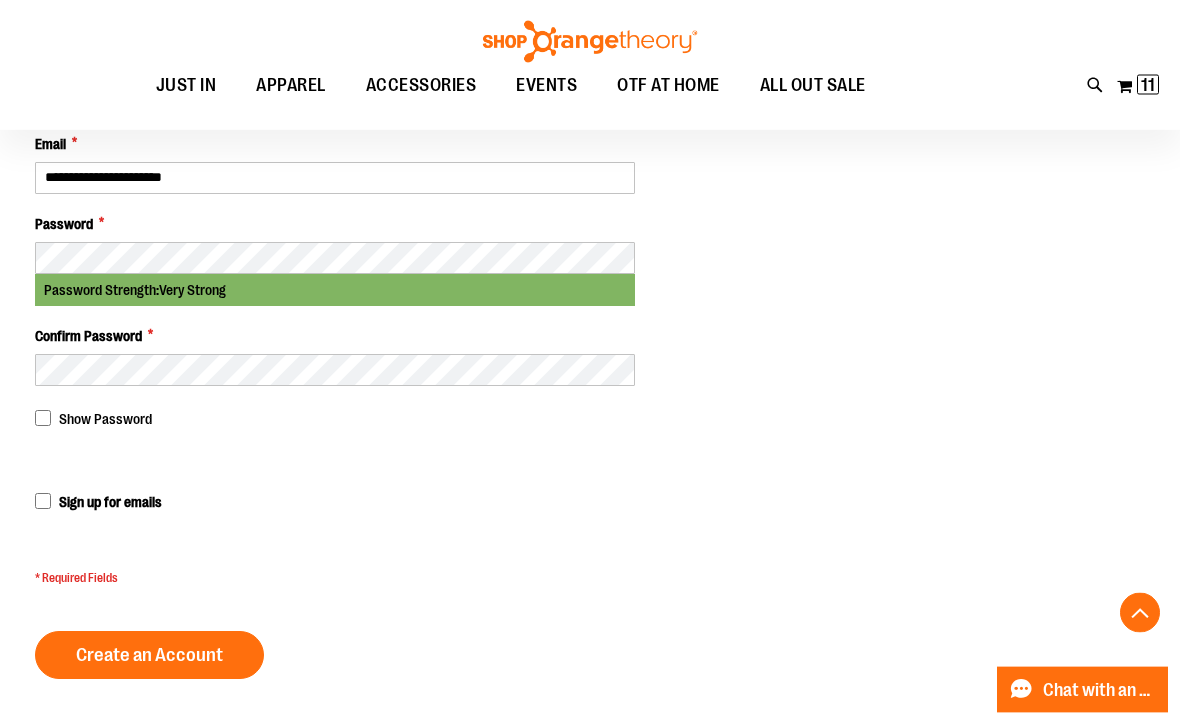 click on "Create an Account" at bounding box center (149, 656) 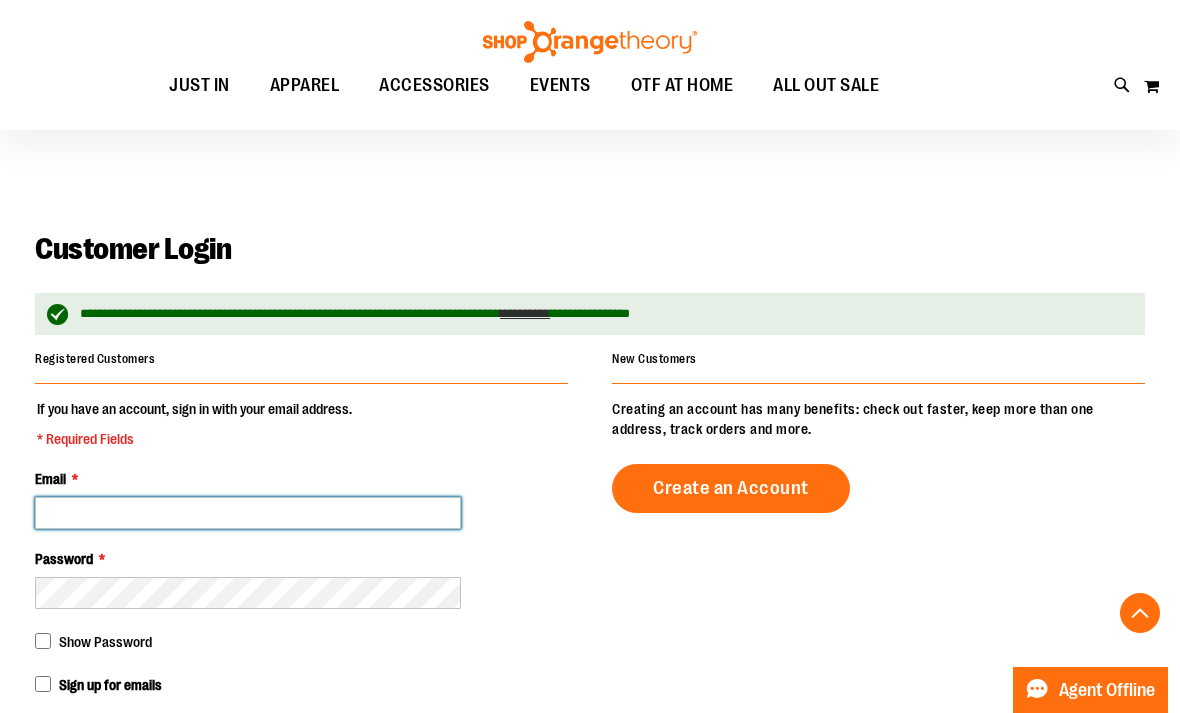 scroll, scrollTop: 335, scrollLeft: 0, axis: vertical 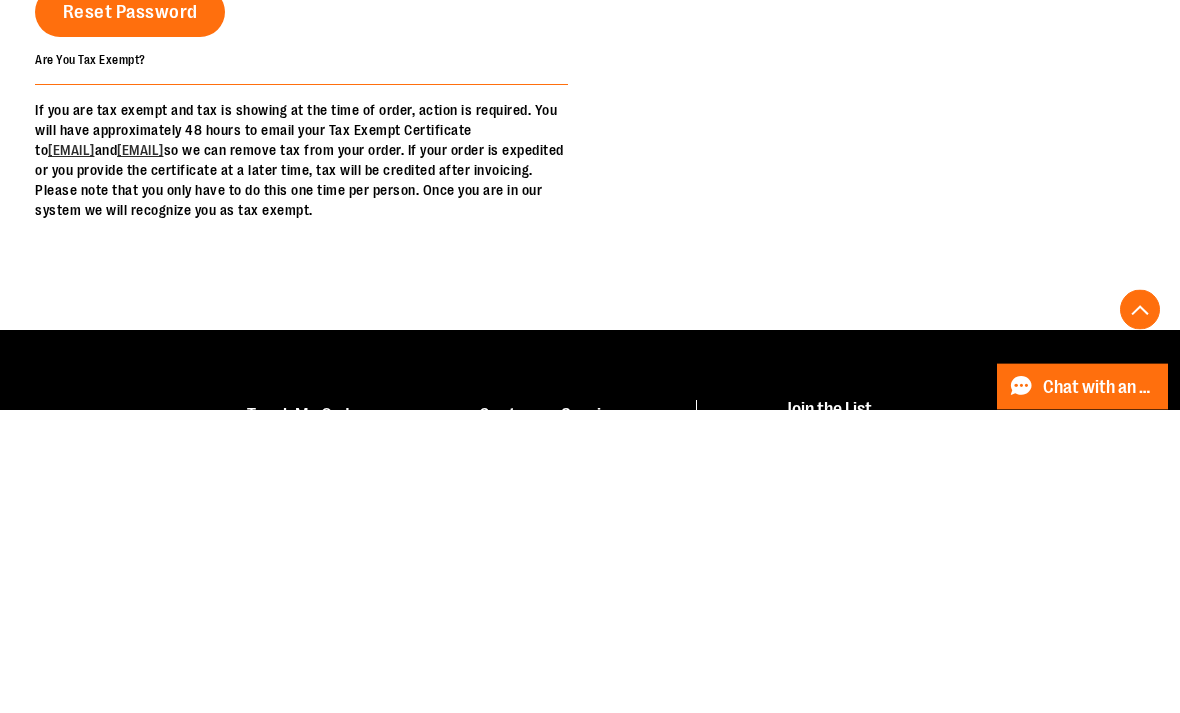 click on "Registered Customers
If you have an account, sign in with your email address.                     * Required Fields
Email *
Password *
Show Password
Sign up for emails
Sign In
Forgot Your Password?
New Customers" at bounding box center (590, 156) 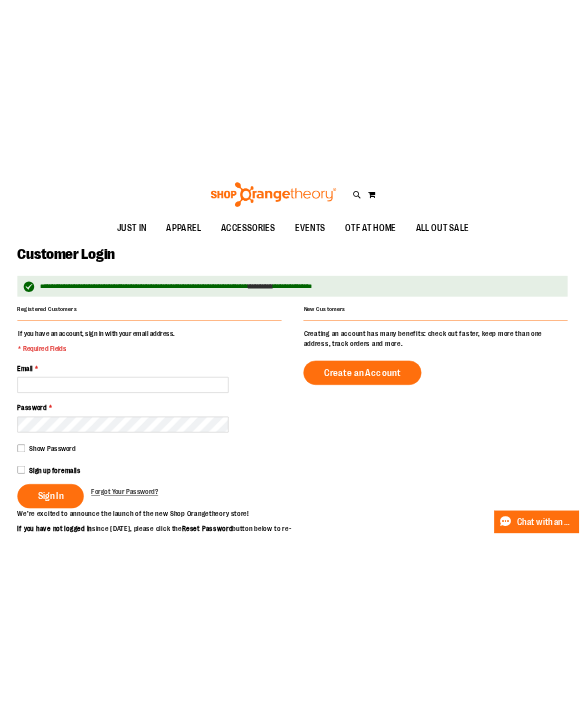 scroll, scrollTop: 0, scrollLeft: 0, axis: both 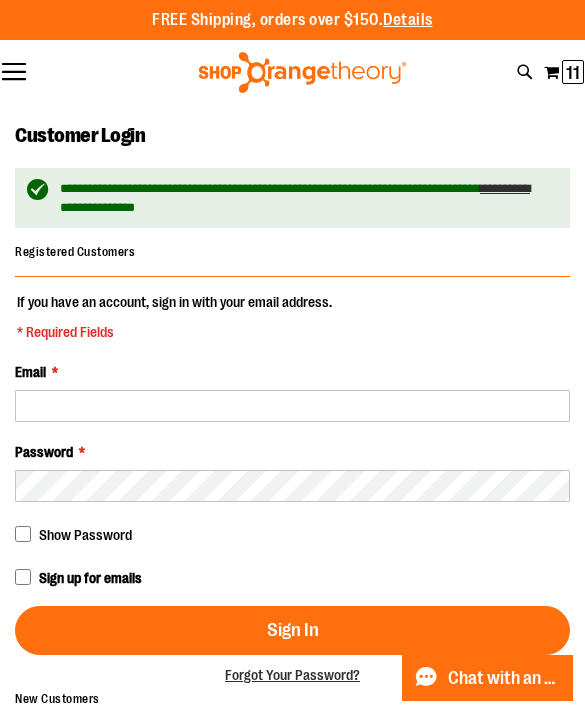 click on "**********" at bounding box center (292, 707) 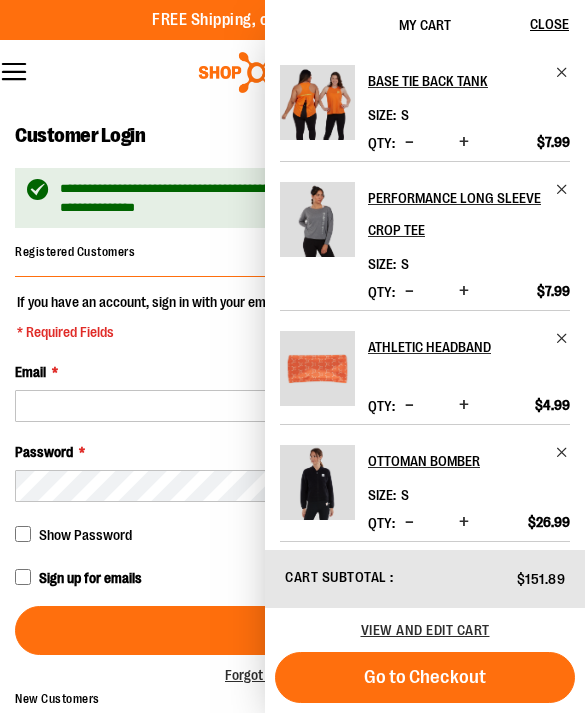 click on "Go to Checkout" at bounding box center (425, 677) 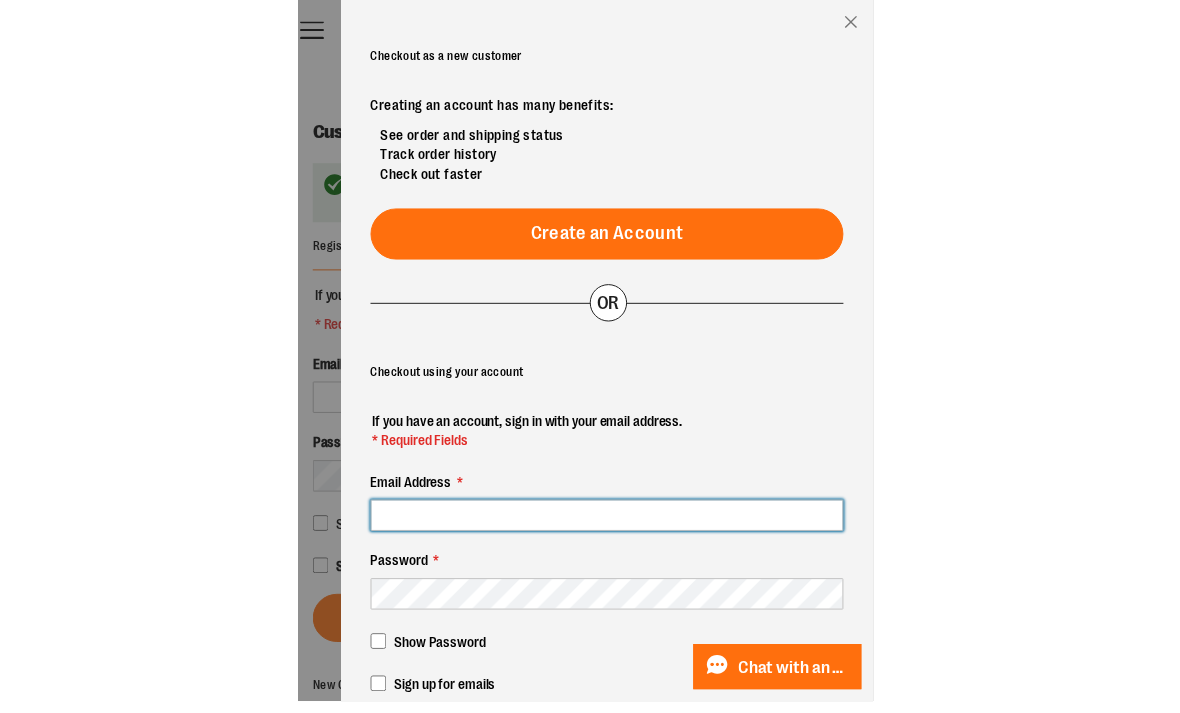 scroll, scrollTop: 0, scrollLeft: 0, axis: both 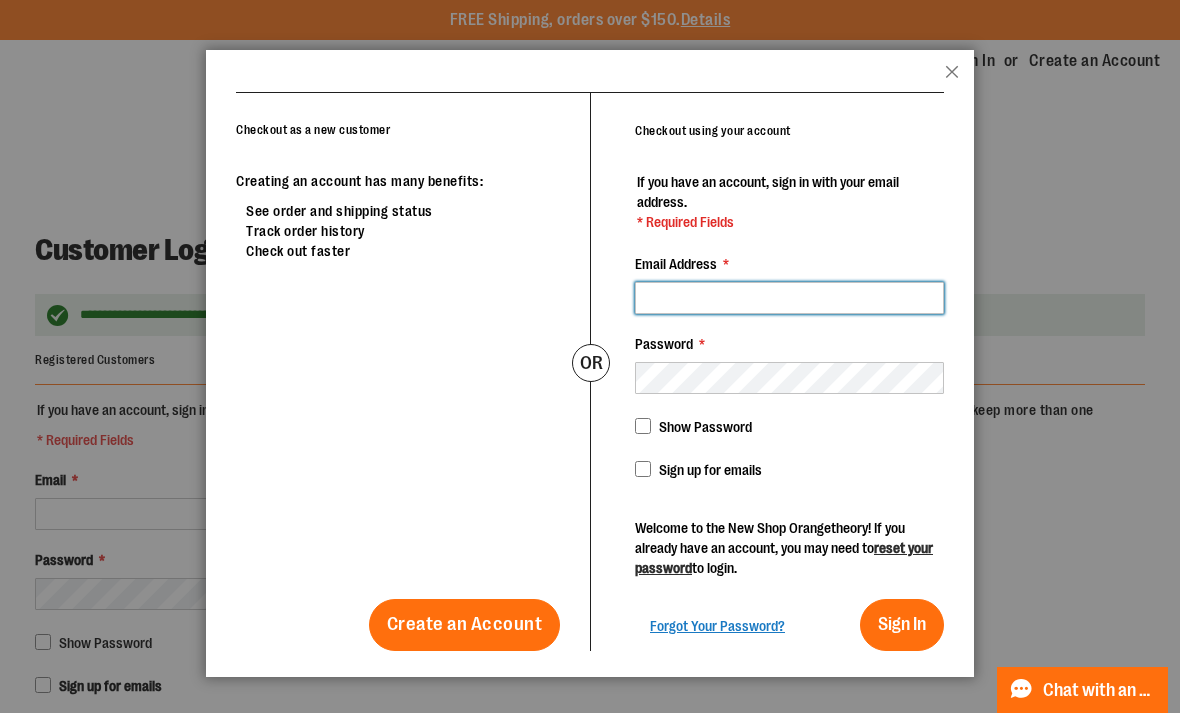 type on "**********" 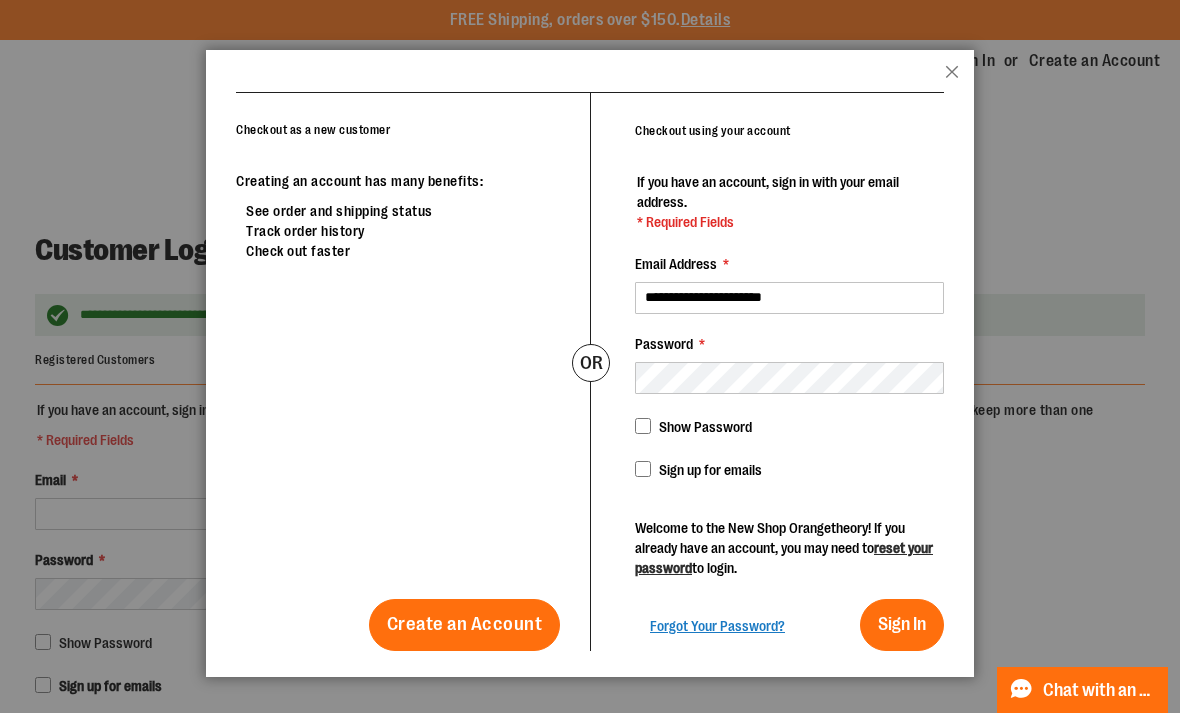 click on "Sign In" at bounding box center [902, 624] 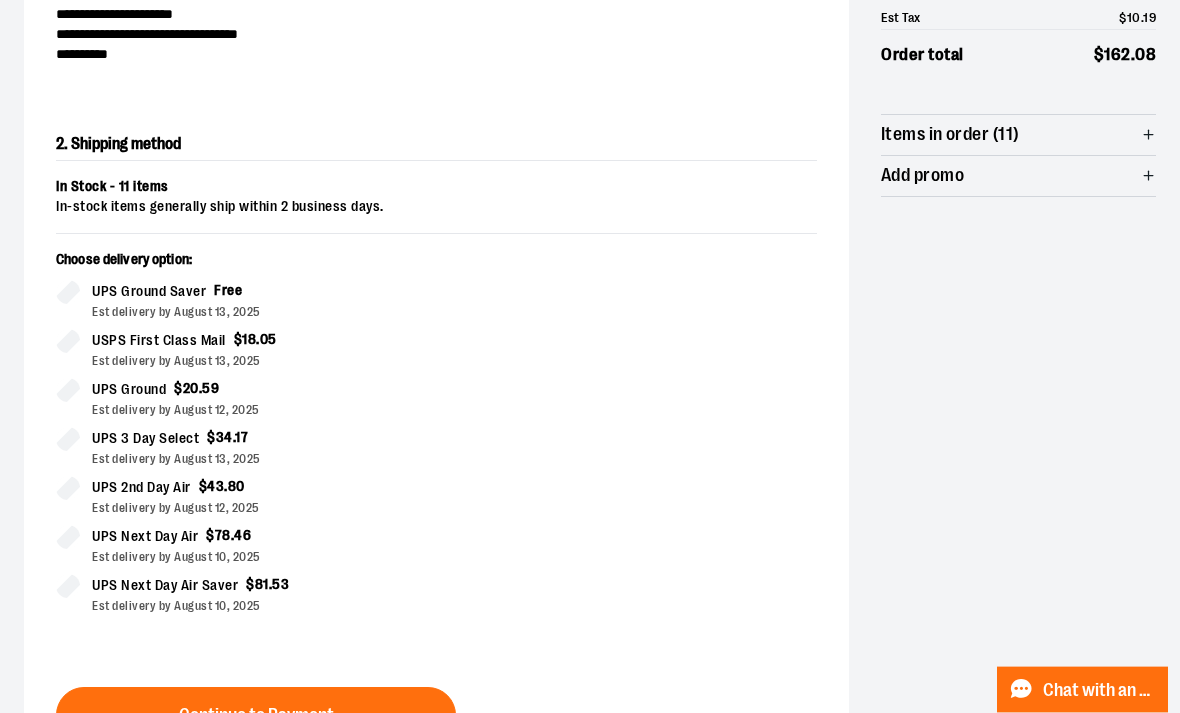scroll, scrollTop: 323, scrollLeft: 0, axis: vertical 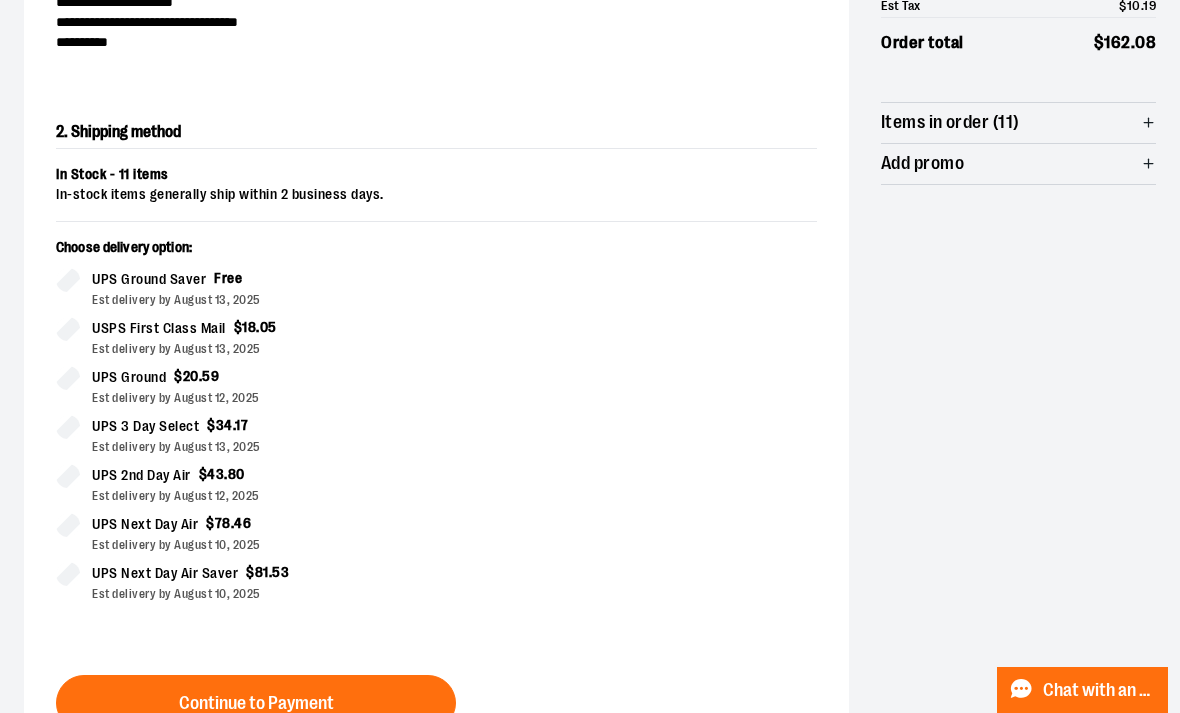 click on "Continue to Payment" at bounding box center (256, 703) 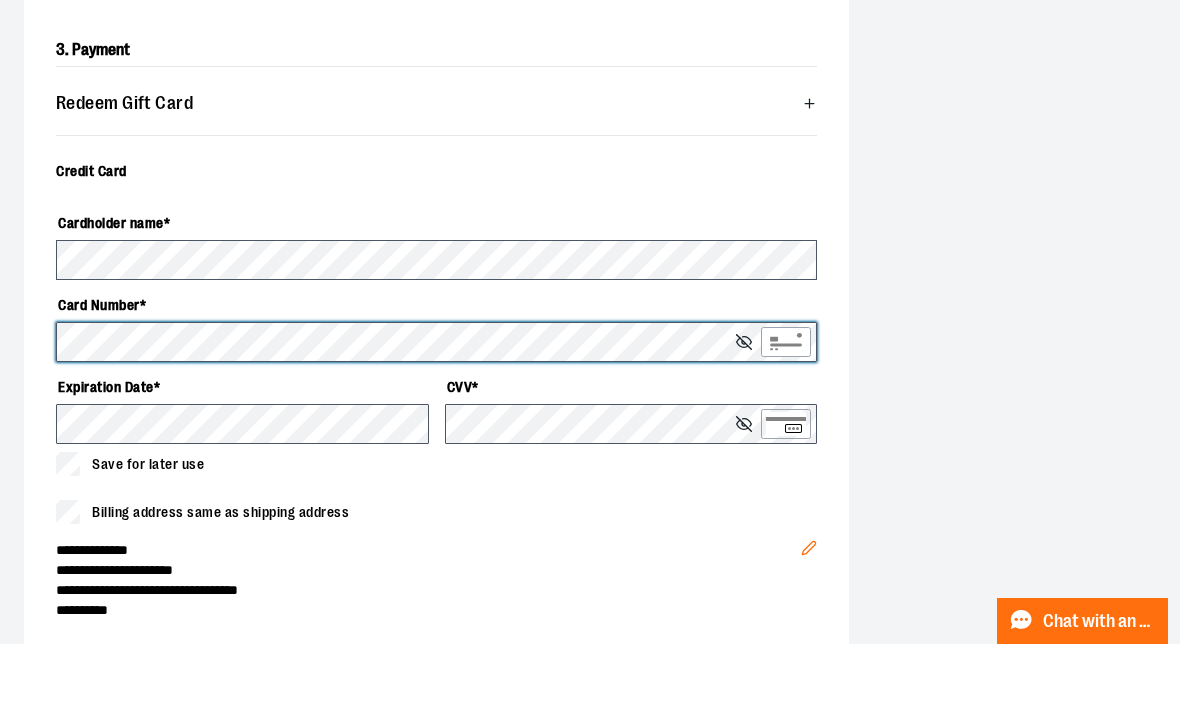 scroll, scrollTop: 534, scrollLeft: 0, axis: vertical 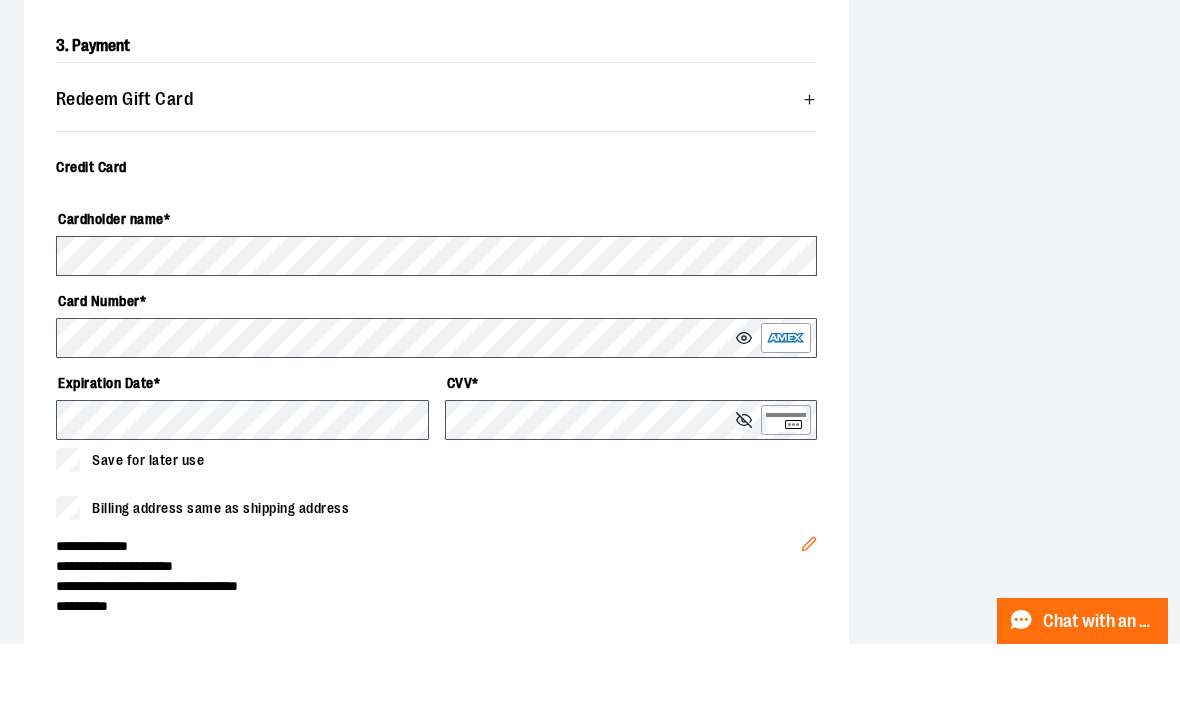 click on "Continue to additional information" at bounding box center (256, 746) 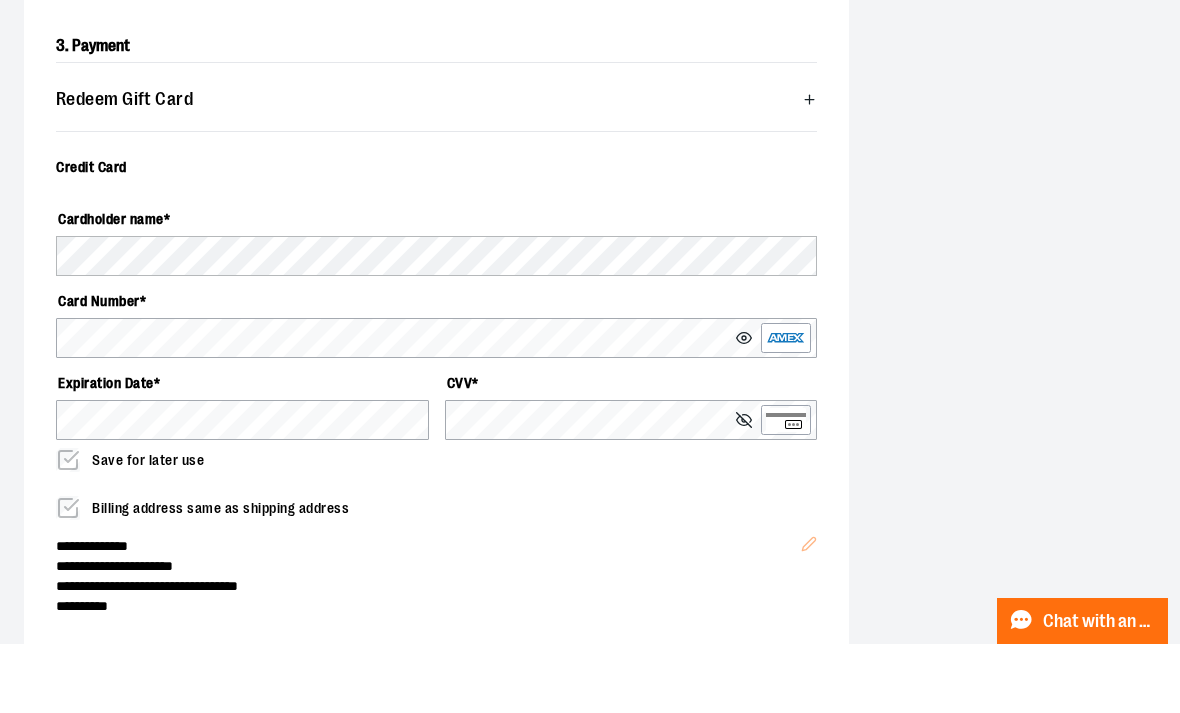 scroll, scrollTop: 604, scrollLeft: 0, axis: vertical 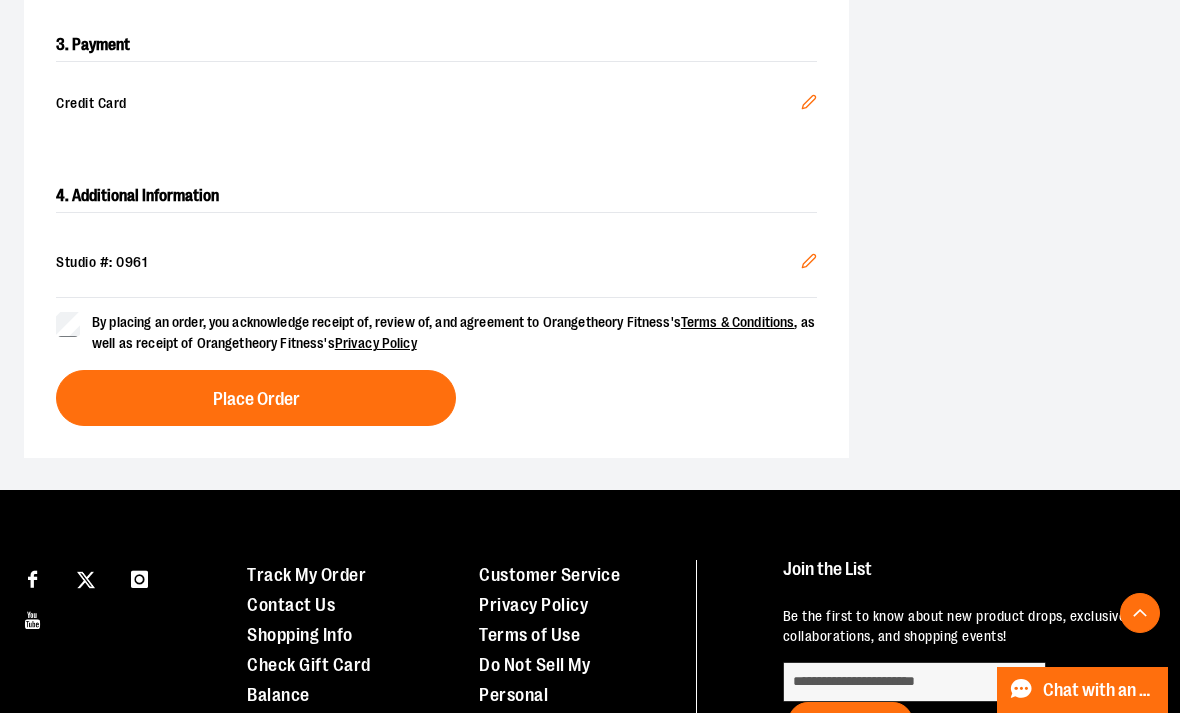 click on "Place Order" at bounding box center [256, 398] 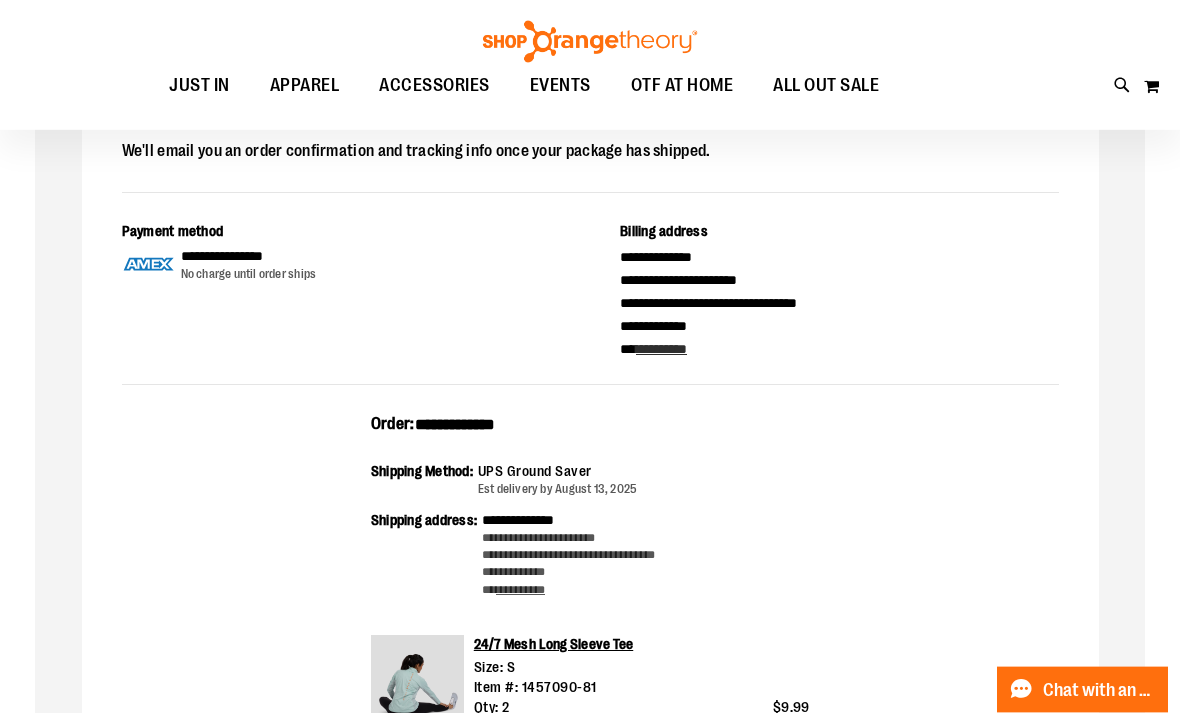 scroll, scrollTop: 0, scrollLeft: 0, axis: both 